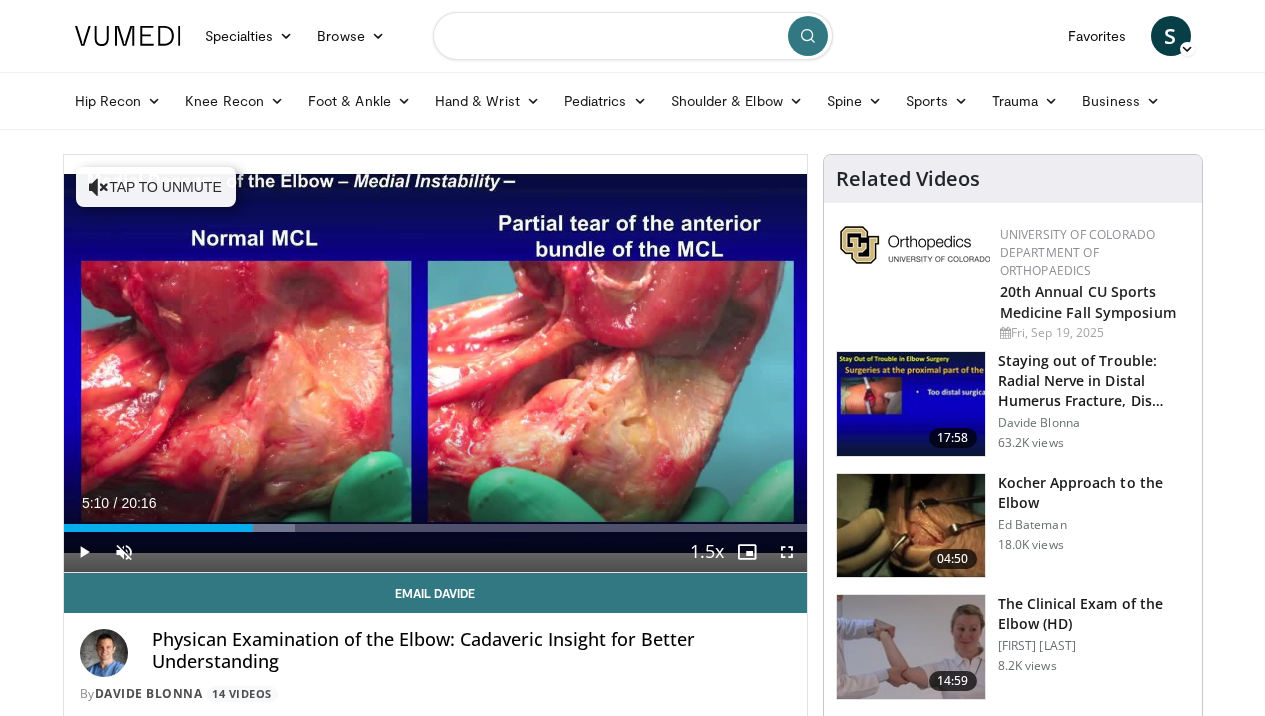 scroll, scrollTop: 0, scrollLeft: 0, axis: both 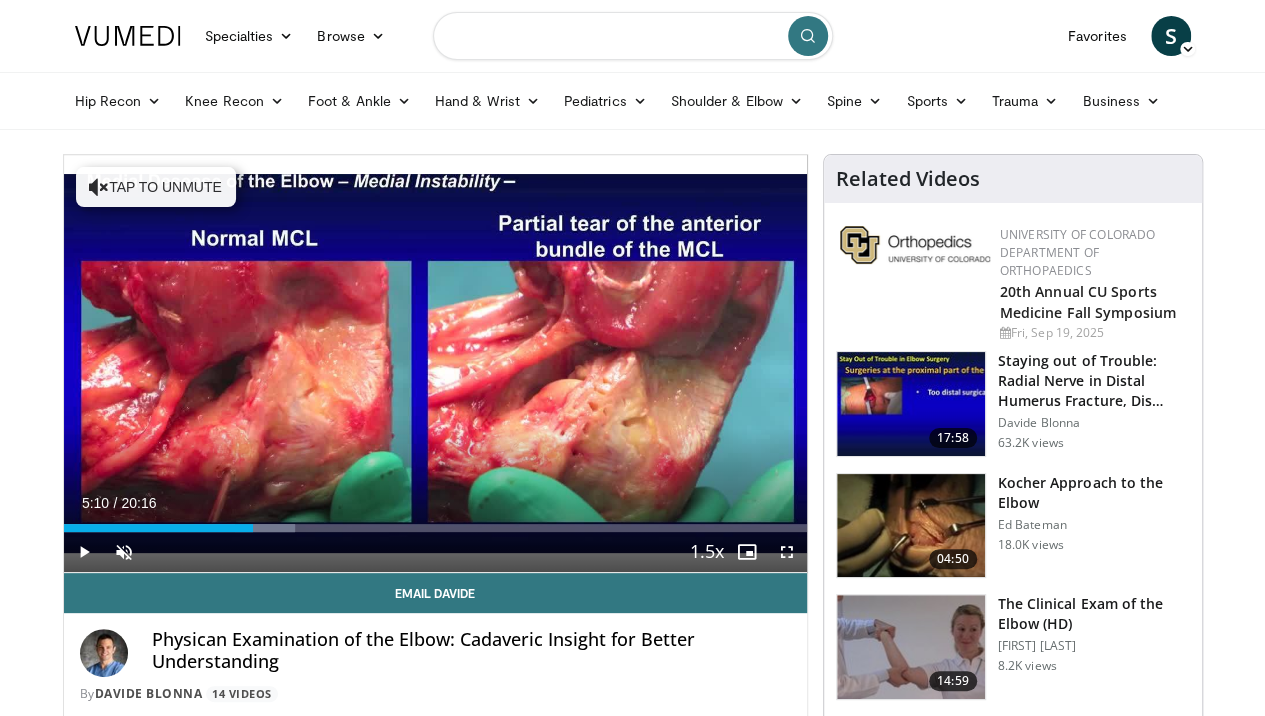 click at bounding box center (633, 36) 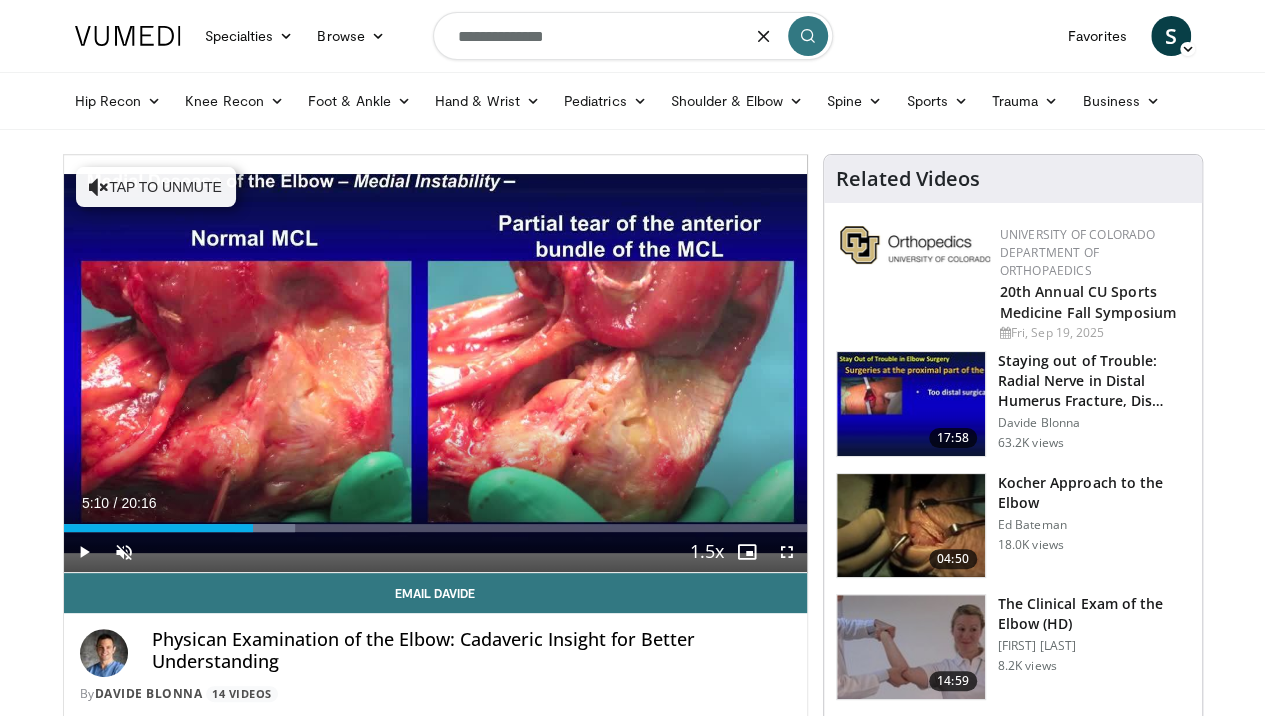 type on "**********" 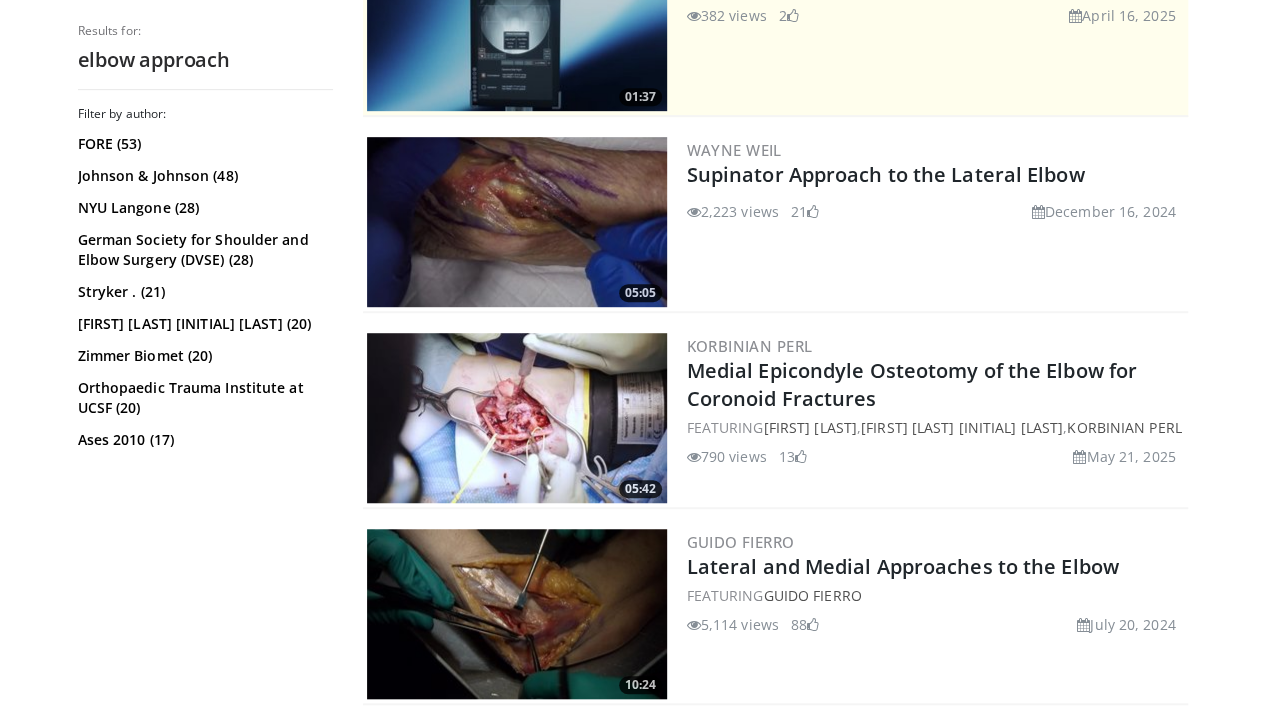 scroll, scrollTop: 600, scrollLeft: 0, axis: vertical 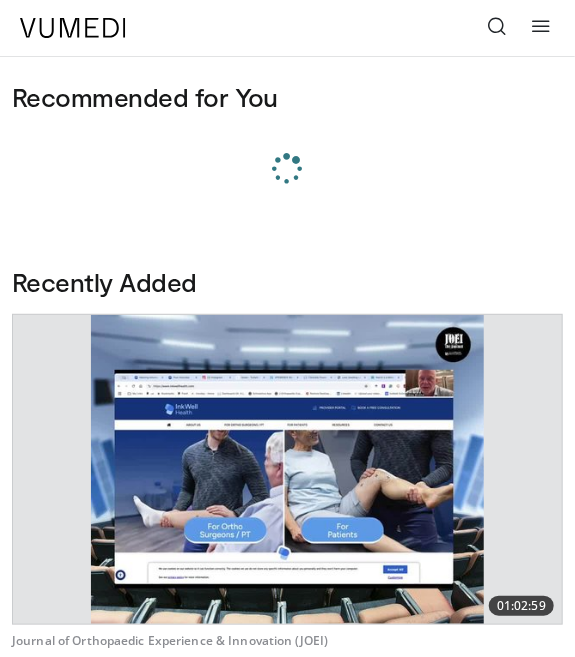 click at bounding box center [541, 26] 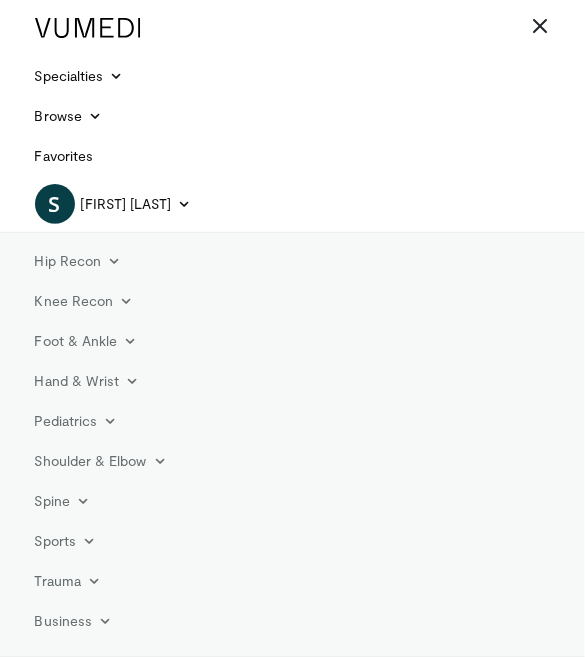 click at bounding box center [541, 26] 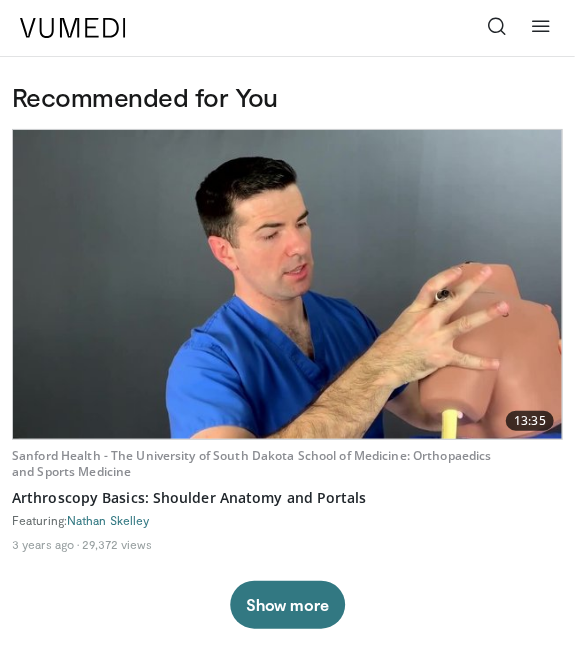 click at bounding box center [497, 26] 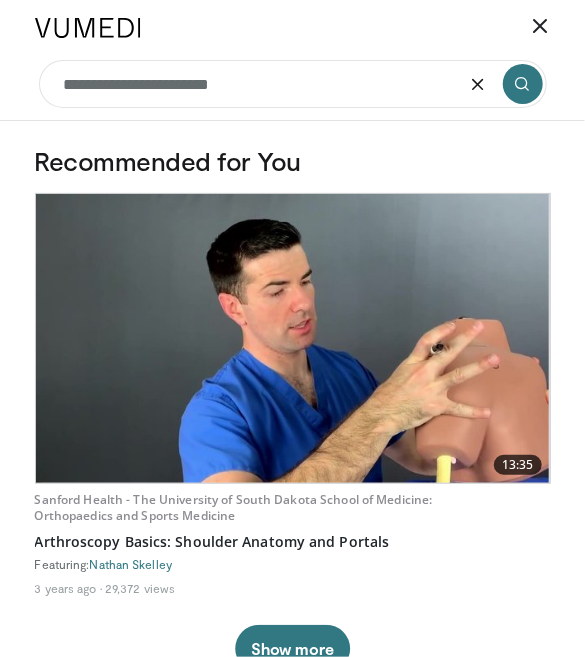 type on "**********" 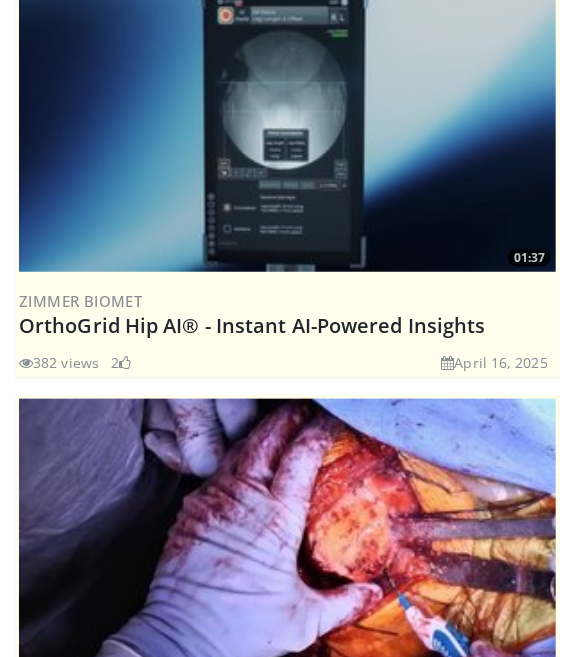 scroll, scrollTop: 533, scrollLeft: 0, axis: vertical 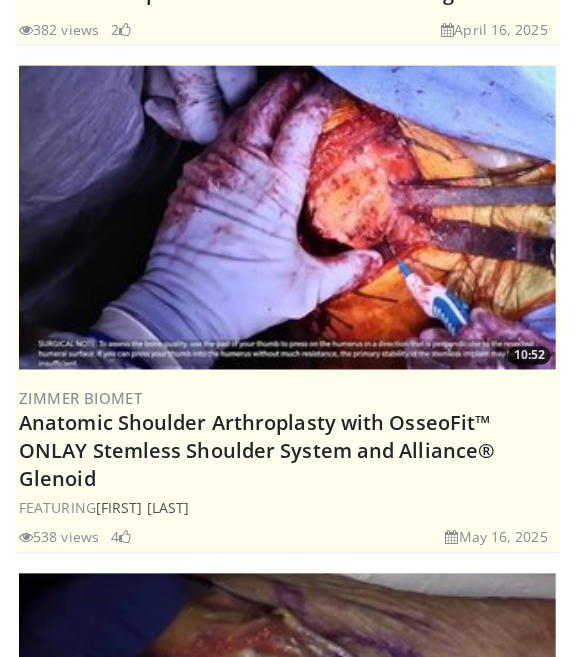 drag, startPoint x: 0, startPoint y: 268, endPoint x: -92, endPoint y: 268, distance: 92 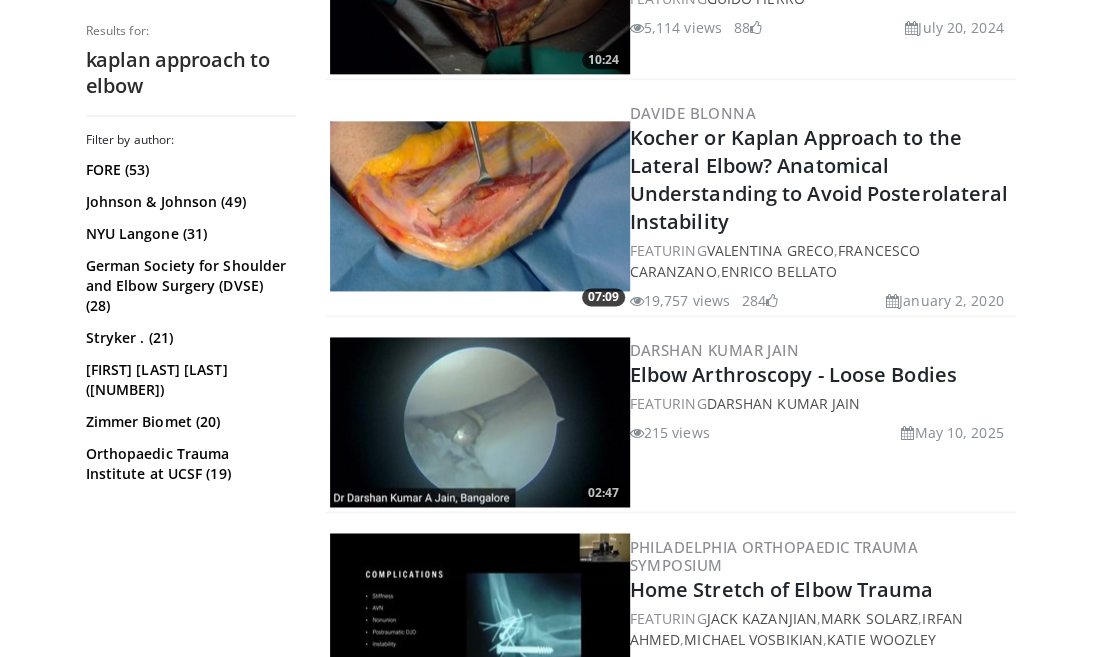 scroll, scrollTop: 990, scrollLeft: 0, axis: vertical 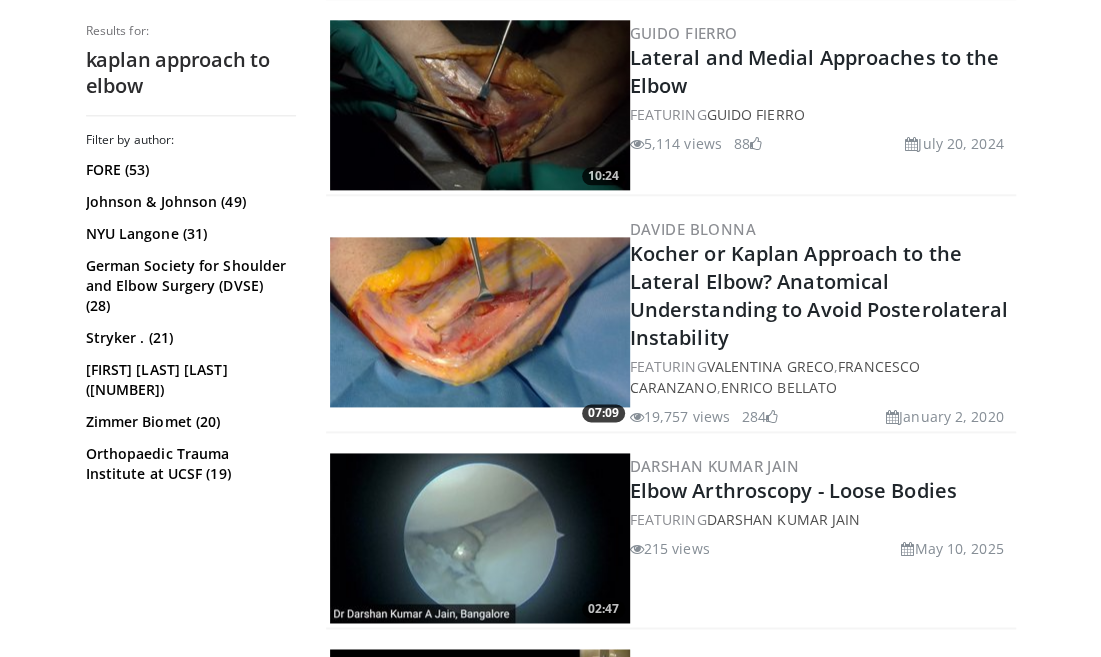 click at bounding box center (480, 322) 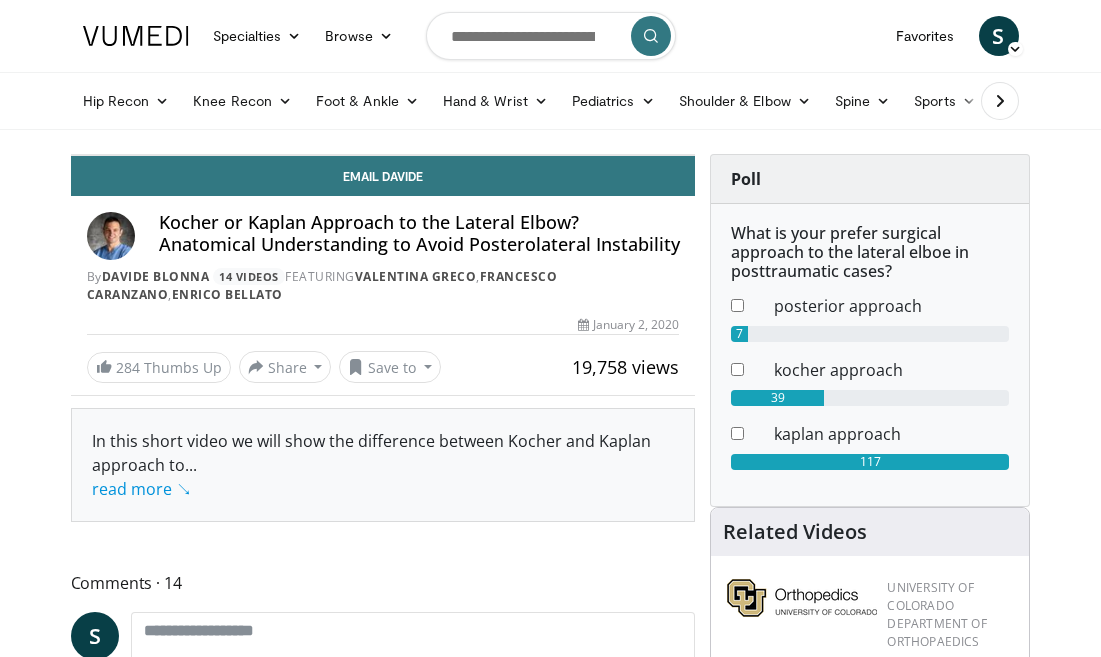 scroll, scrollTop: 0, scrollLeft: 0, axis: both 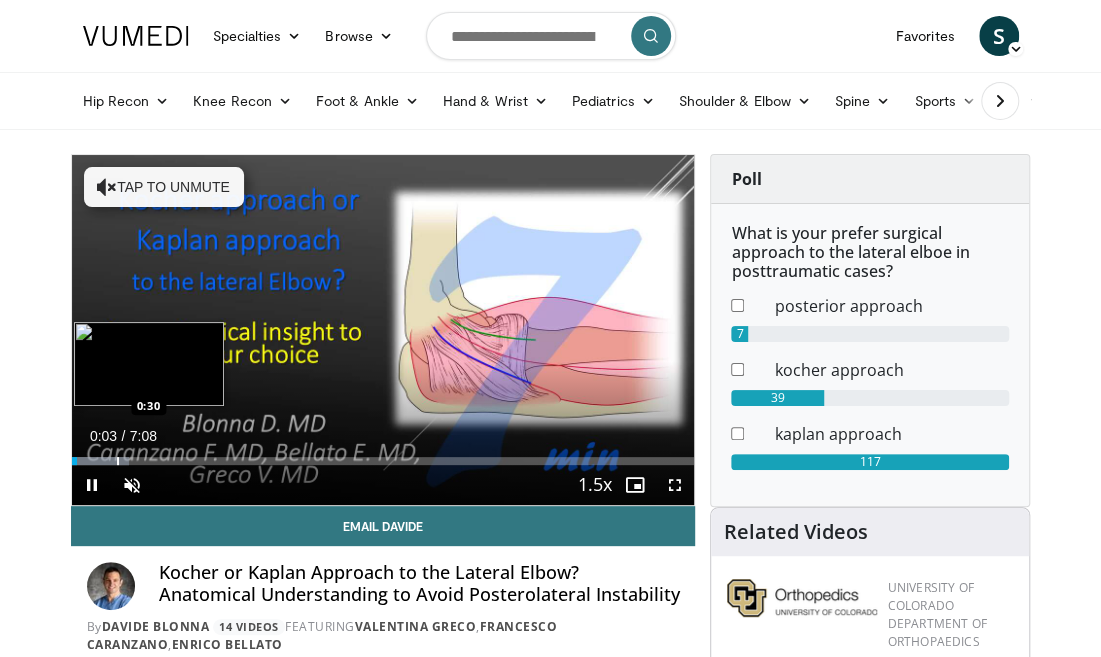 click at bounding box center (101, 461) 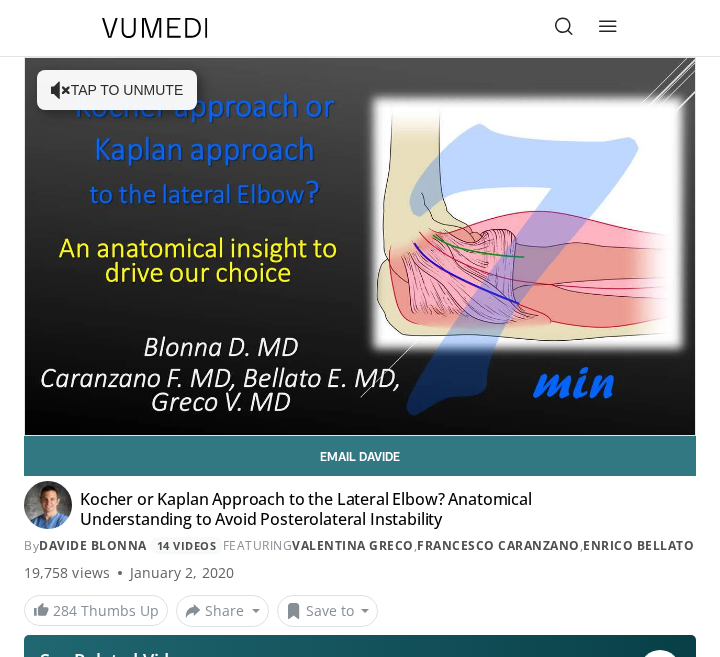click on "Kocher or Kaplan Approach to the Lateral Elbow? Anatomical Understanding to Avoid Posterolateral Instability" at bounding box center (318, 509) 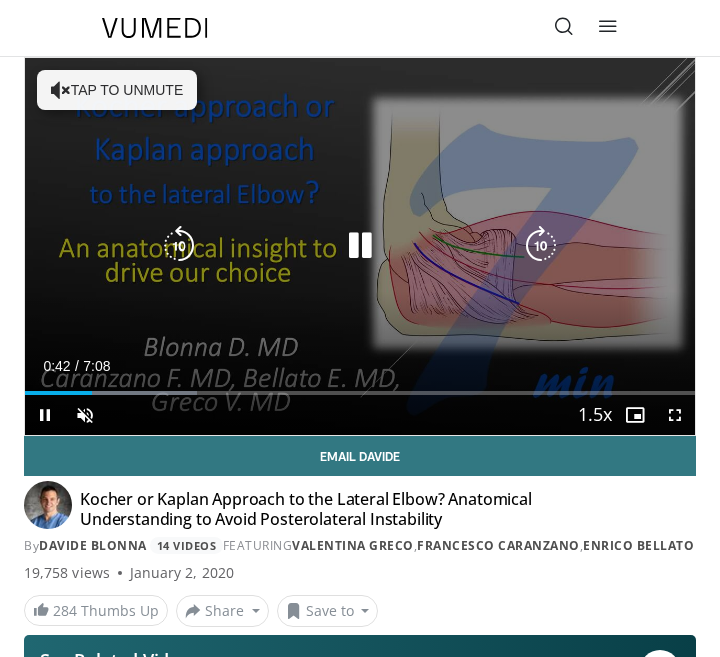 click at bounding box center (360, 246) 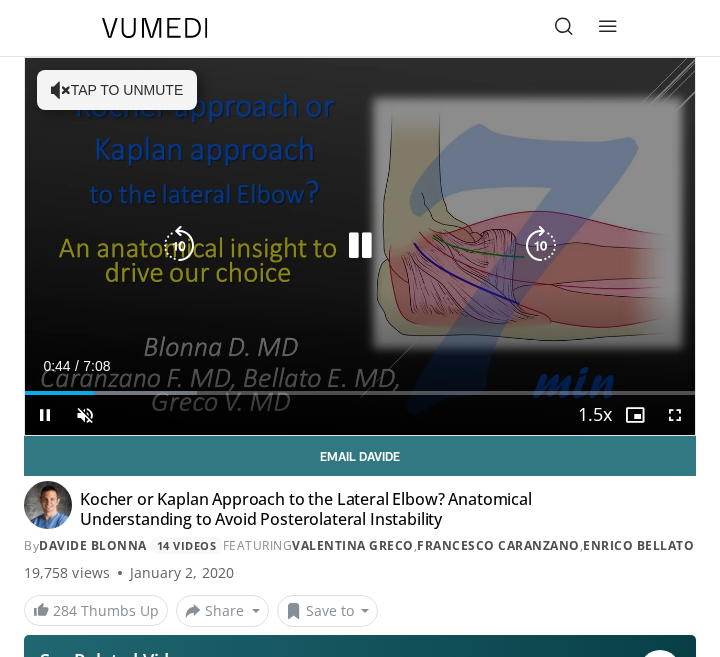 click at bounding box center [360, 246] 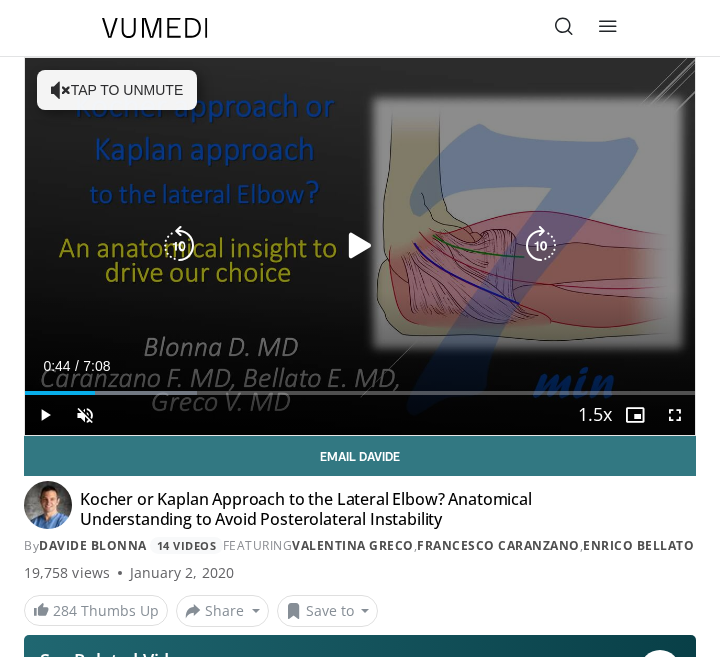 drag, startPoint x: 333, startPoint y: 244, endPoint x: 314, endPoint y: 246, distance: 19.104973 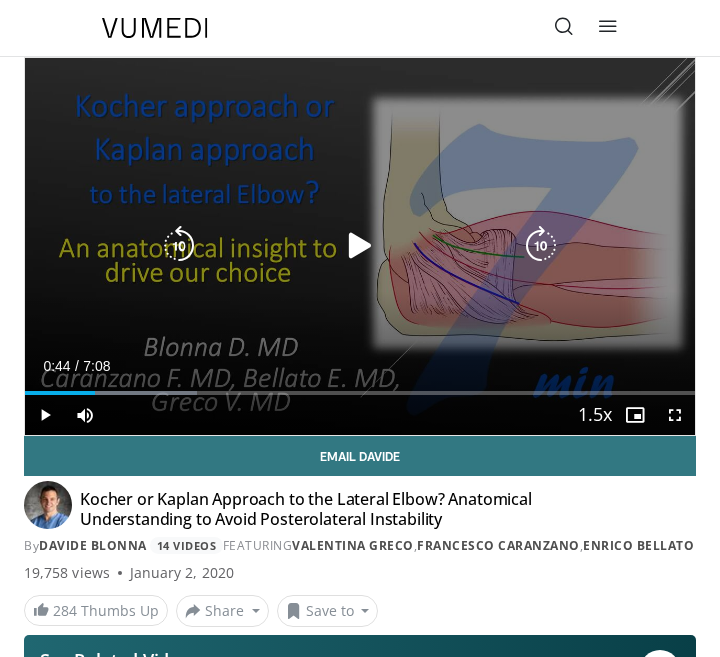 click at bounding box center [360, 246] 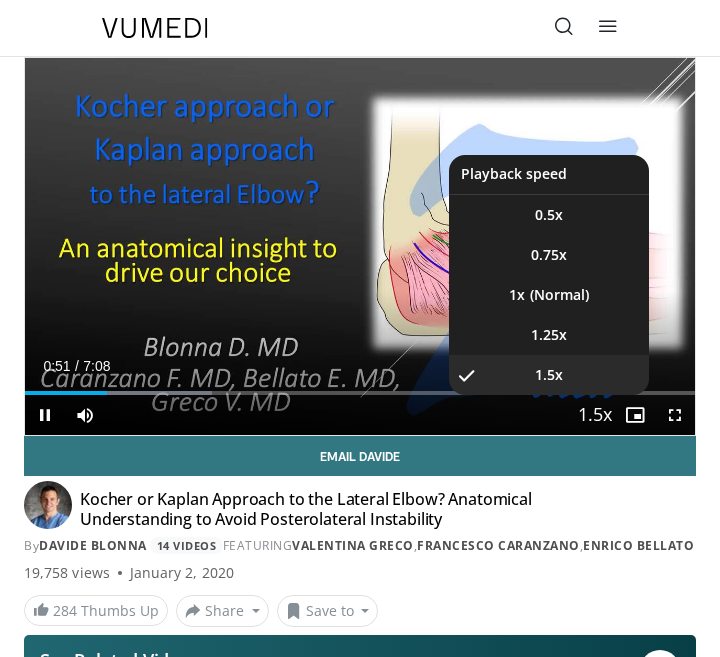 click at bounding box center [595, 416] 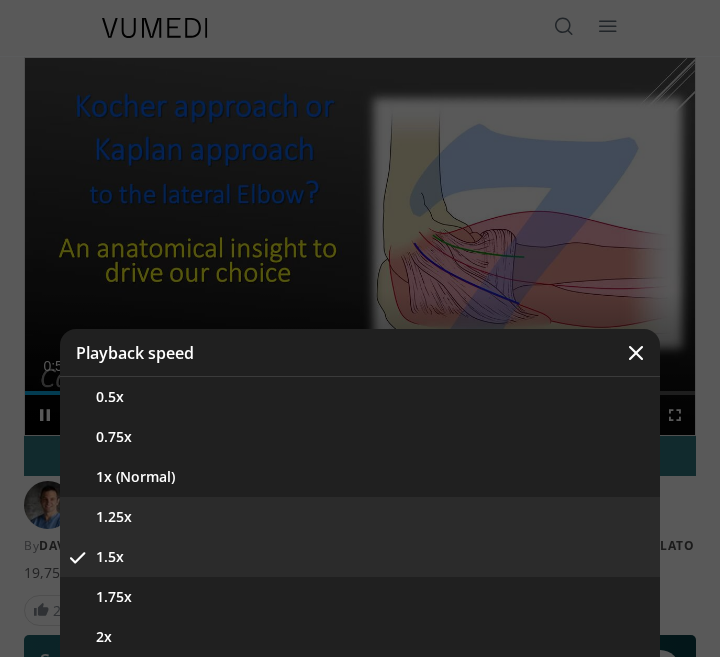 click on "1.25x" at bounding box center (360, 517) 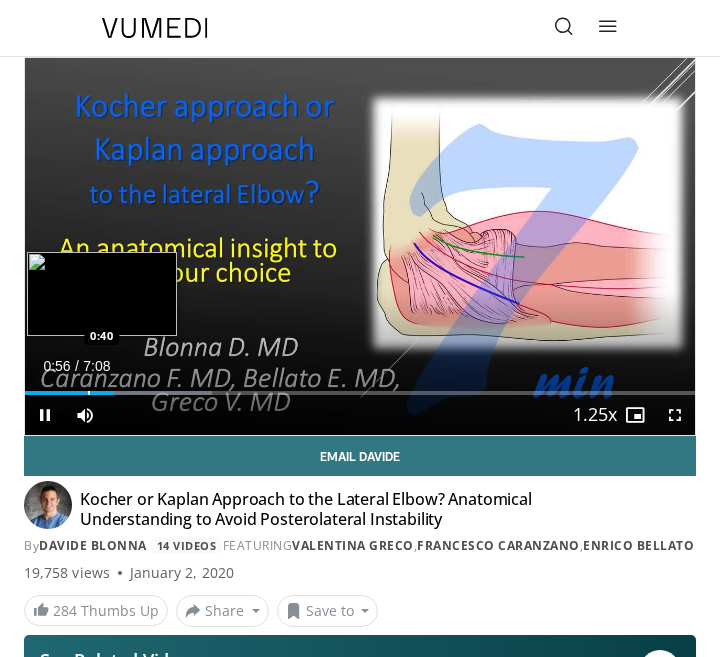 click at bounding box center (89, 393) 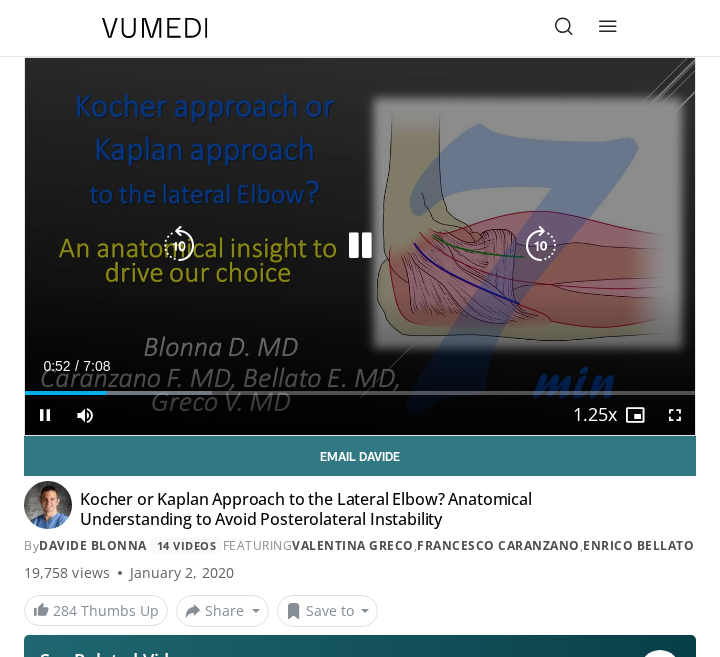 click at bounding box center [360, 246] 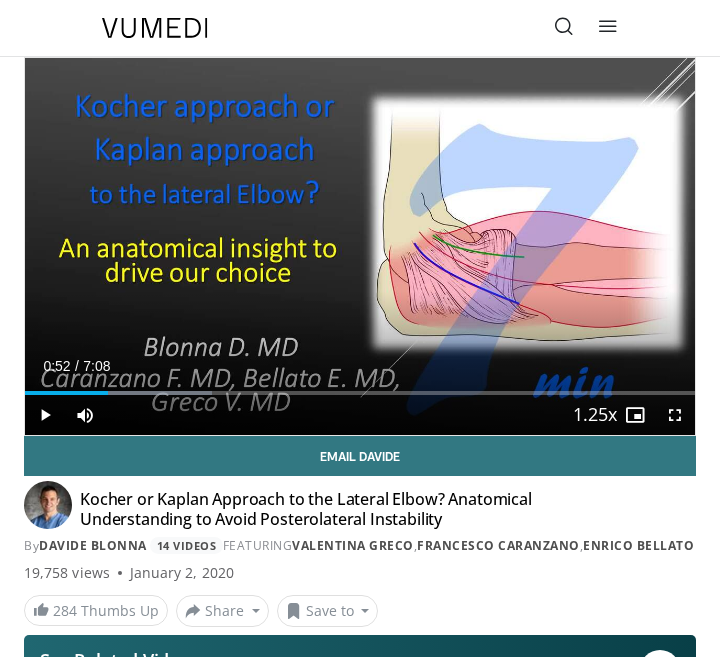 click on "By
Davide Blonna
14 Videos
FEATURING
Valentina Greco ,
Francesco Caranzano ,
Enrico Bellato" at bounding box center [360, 546] 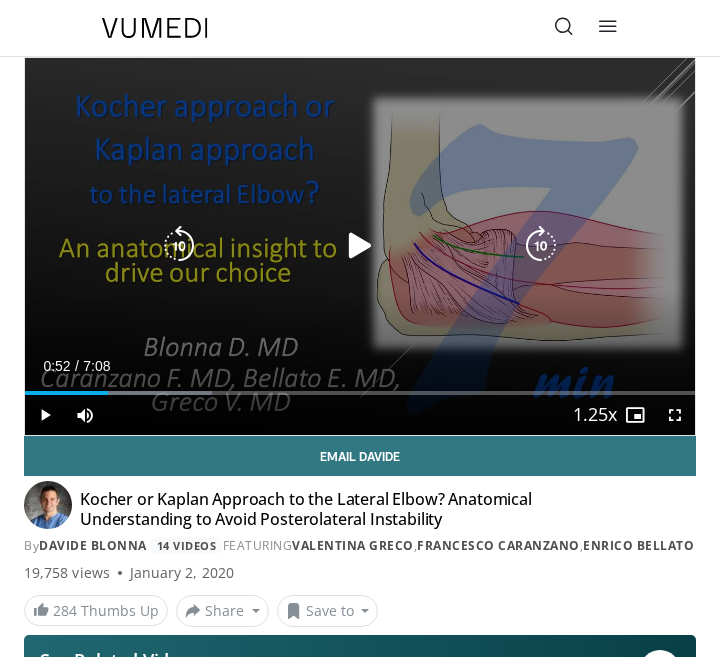 click at bounding box center (360, 246) 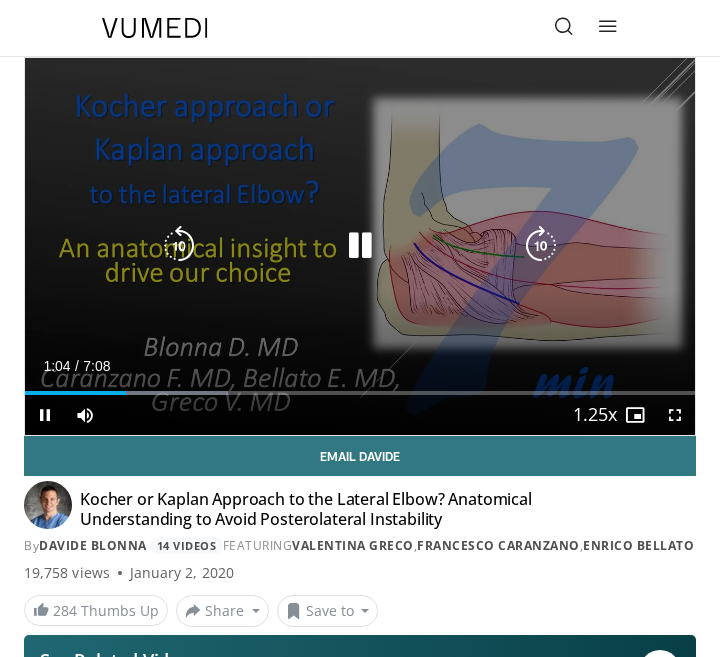 click at bounding box center (179, 246) 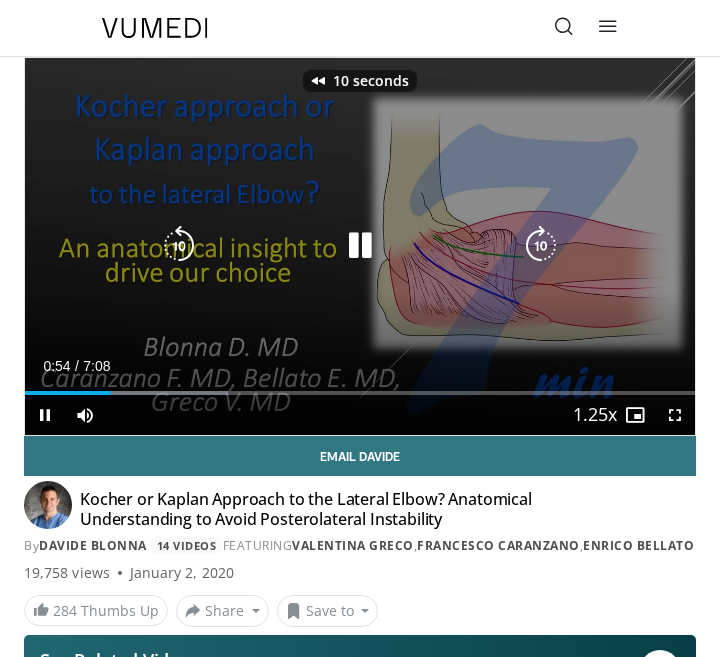 click at bounding box center [360, 246] 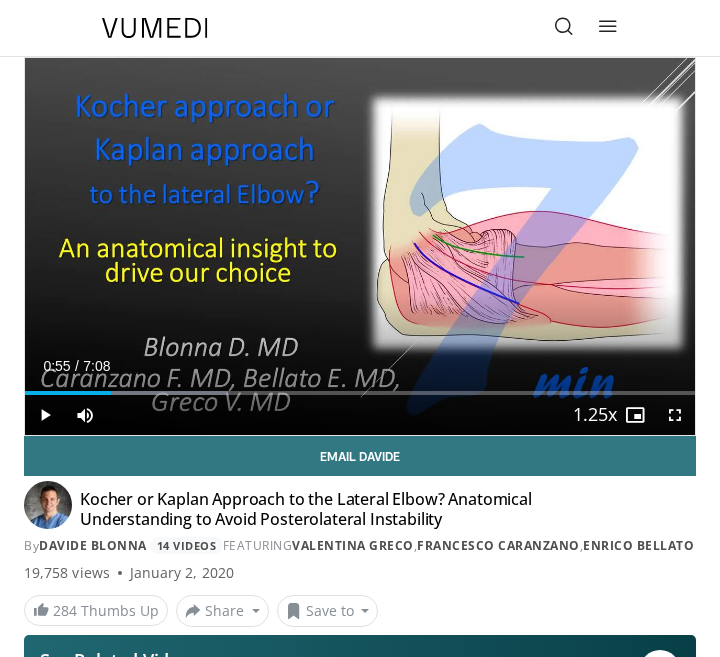 click on "By
Davide Blonna
14 Videos
FEATURING
Valentina Greco ,
Francesco Caranzano ,
Enrico Bellato" at bounding box center (360, 546) 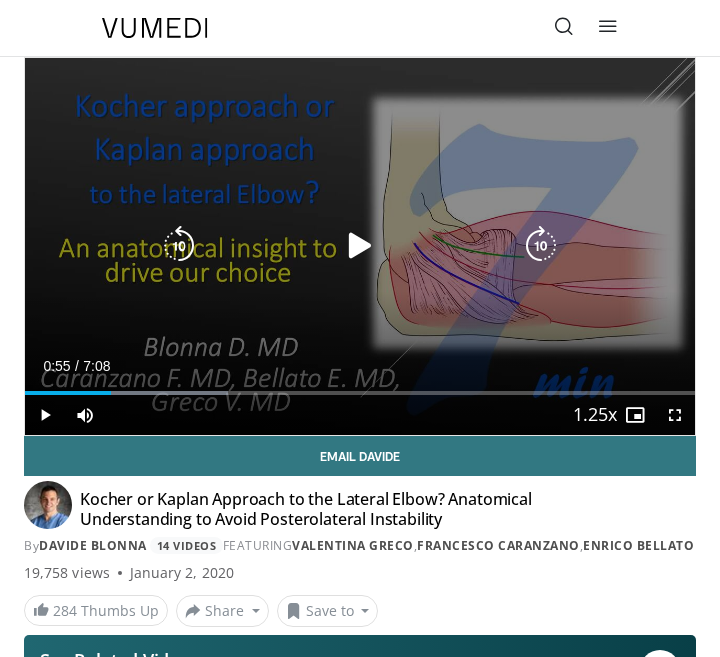 click at bounding box center [179, 246] 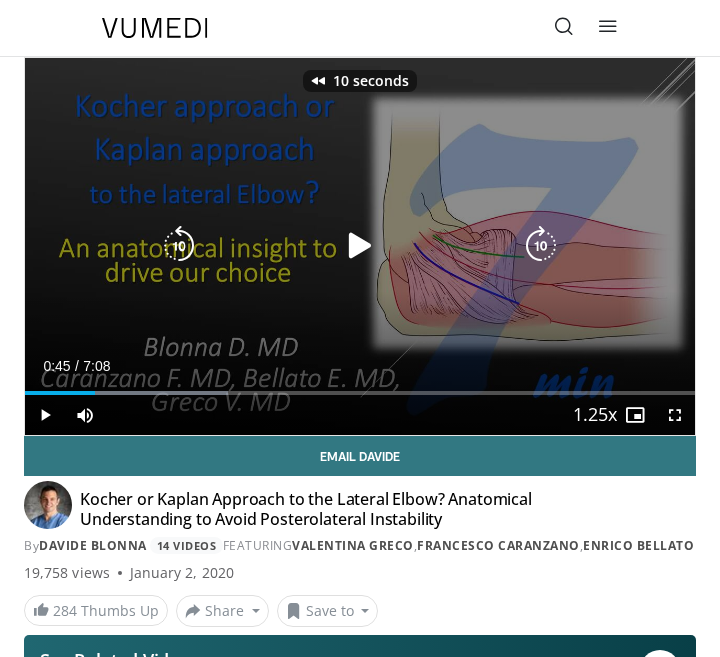click at bounding box center [360, 246] 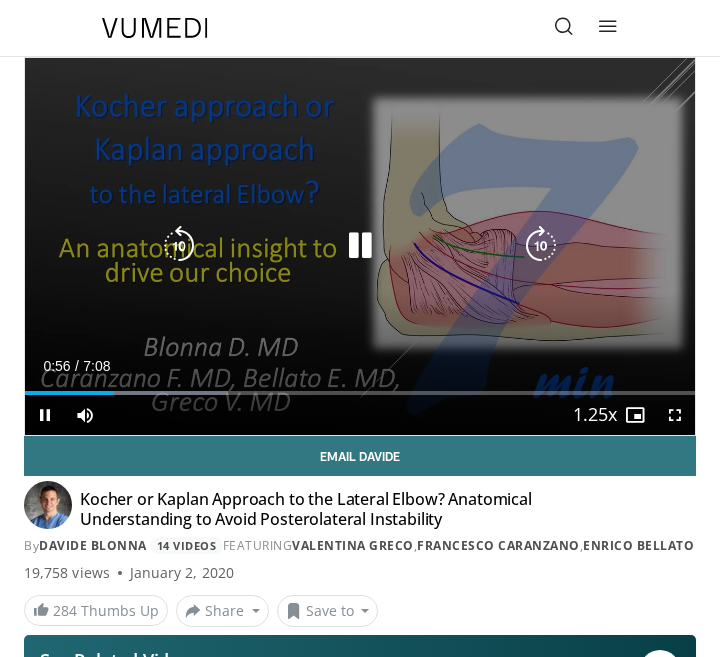 click at bounding box center [360, 246] 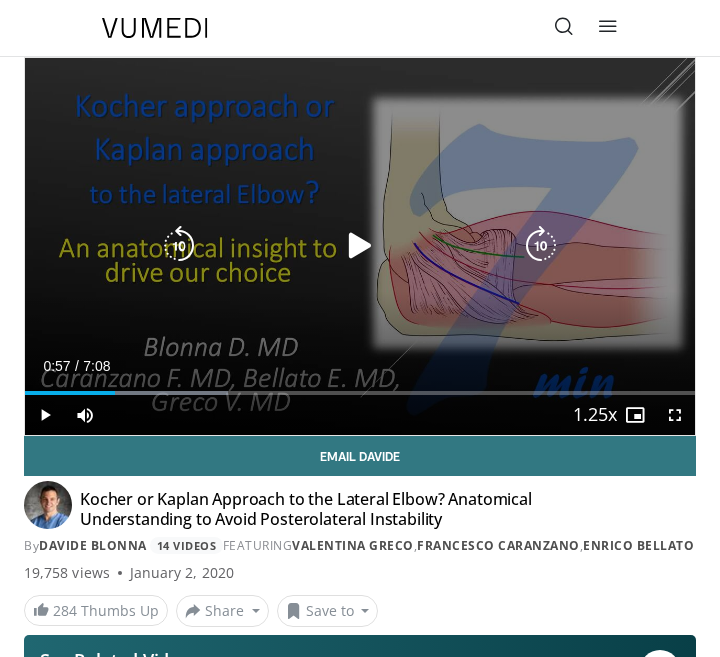 click at bounding box center [360, 246] 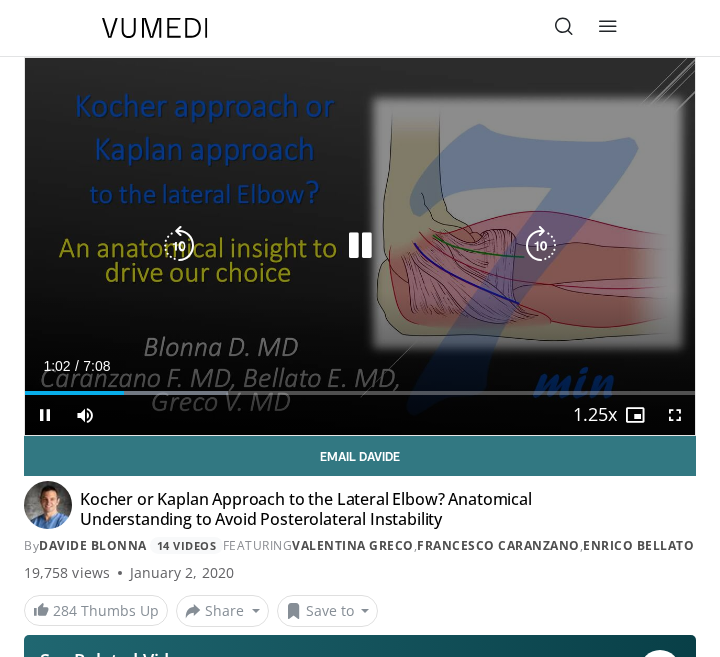 click at bounding box center (179, 246) 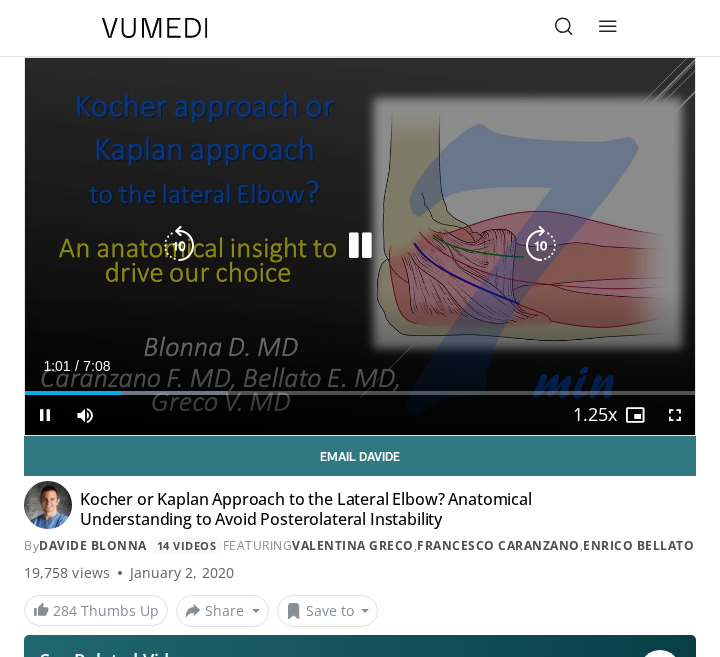 click at bounding box center [360, 246] 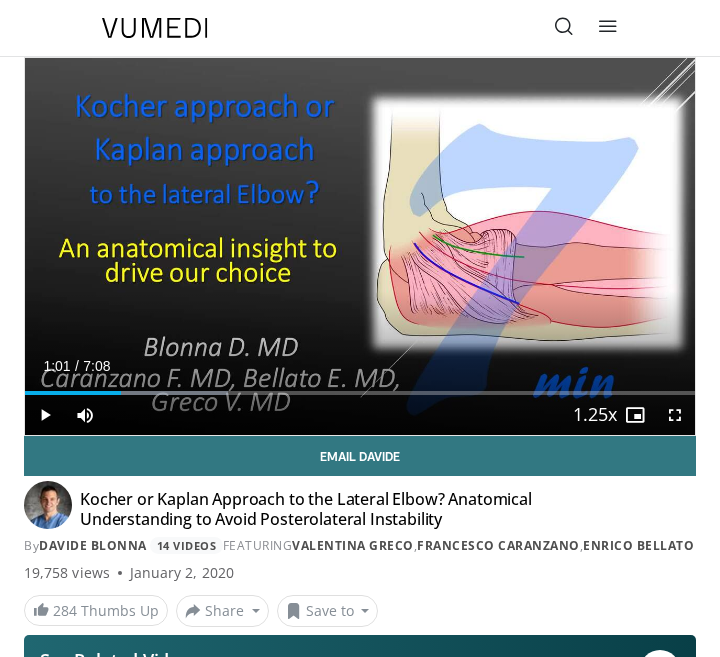 click on "By
Davide Blonna
14 Videos
FEATURING
Valentina Greco ,
Francesco Caranzano ,
Enrico Bellato" at bounding box center [360, 546] 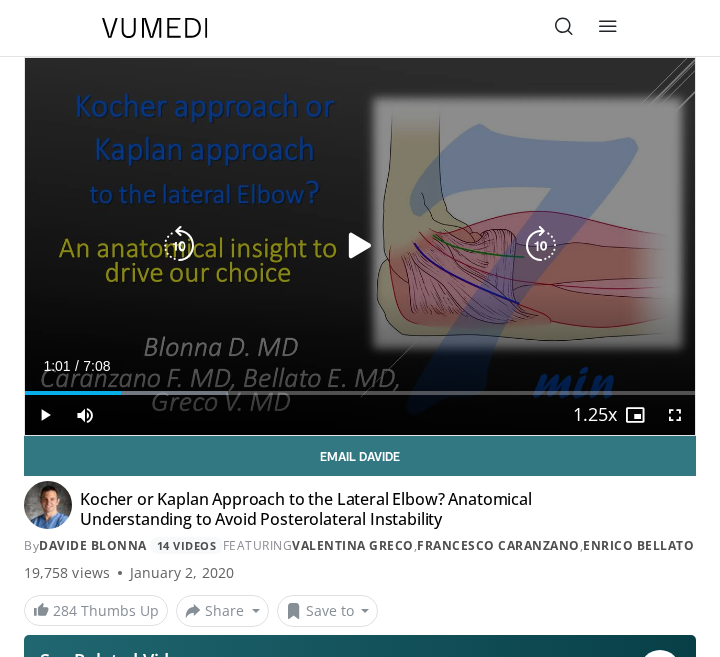 click at bounding box center (360, 246) 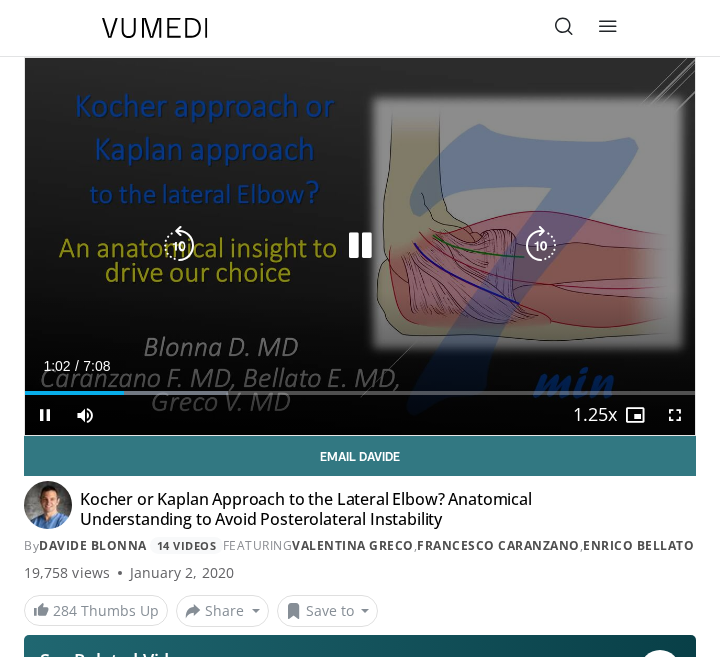 click at bounding box center [360, 246] 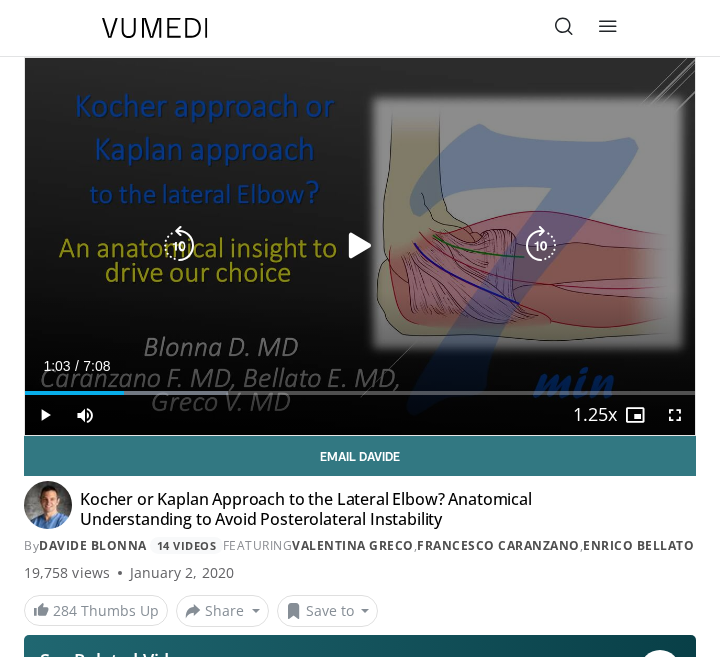 drag, startPoint x: 319, startPoint y: 245, endPoint x: 339, endPoint y: 240, distance: 20.615528 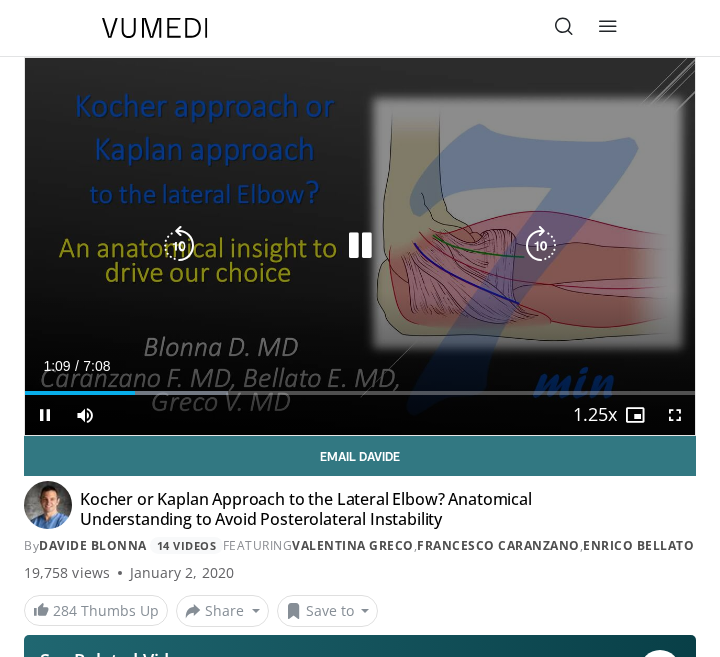 click at bounding box center (360, 246) 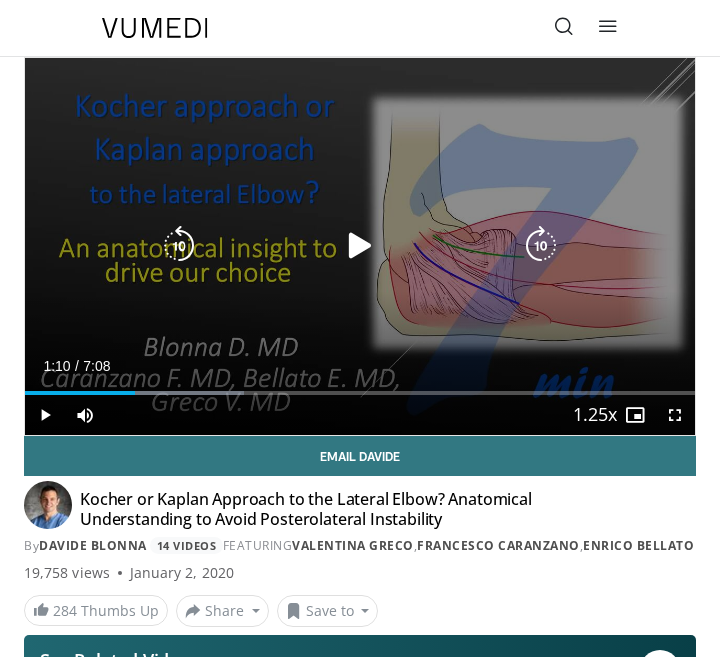 click at bounding box center [360, 246] 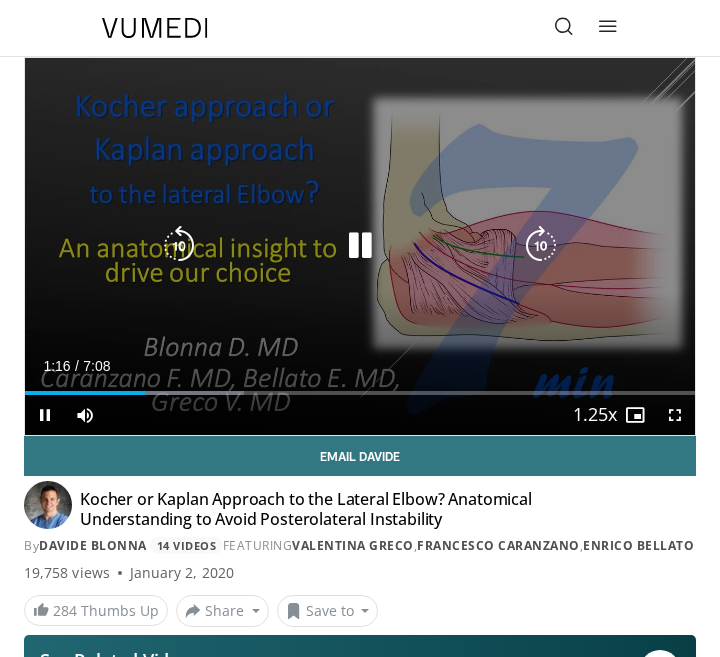 click at bounding box center (360, 246) 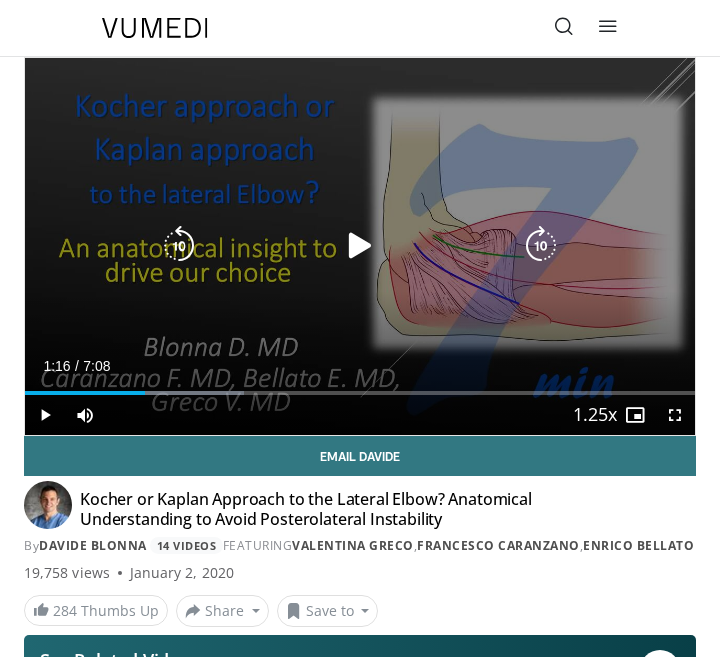 click at bounding box center [360, 246] 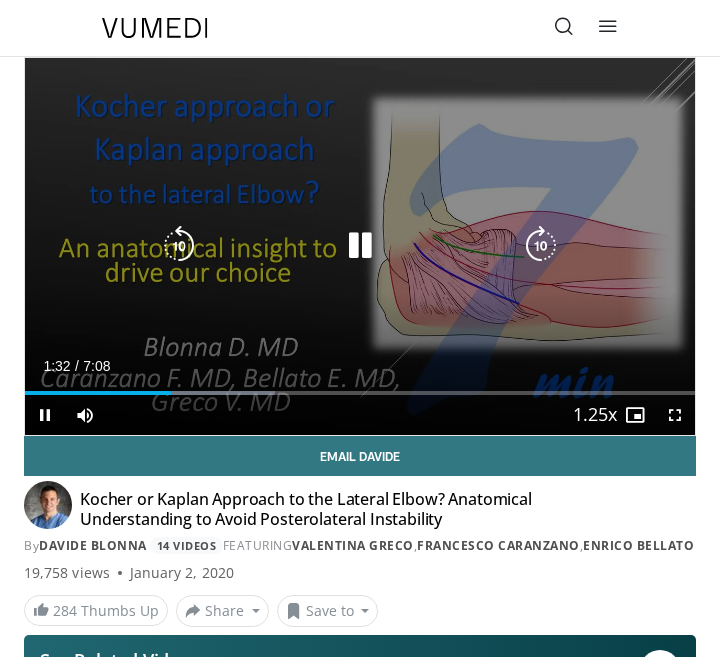 click at bounding box center (360, 246) 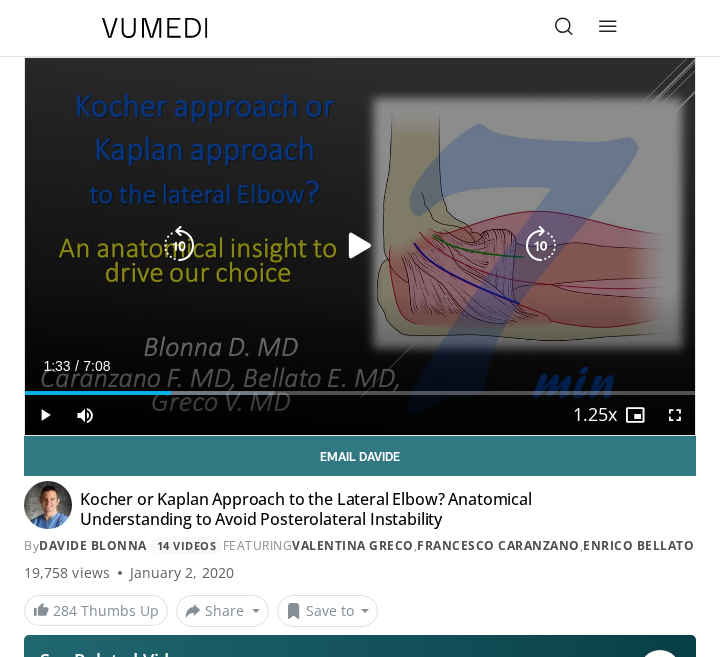 click at bounding box center [360, 246] 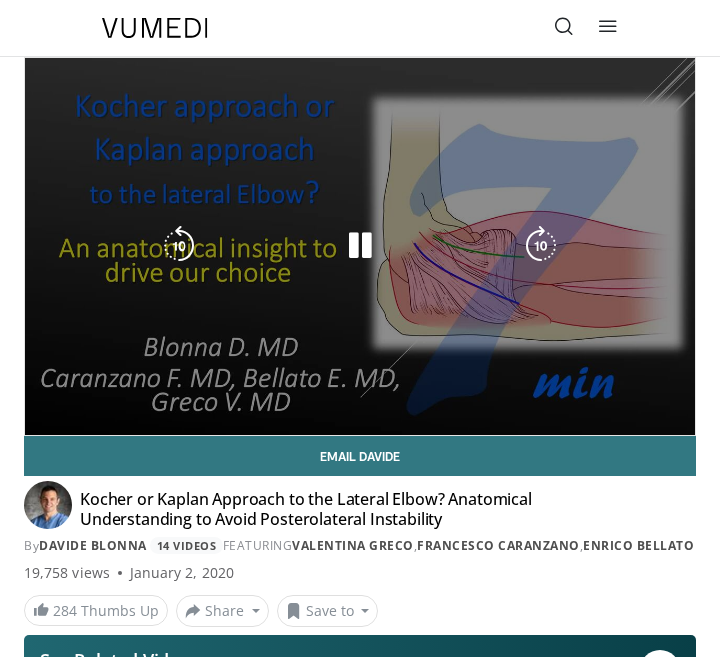click on "10 seconds
Tap to unmute" at bounding box center (360, 246) 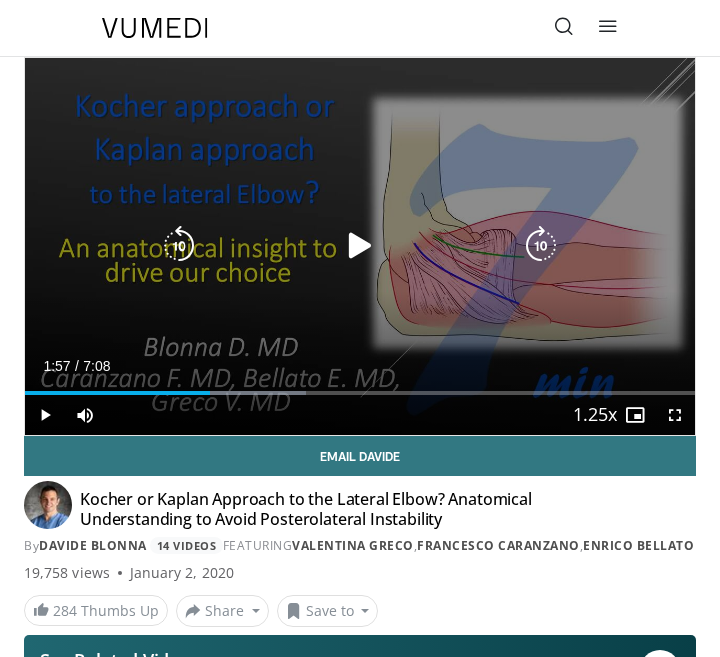 click at bounding box center [179, 246] 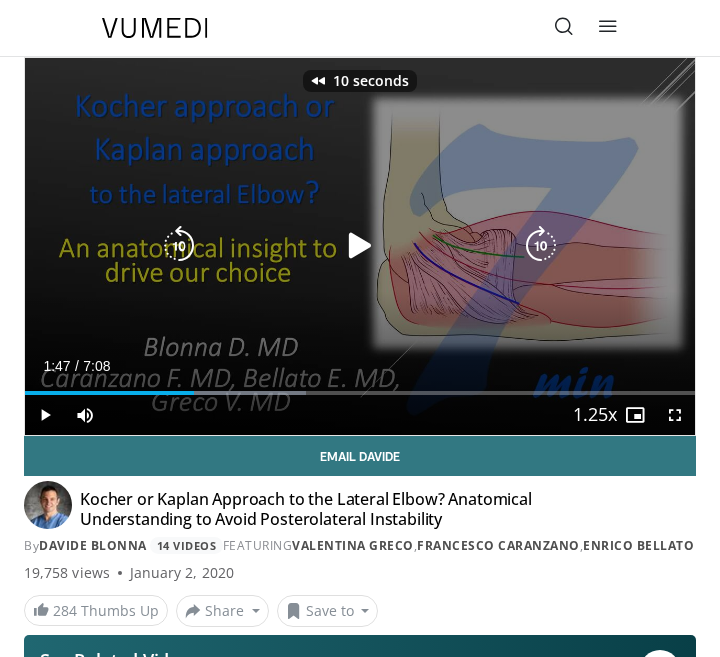 click at bounding box center [360, 246] 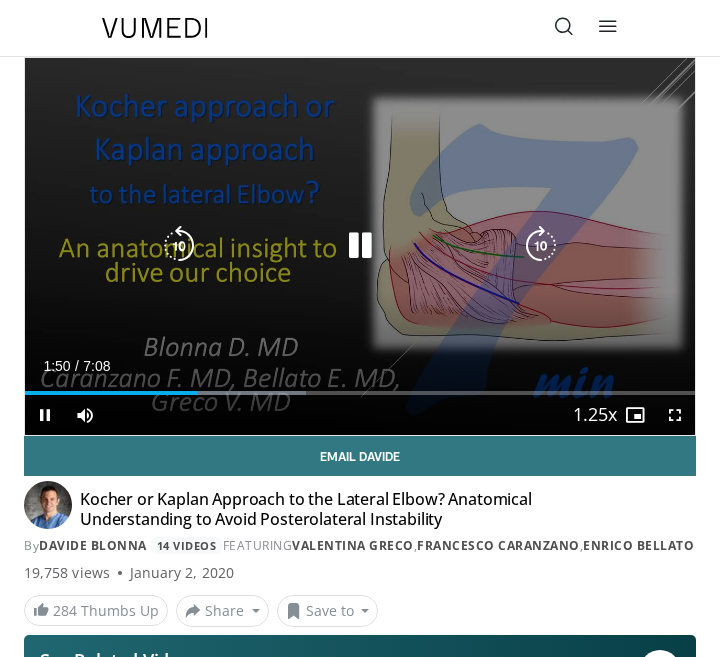 click at bounding box center [360, 246] 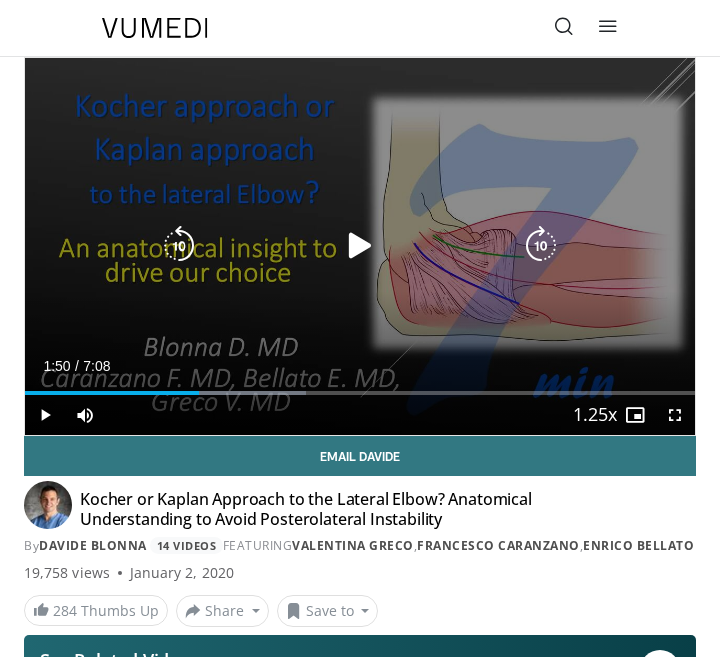 click at bounding box center [360, 246] 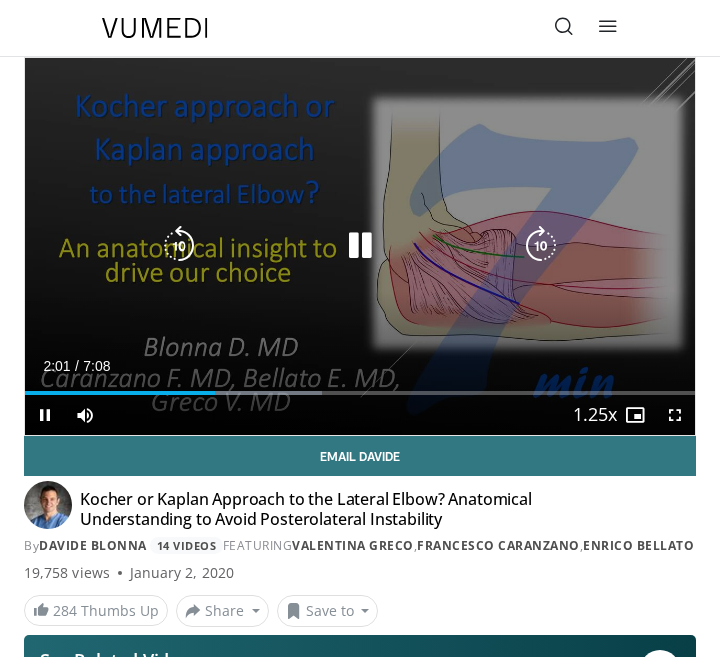 click at bounding box center [360, 246] 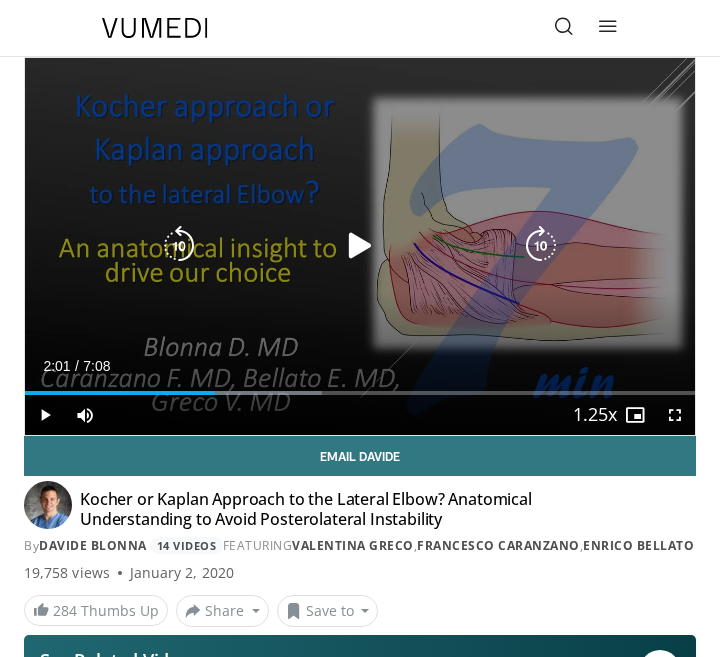 click at bounding box center (360, 246) 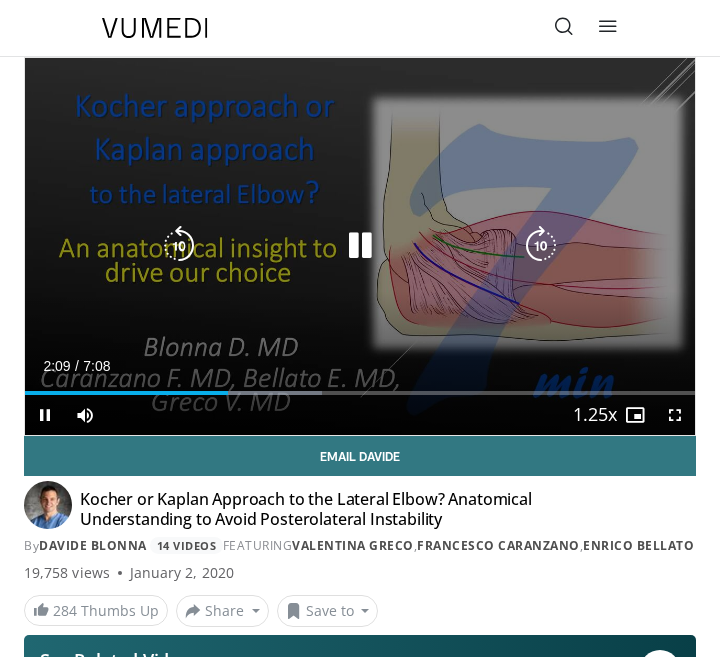 click at bounding box center [179, 246] 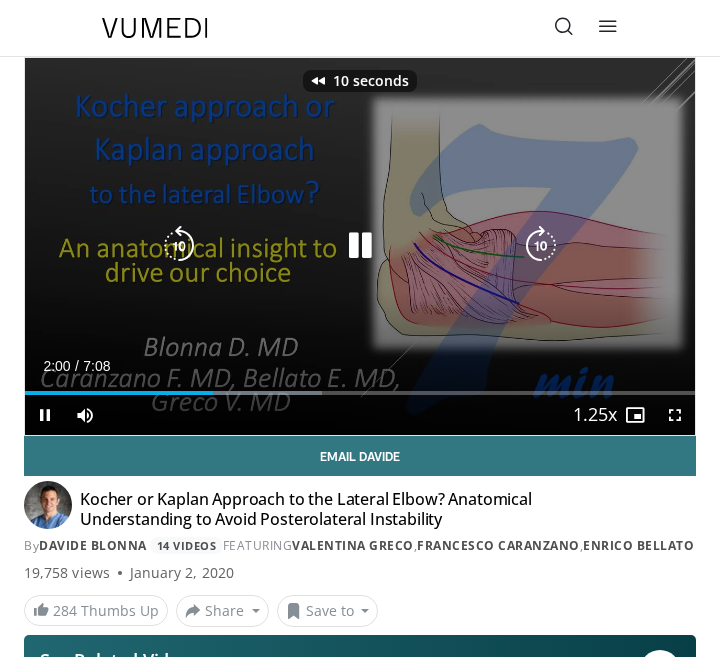 click at bounding box center [179, 246] 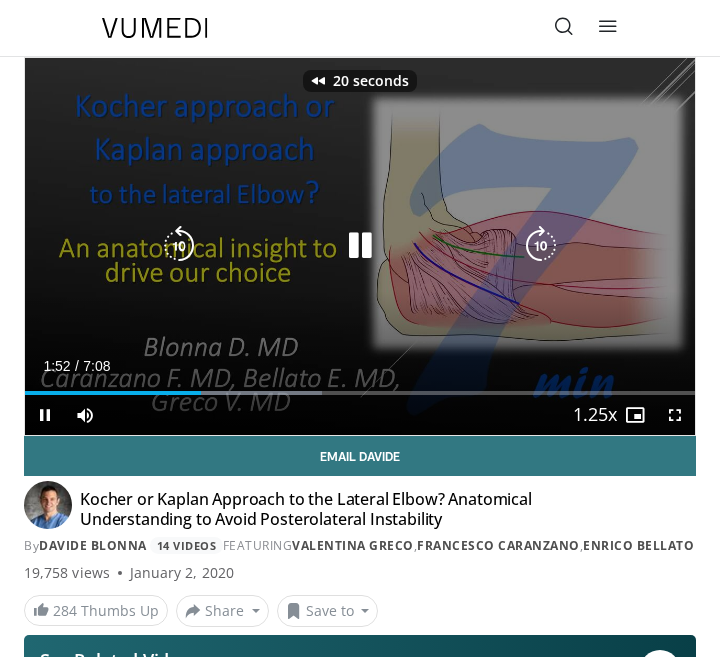 click at bounding box center [360, 246] 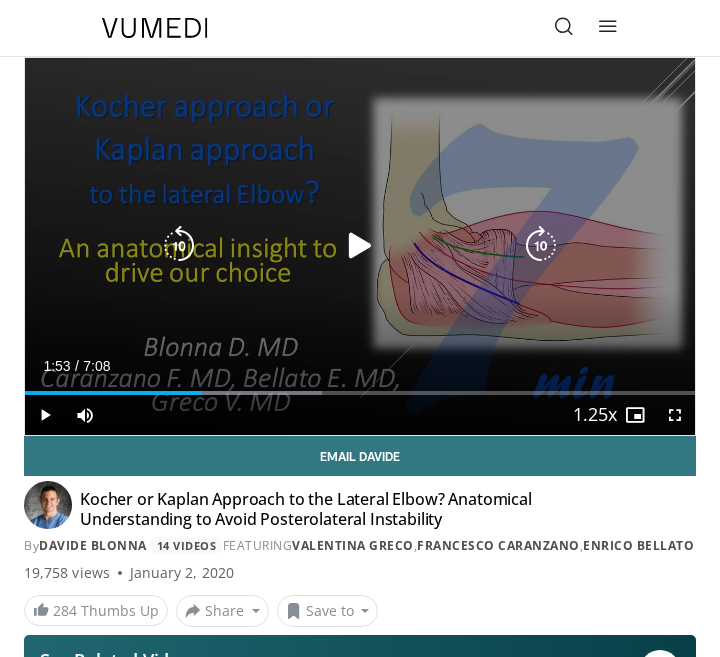 click at bounding box center [360, 246] 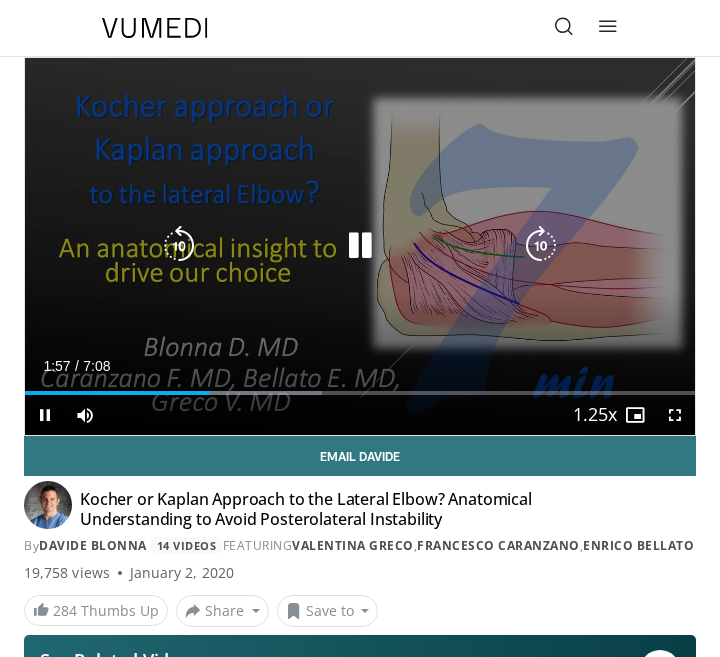 click at bounding box center [541, 246] 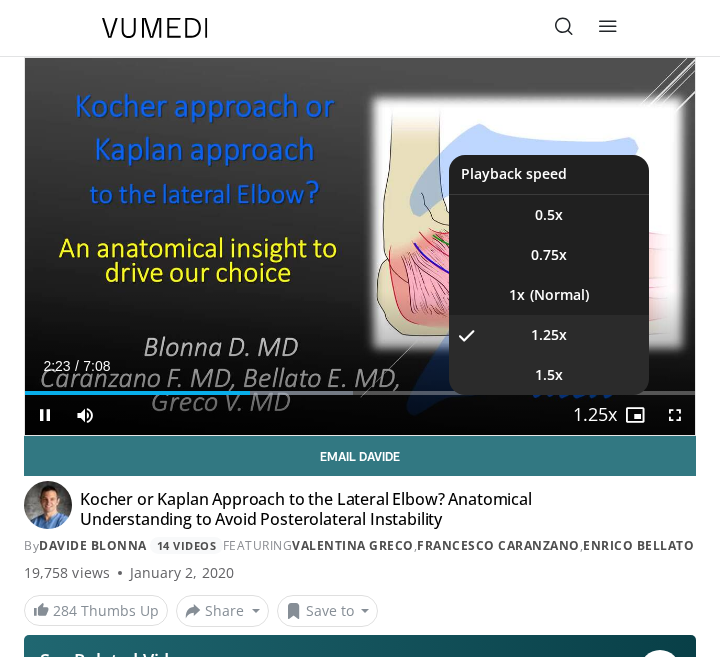 click on "1.5x" at bounding box center [549, 375] 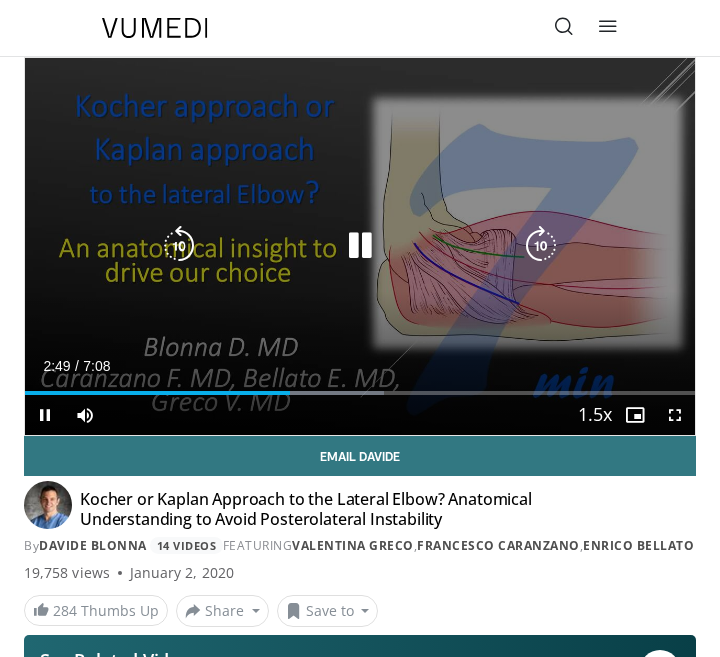 click at bounding box center (541, 246) 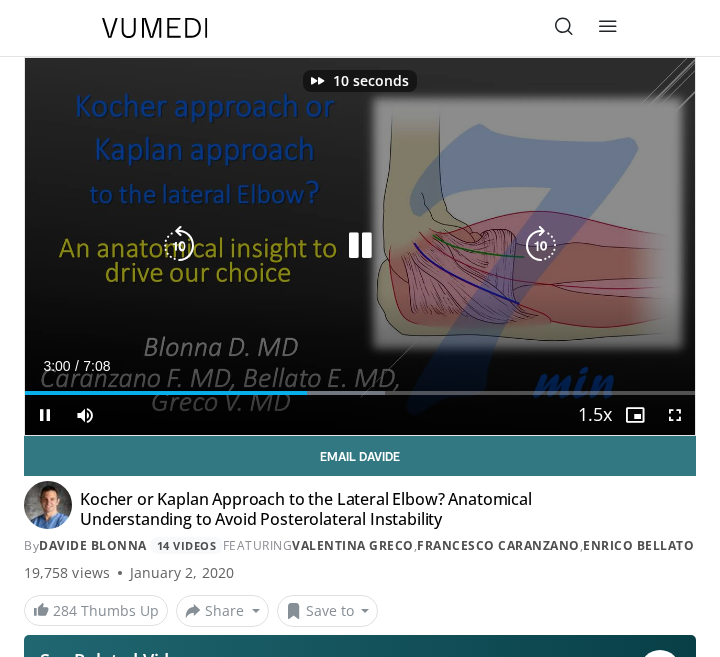 click at bounding box center [541, 246] 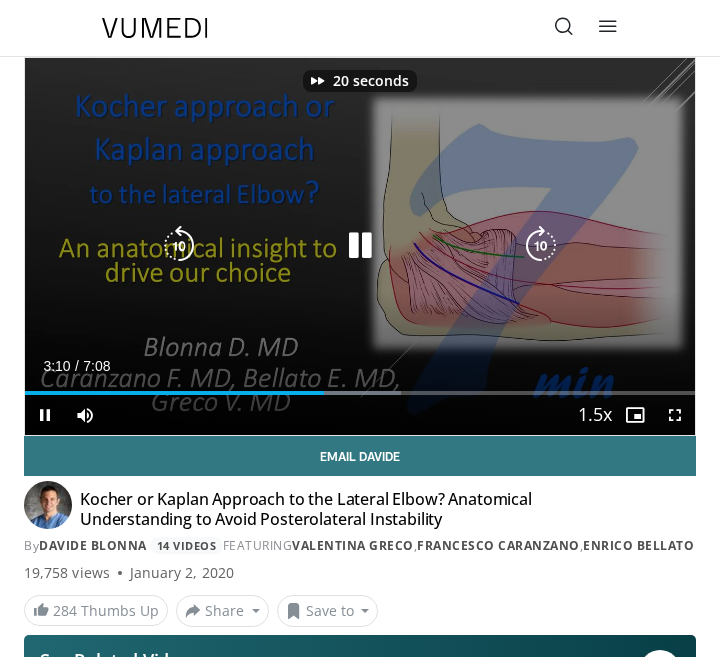 click at bounding box center [541, 246] 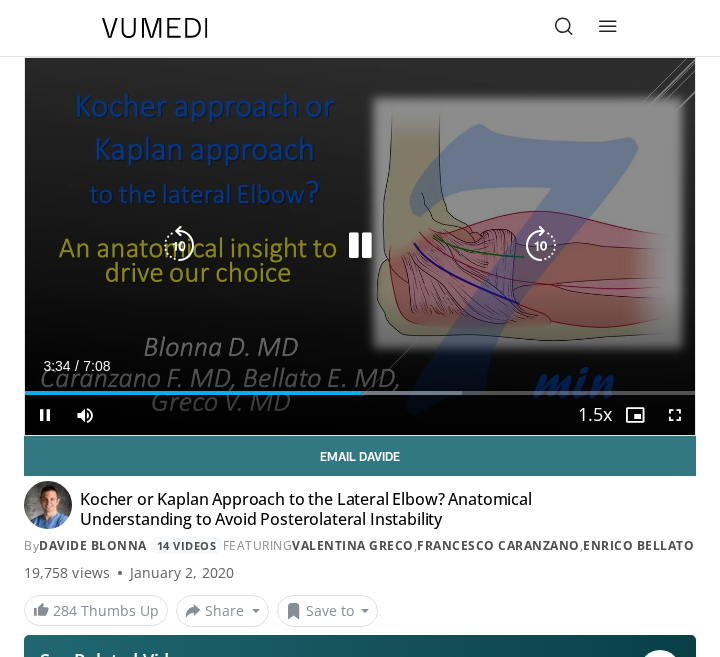 click at bounding box center (360, 246) 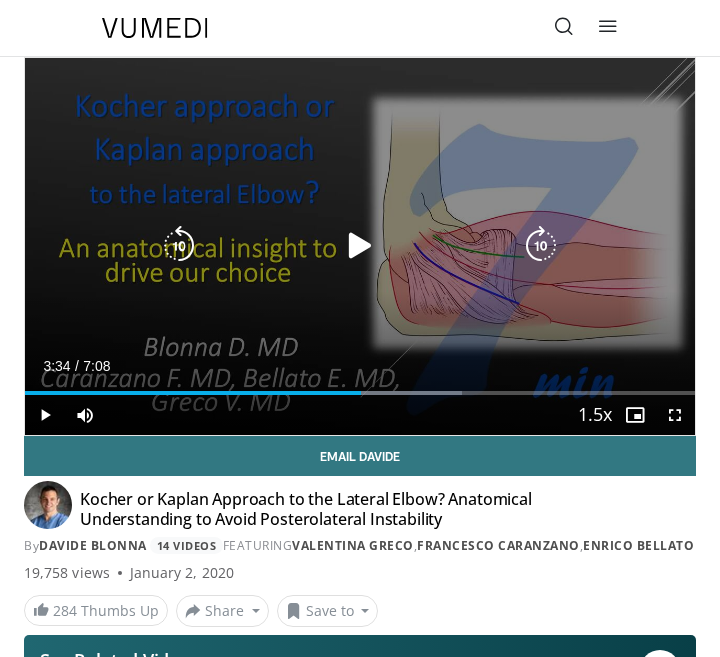 click at bounding box center [360, 246] 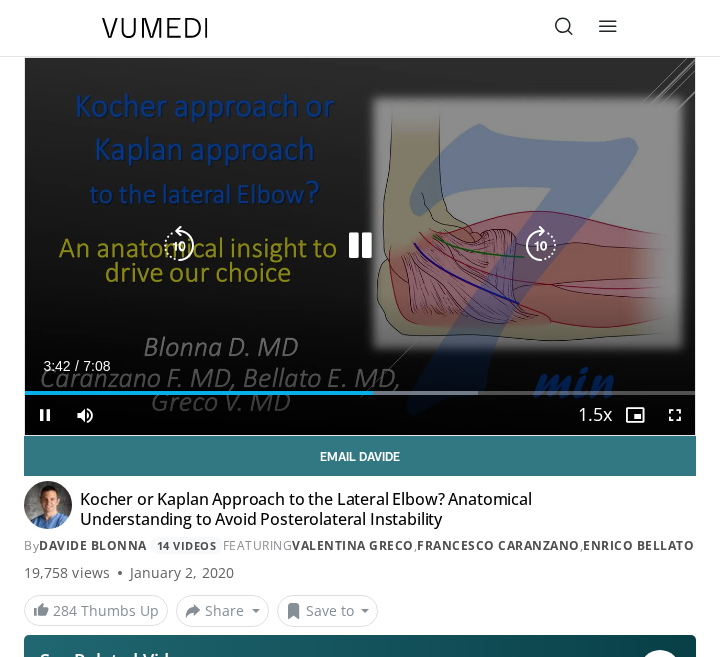click at bounding box center [360, 246] 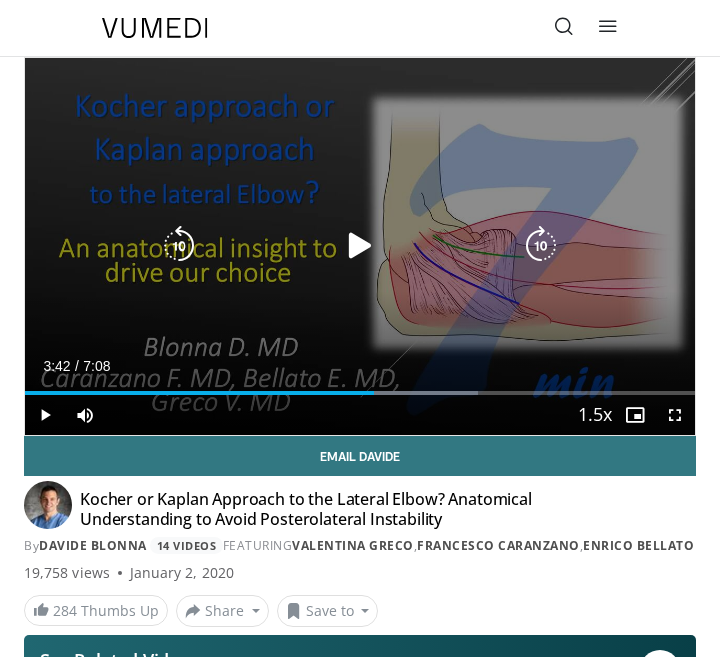 click at bounding box center (360, 246) 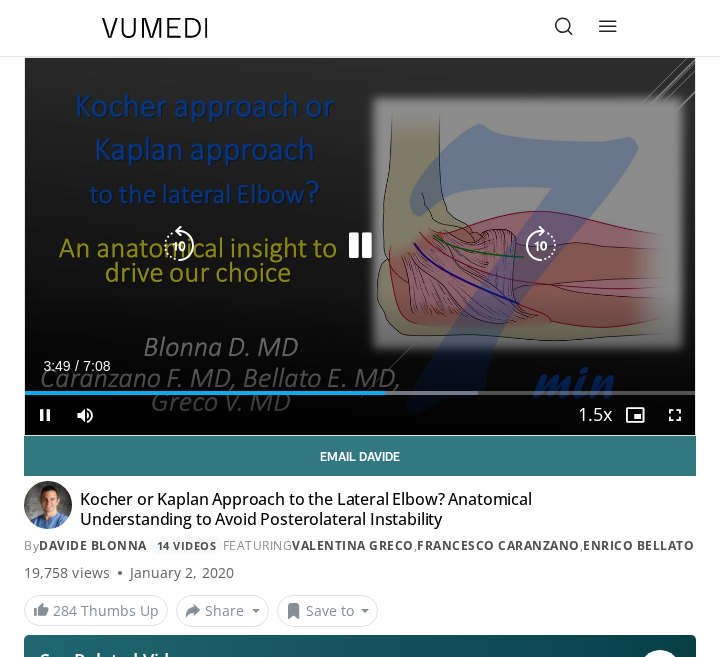 click at bounding box center (360, 246) 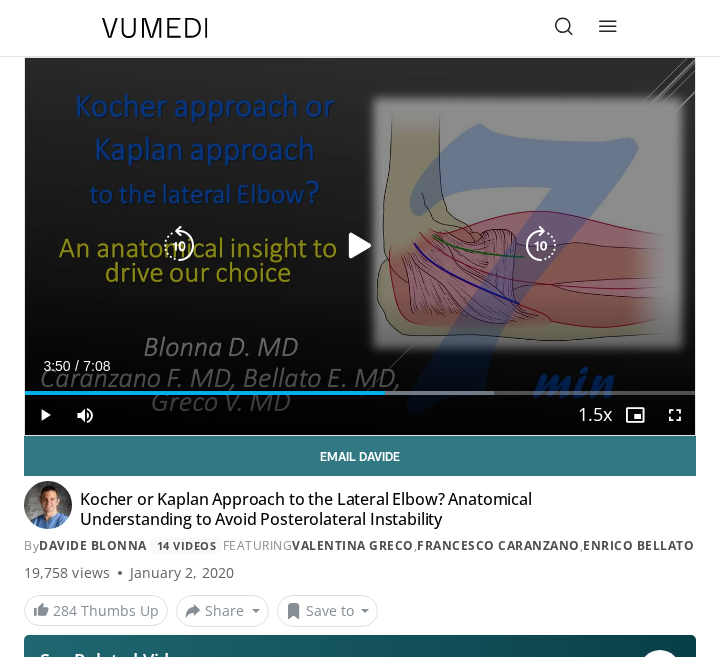 click at bounding box center [179, 246] 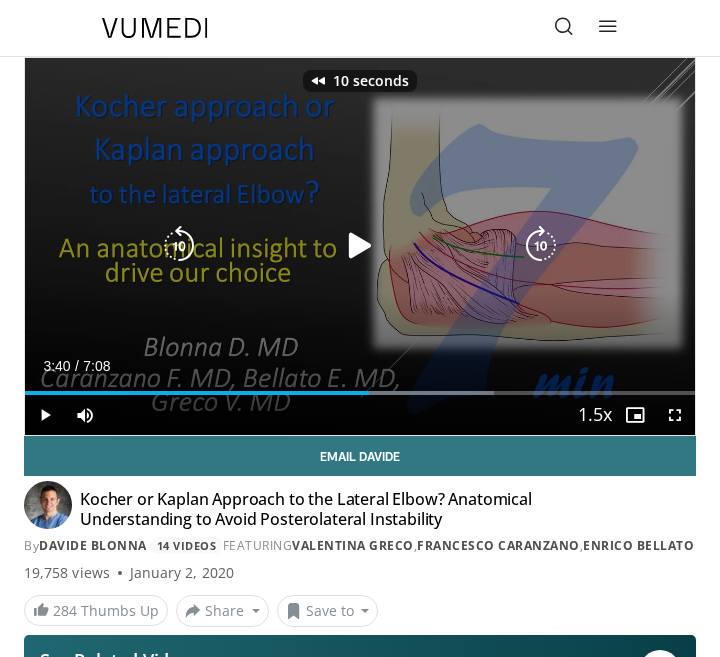 click at bounding box center [360, 246] 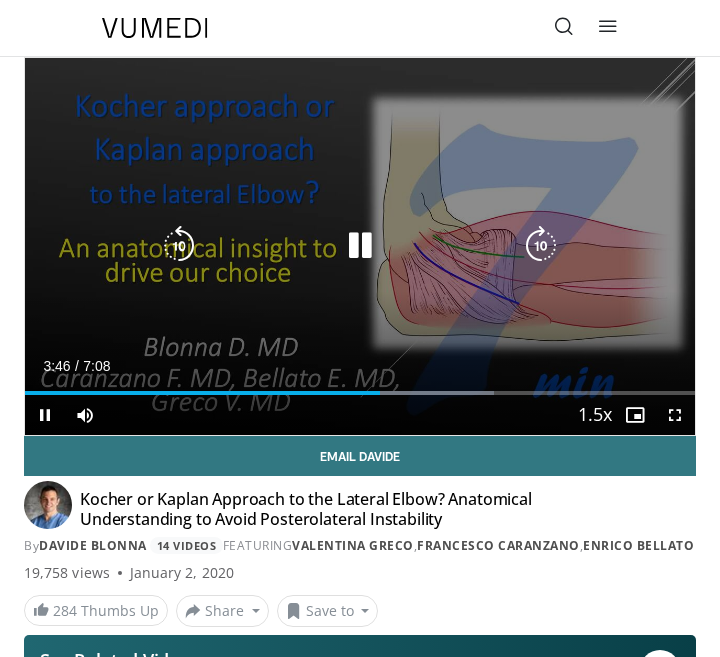 click at bounding box center [360, 246] 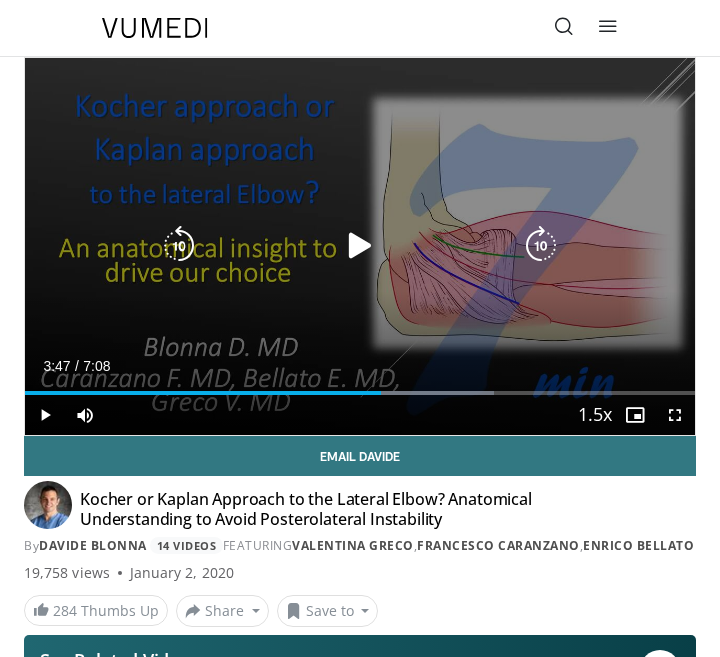 click at bounding box center (360, 246) 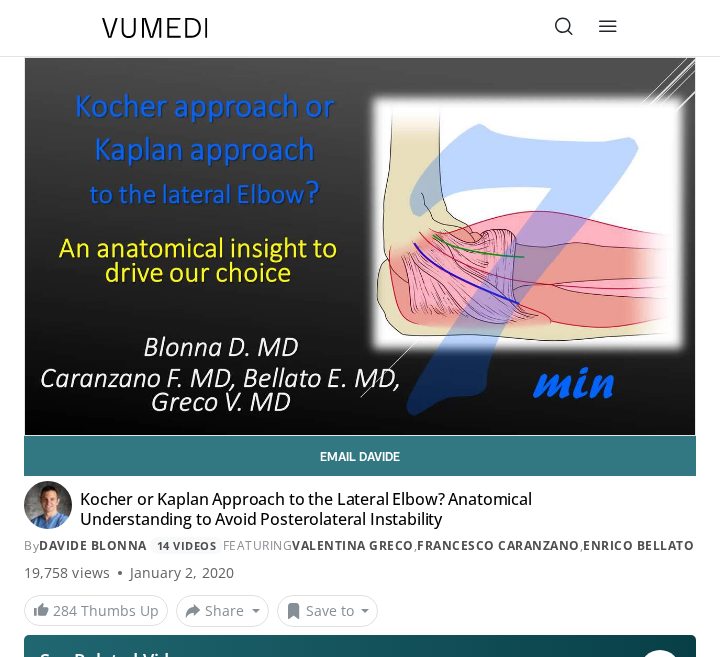 click on "10 seconds
Tap to unmute" at bounding box center [360, 246] 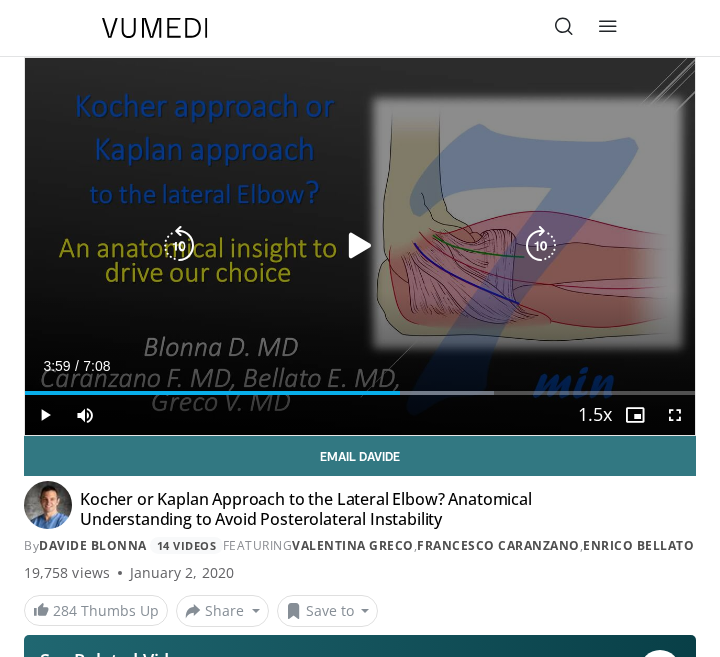 click at bounding box center [360, 246] 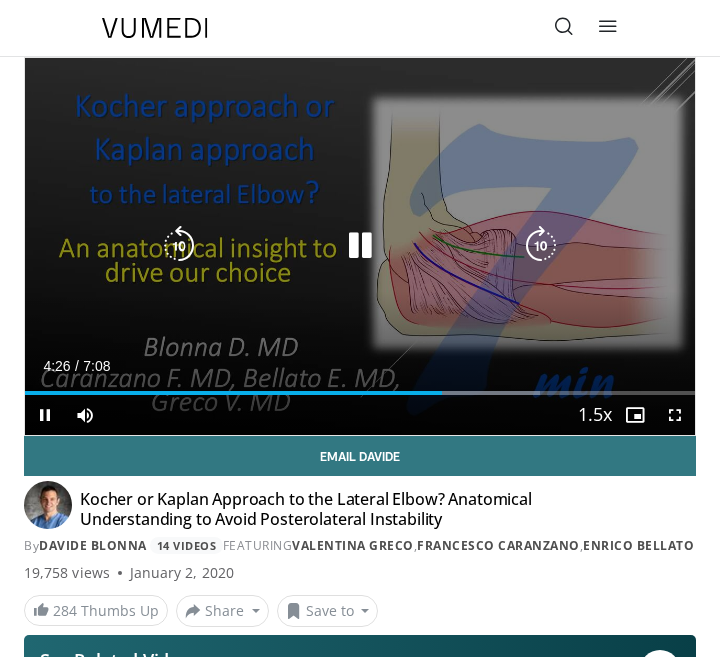 click at bounding box center [541, 246] 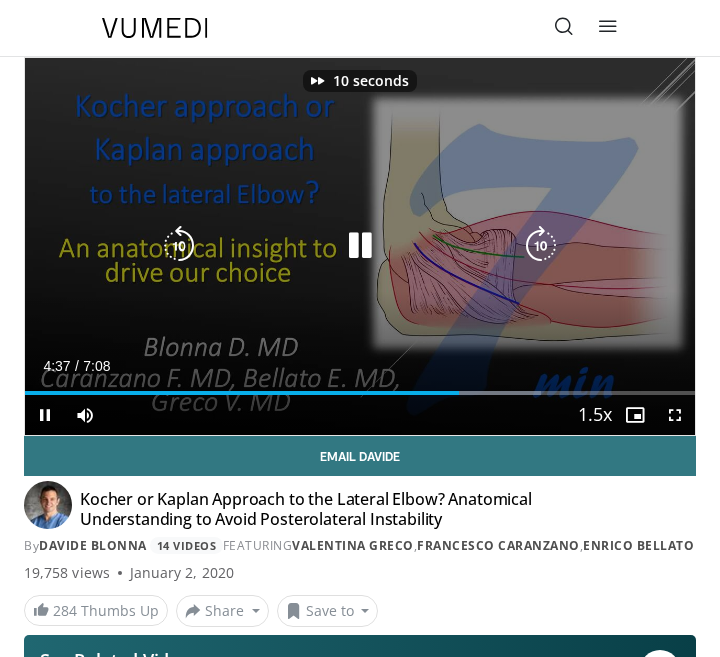 click at bounding box center [541, 246] 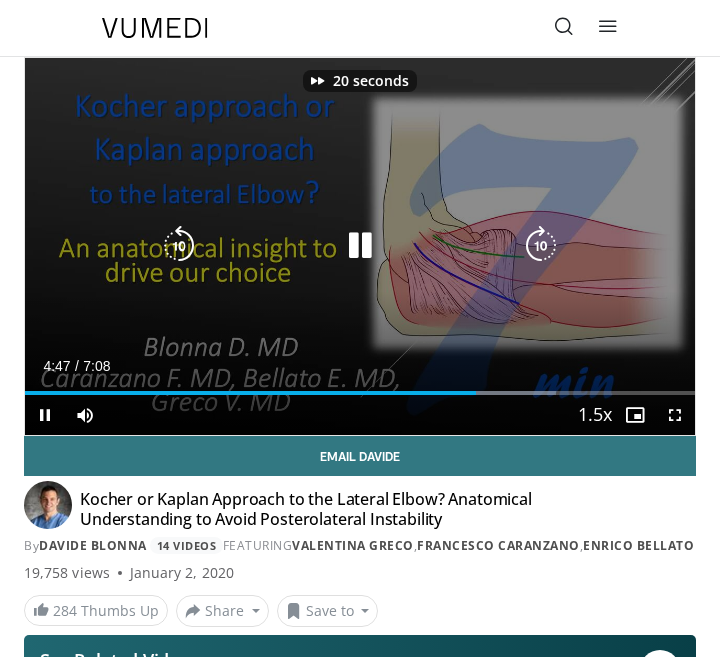 click at bounding box center (541, 246) 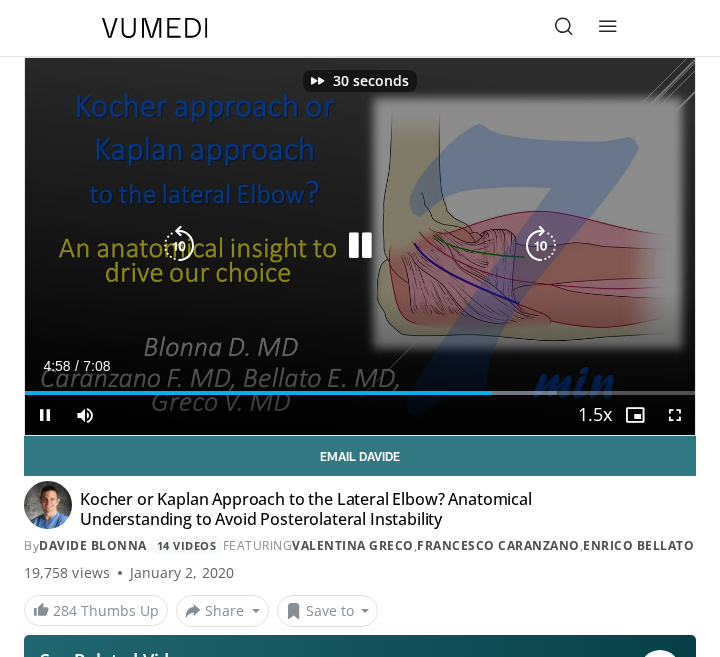 click at bounding box center [541, 246] 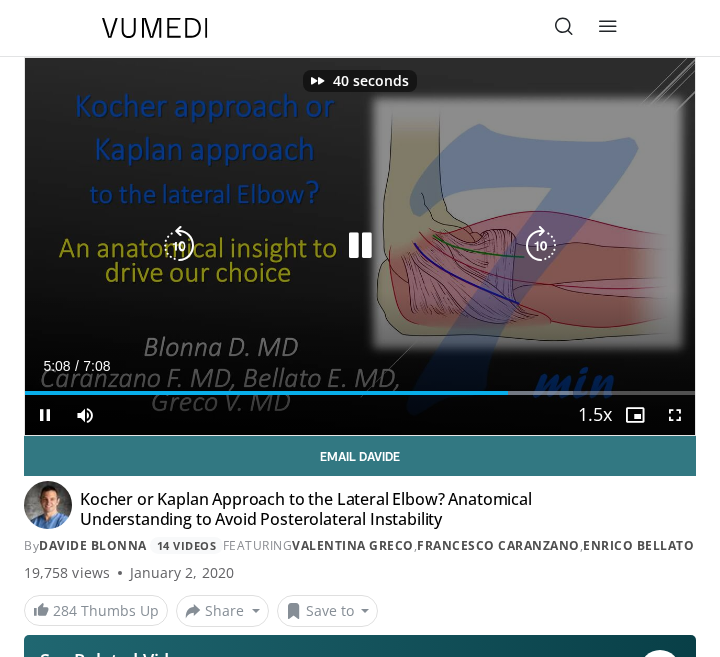 click at bounding box center [541, 246] 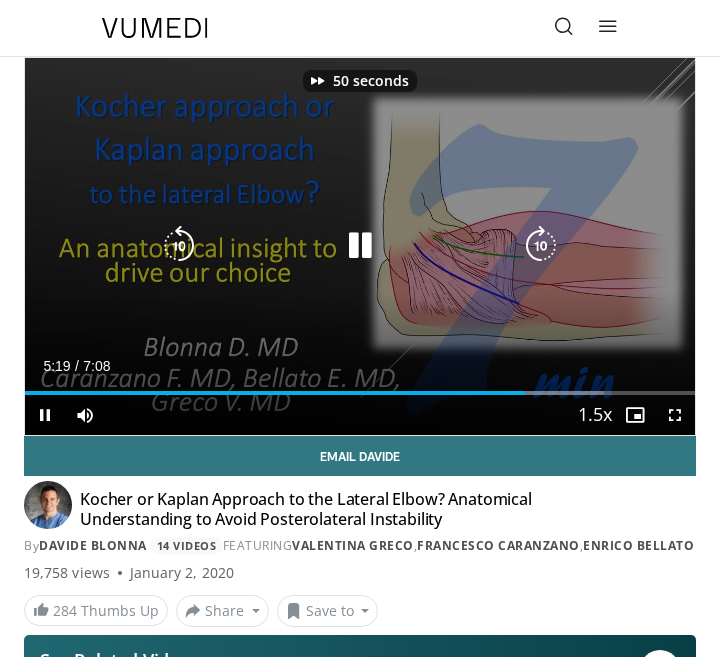 click at bounding box center (541, 246) 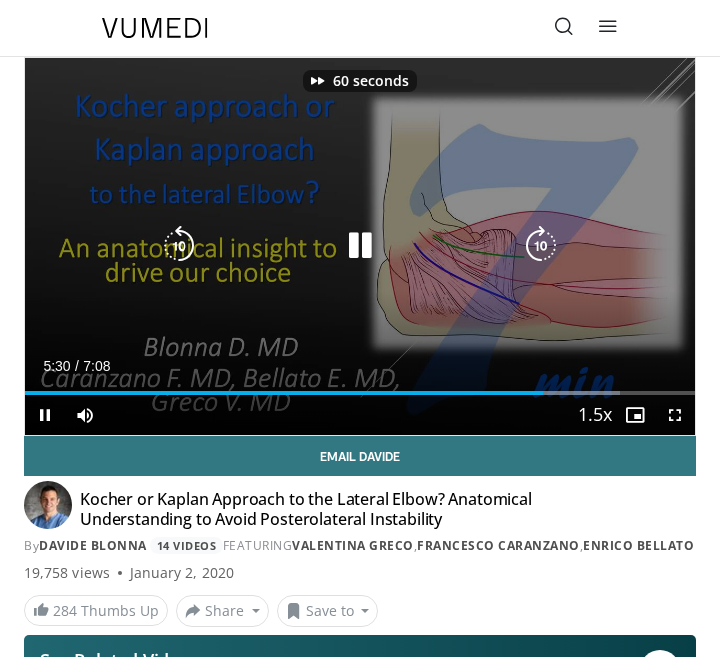 click at bounding box center (541, 246) 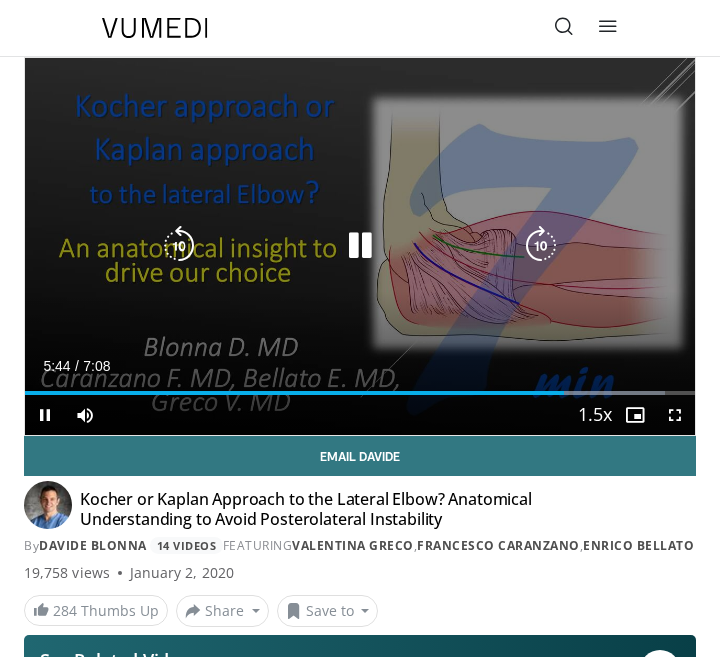click at bounding box center (541, 246) 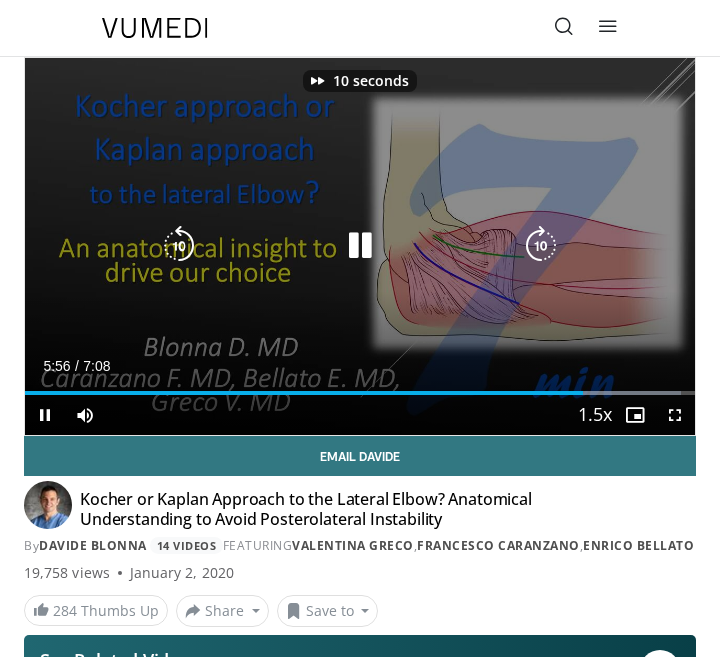 click at bounding box center [179, 246] 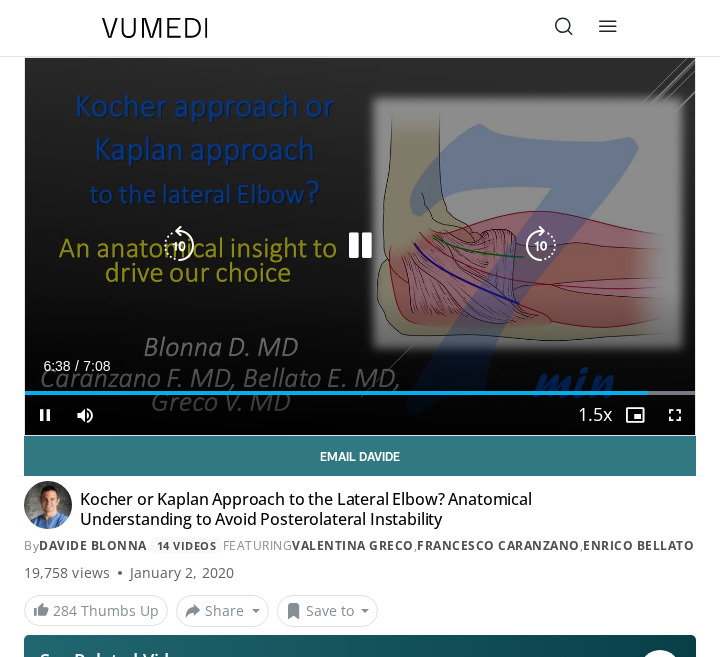 click at bounding box center (360, 246) 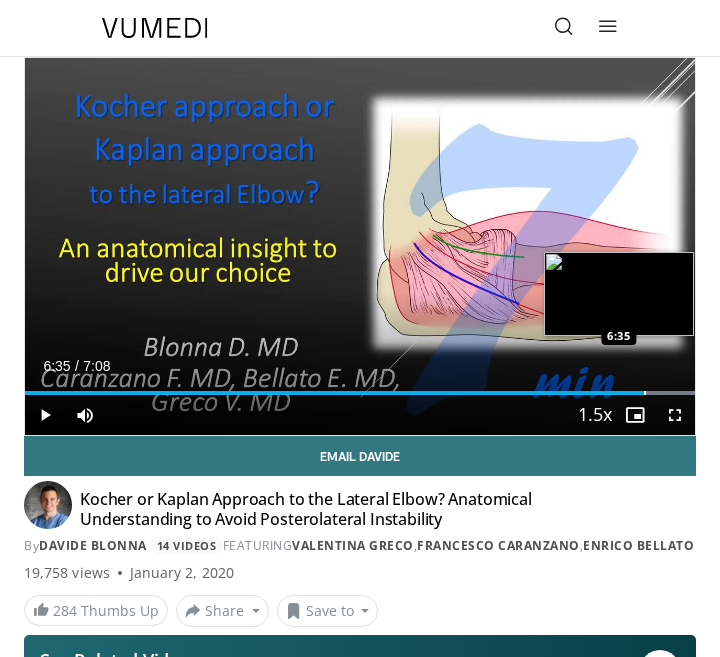 click at bounding box center [645, 393] 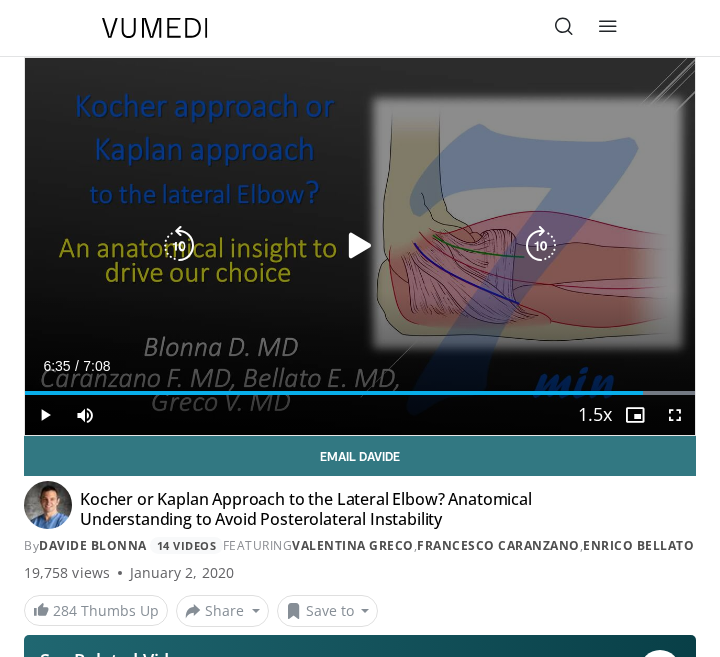 click at bounding box center (360, 246) 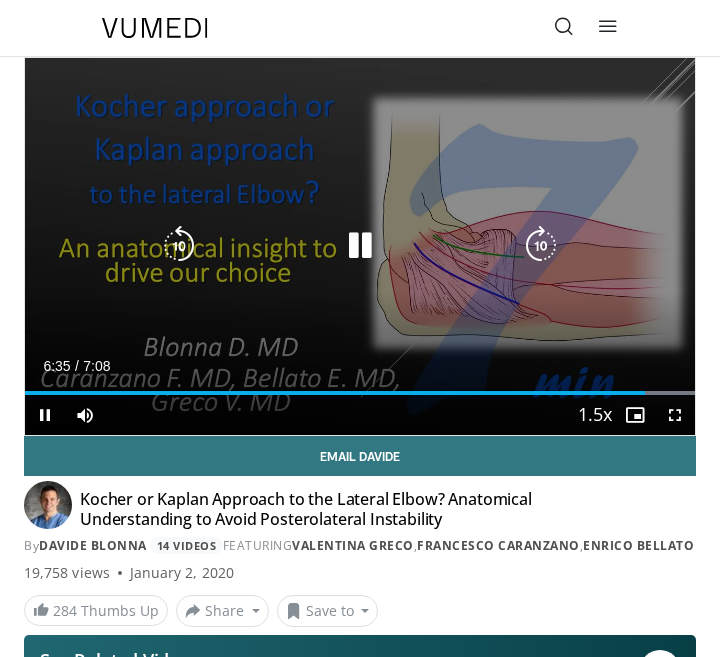 click at bounding box center (360, 246) 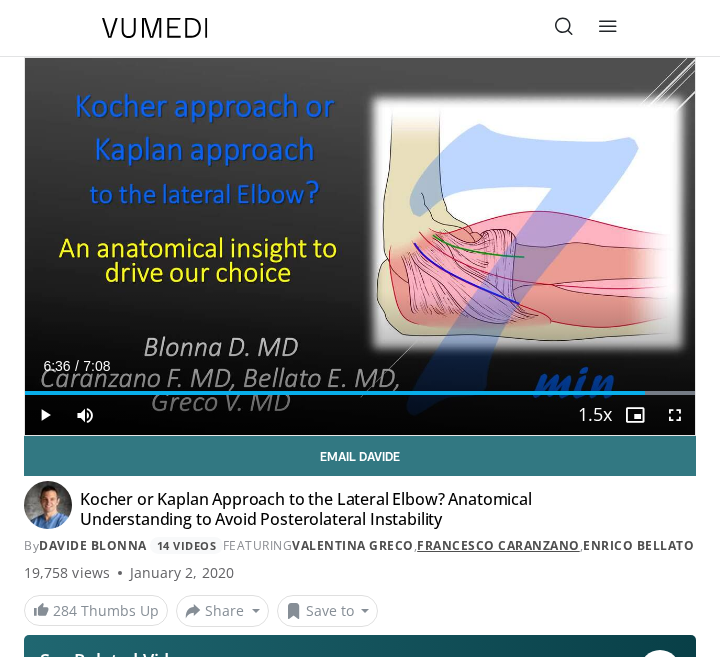 click on "Francesco Caranzano" at bounding box center (498, 545) 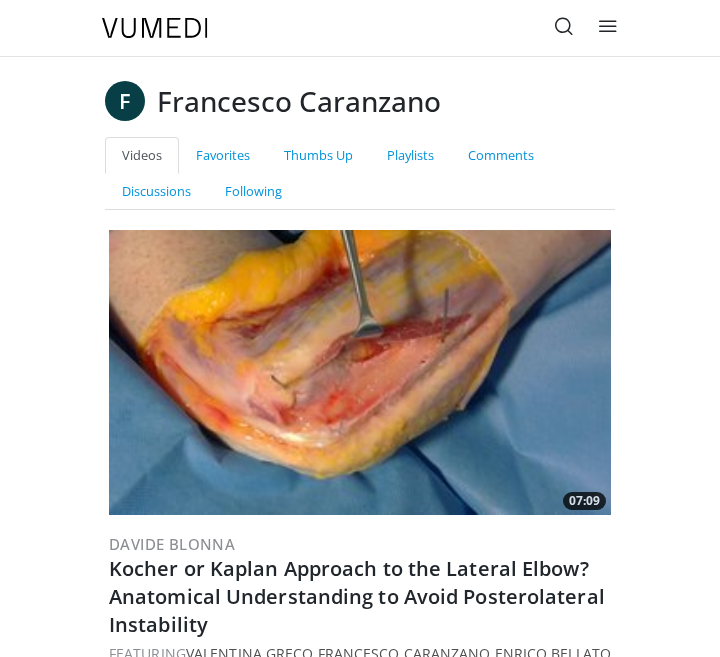 scroll, scrollTop: 0, scrollLeft: 0, axis: both 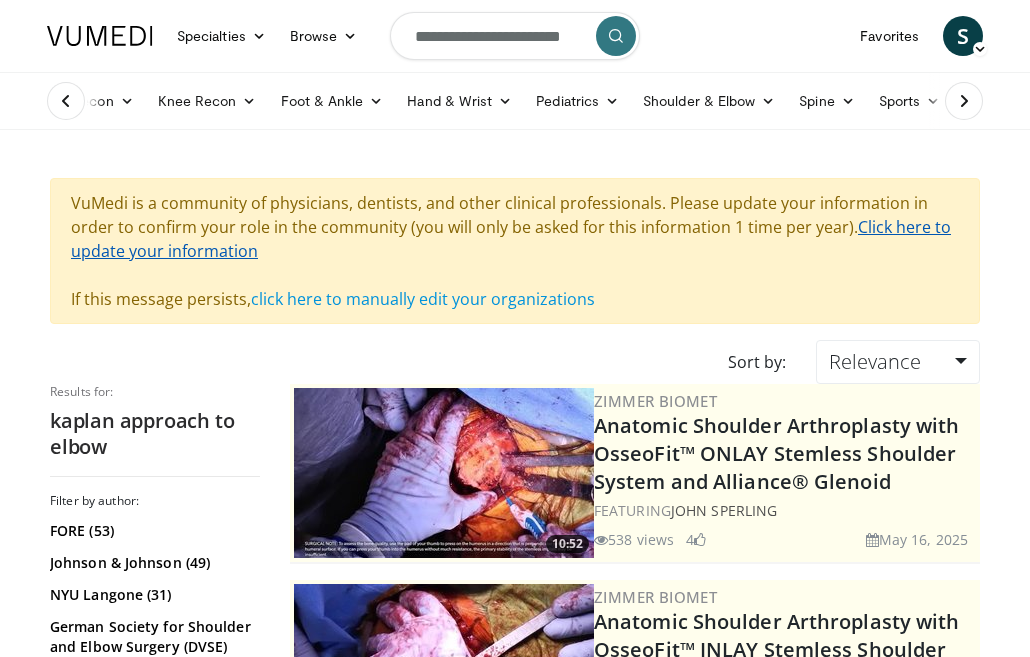 click on "Click here to update your information" at bounding box center (511, 239) 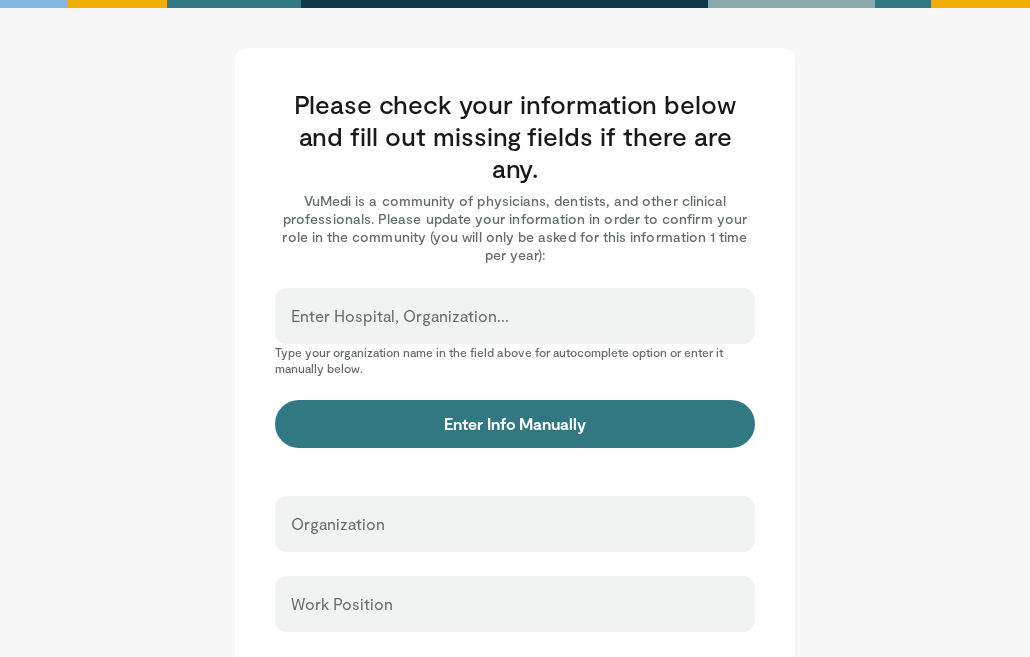 scroll, scrollTop: 0, scrollLeft: 0, axis: both 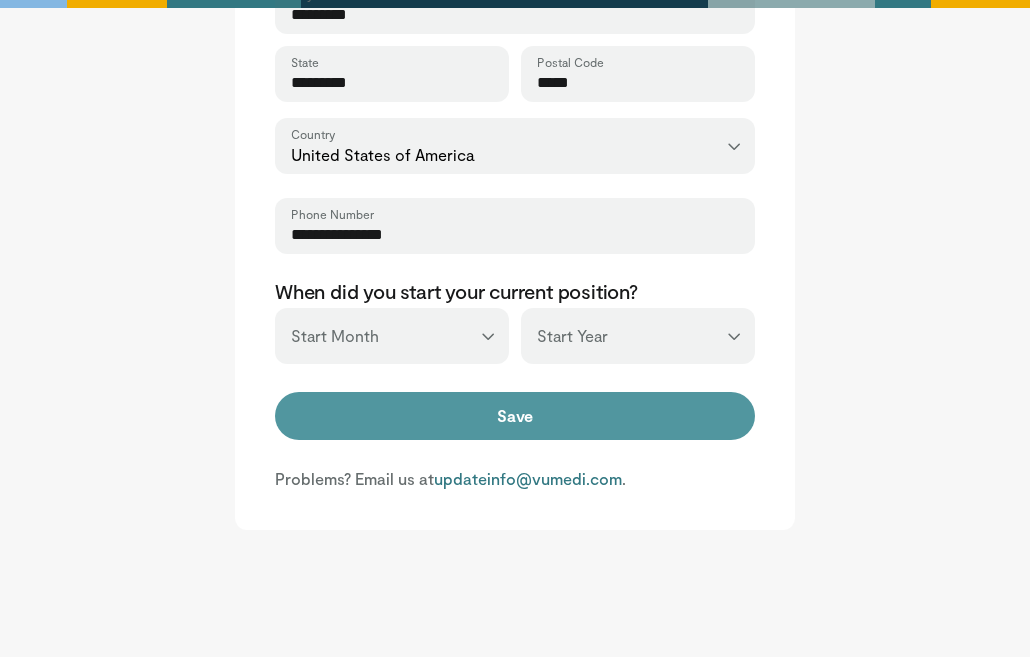 click on "Save" at bounding box center [515, 416] 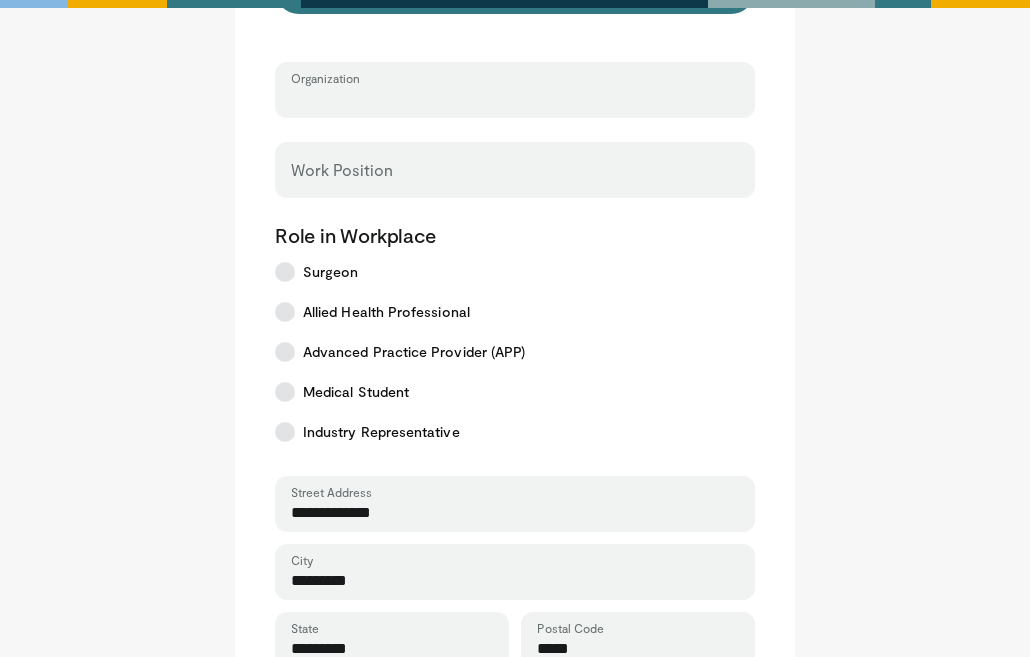scroll, scrollTop: 322, scrollLeft: 0, axis: vertical 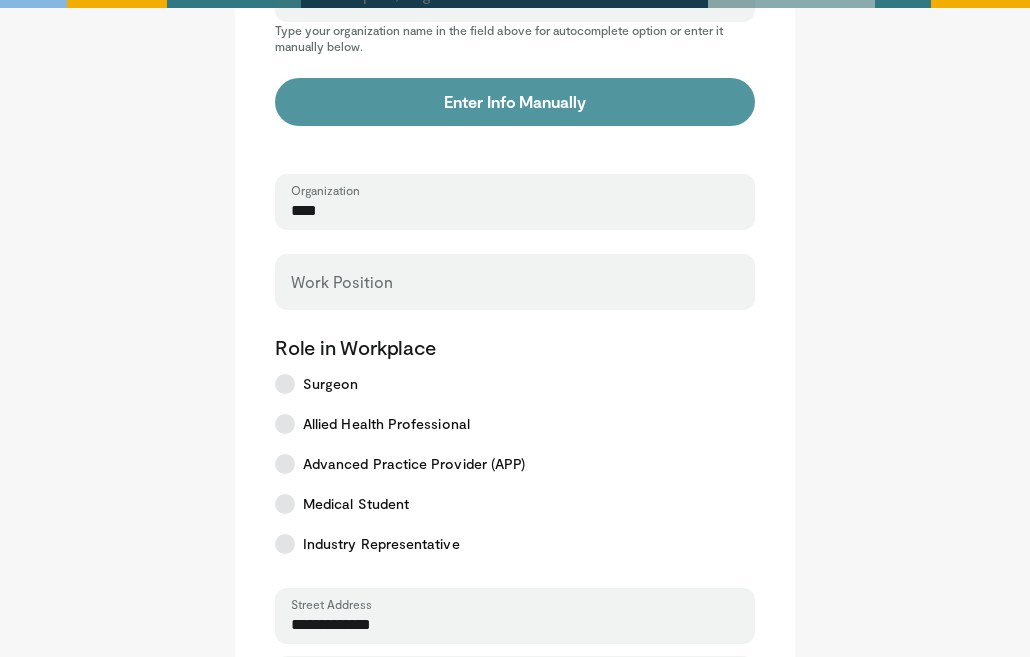 type on "****" 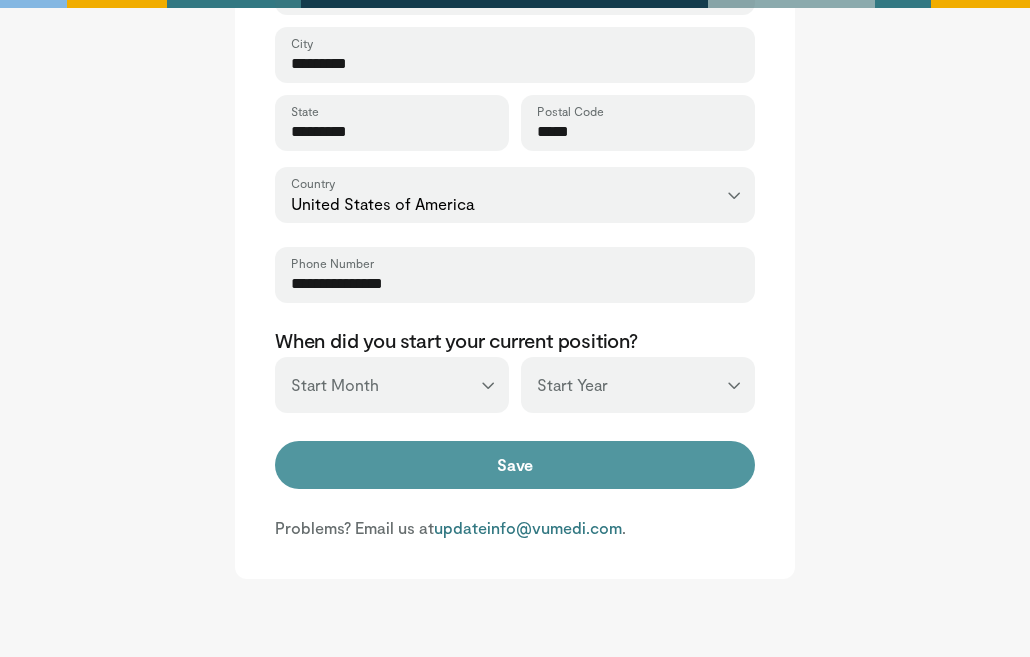 click on "Save" at bounding box center [515, 465] 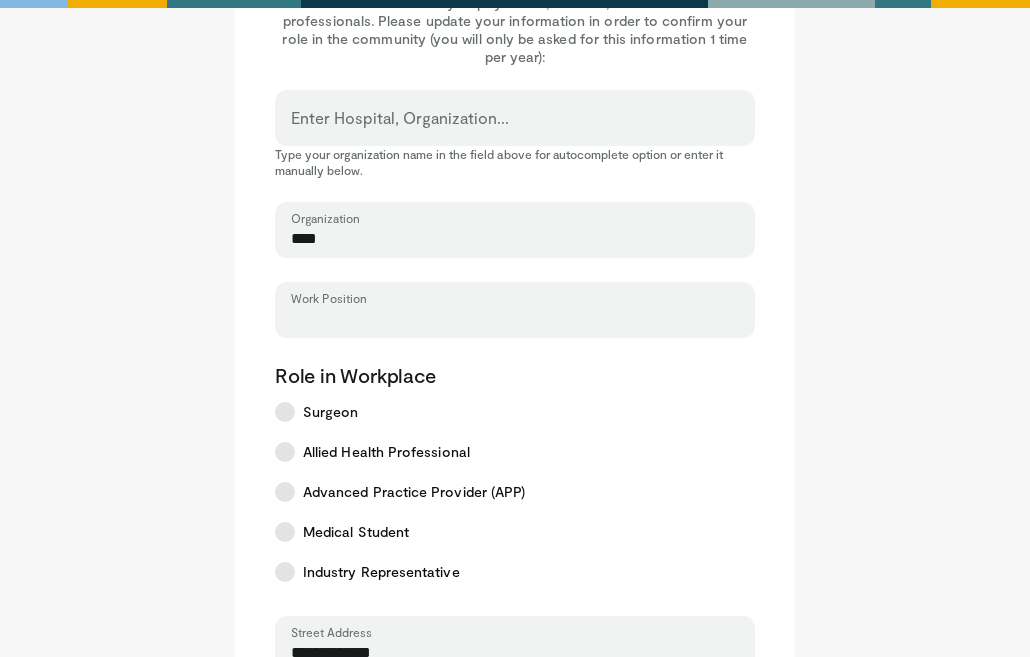 scroll, scrollTop: 172, scrollLeft: 0, axis: vertical 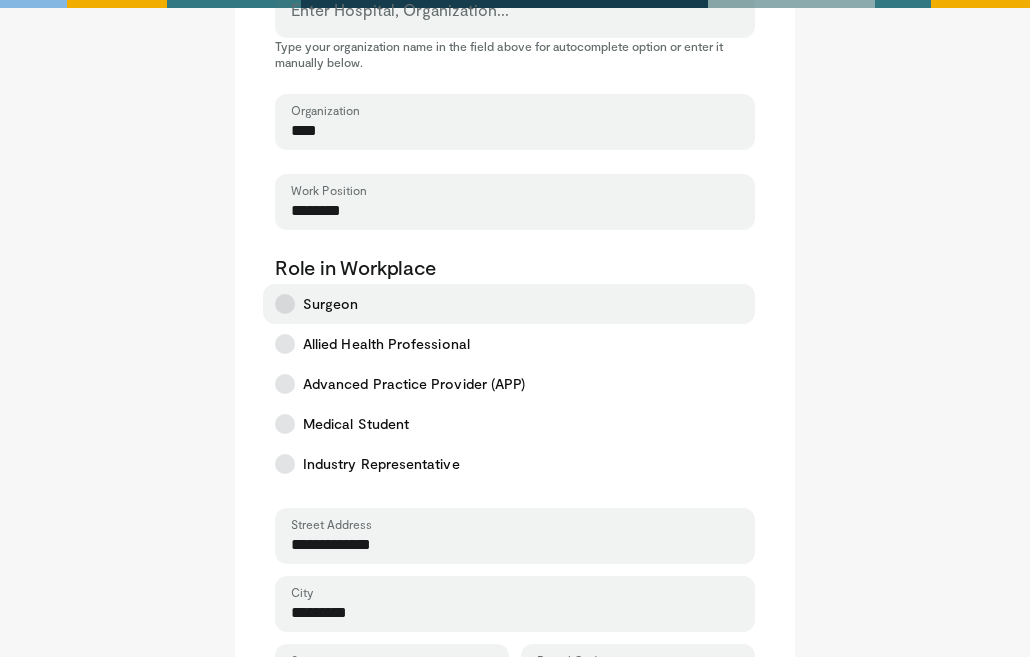 type on "********" 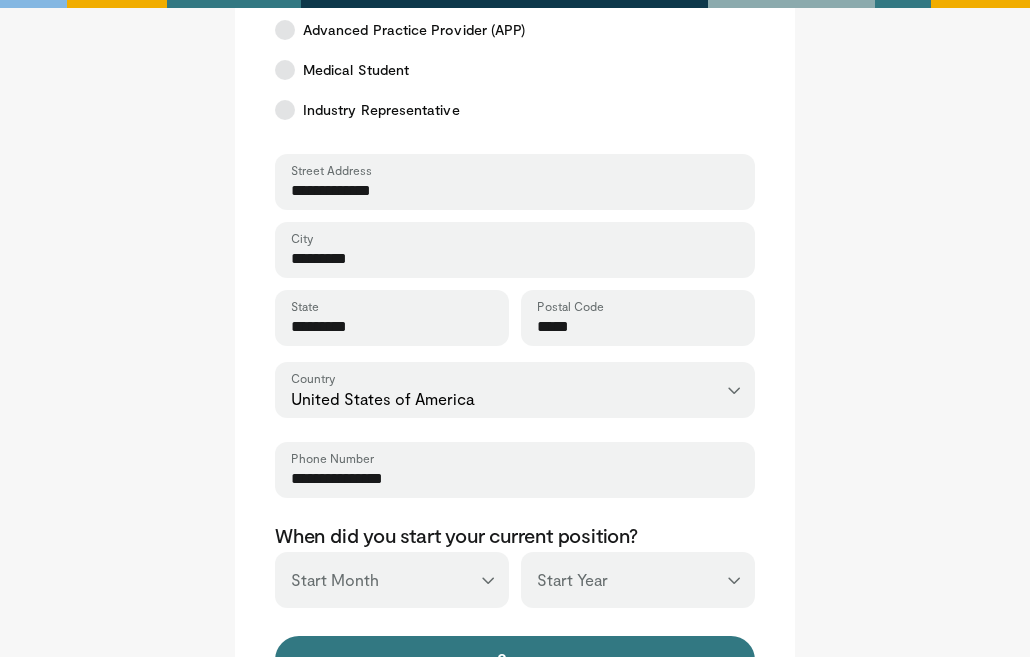 scroll, scrollTop: 906, scrollLeft: 0, axis: vertical 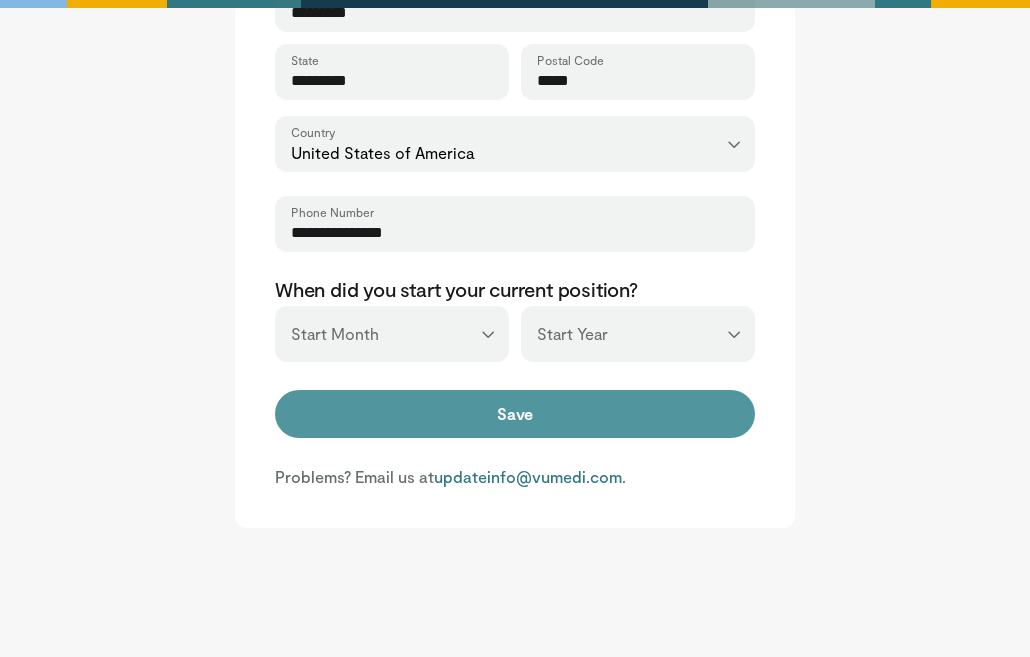 click on "Save" at bounding box center (515, 414) 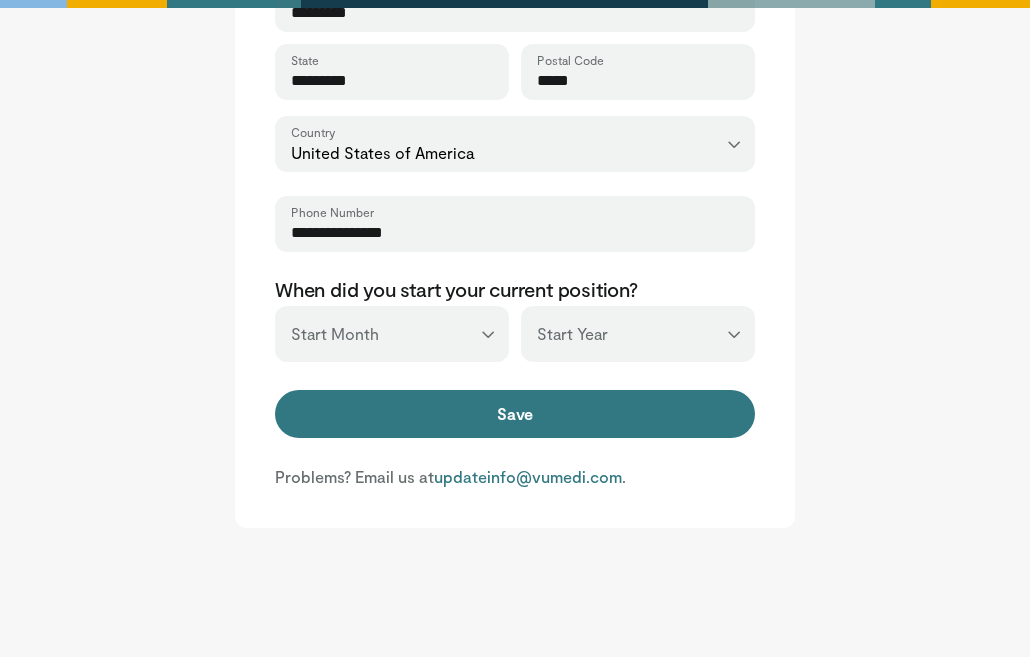 click on "***
*******
********
*****
*****
***
****
****
******
*********
*******
********
********" at bounding box center [392, 334] 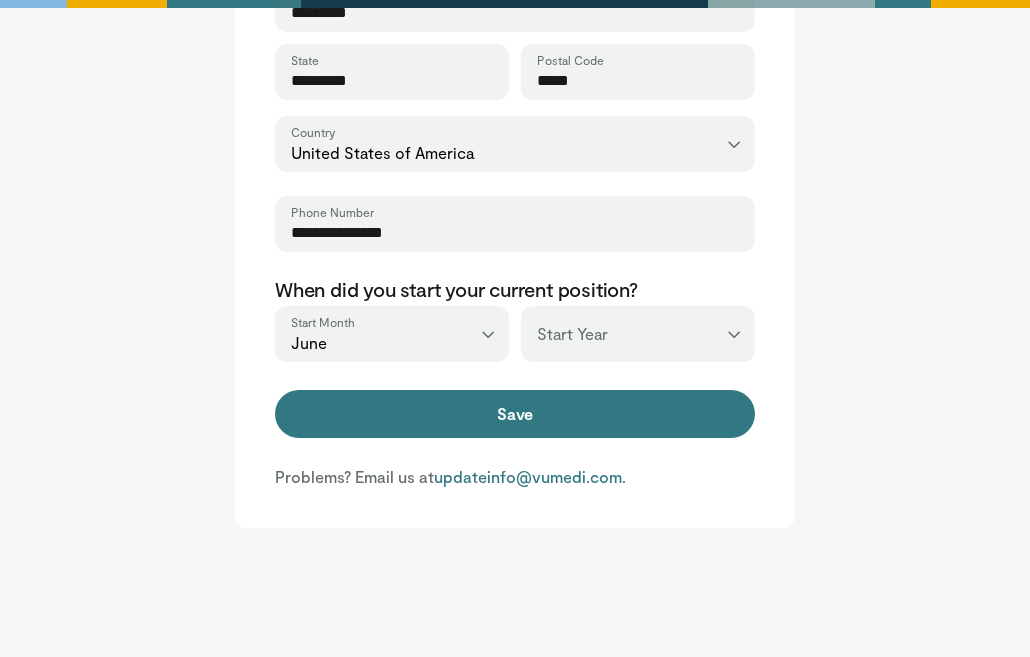 click on "***
****
****
****
****
****
****
****
****
****
****
****
****
****
****
****
****
****
****
****
****
****
****
****
****
****
****
****
****
**** **** **** **** ****" at bounding box center (638, 334) 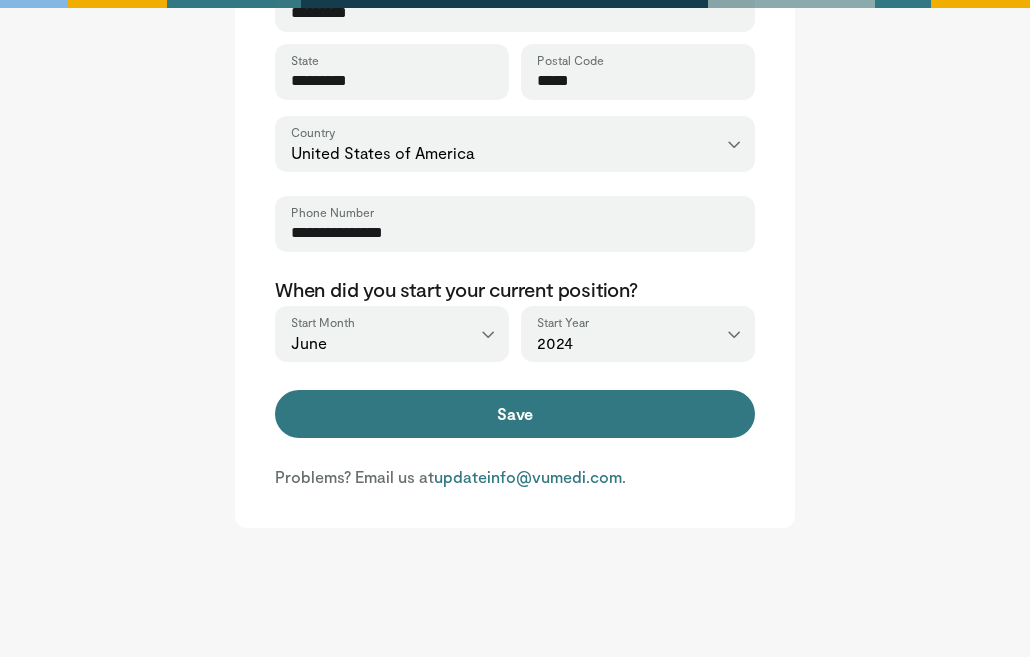 click on "Please check your information below and fill out missing fields if there are any.
VuMedi is a community of physicians, dentists, and other clinical professionals.
Please update your information in order to confirm your role in the community
(you will only be asked for this information 1 time per year):
Enter Hospital, Organization...
Type your organization name in the field above for autocomplete option or enter it manually below.
****
Organization
********
Work Position
Role in Workplace
*" at bounding box center [515, -165] 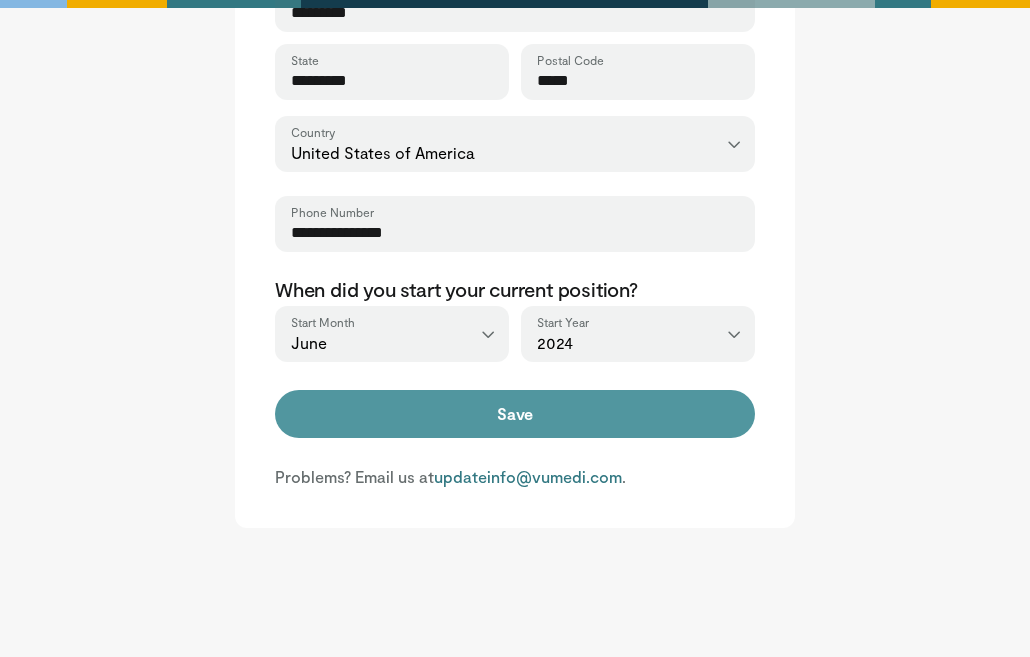 click on "Save" at bounding box center (515, 414) 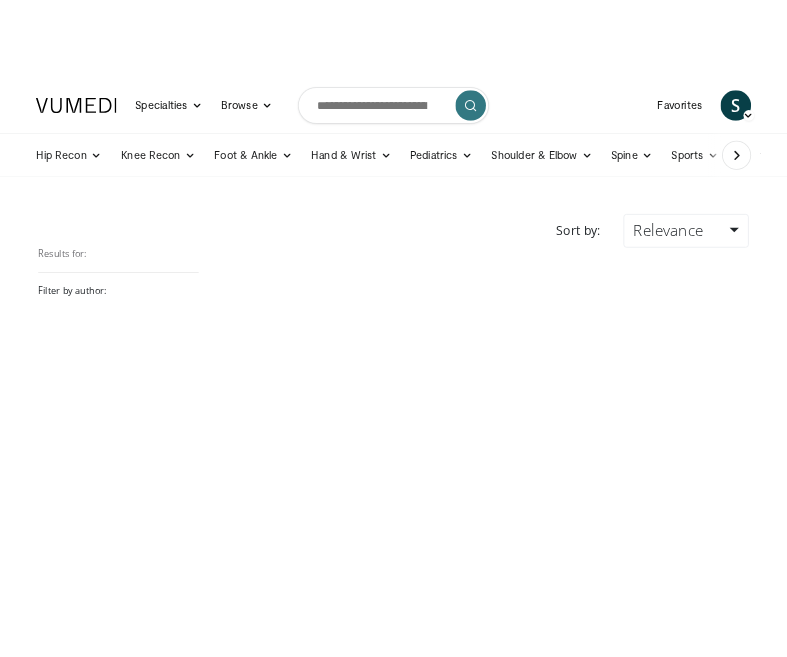 scroll, scrollTop: 0, scrollLeft: 0, axis: both 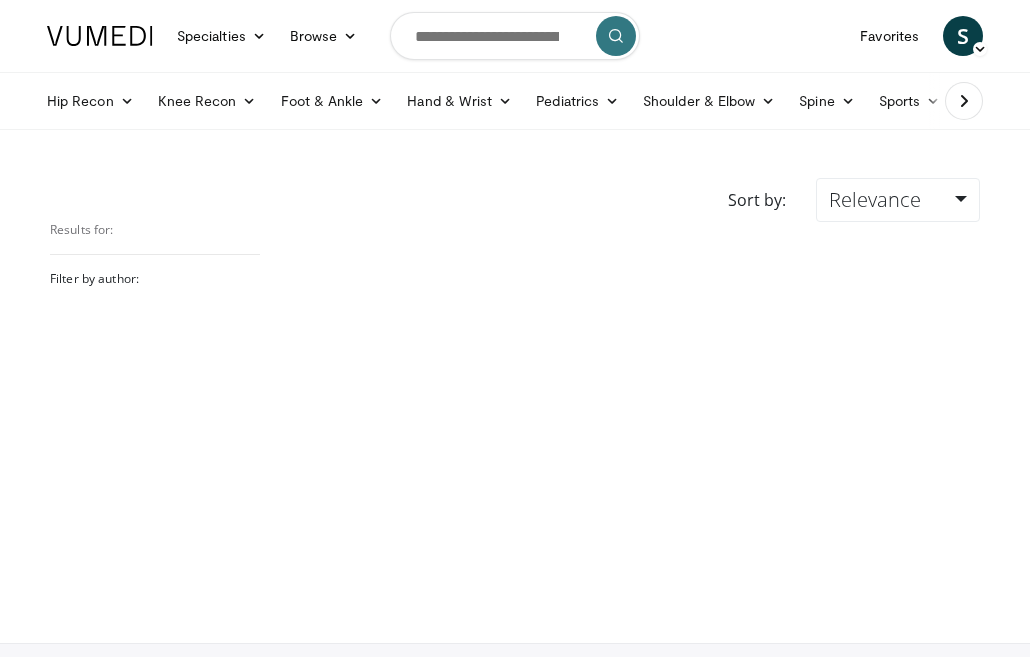 click on "Specialties
Adult & Family Medicine
Allergy, Asthma, Immunology
Anesthesiology
Cardiology
Dental
Dermatology
Endocrinology
Gastroenterology & Hepatology
General Surgery
Hematology & Oncology
Infectious Disease
Nephrology
Neurology
Neurosurgery
Obstetrics & Gynecology
Ophthalmology
Oral Maxillofacial
Orthopaedics
Otolaryngology
Pediatrics
Plastic Surgery
Podiatry
Psychiatry
Pulmonology
Radiation Oncology
Radiology
Rheumatology
Urology
Videos" at bounding box center [515, 328] 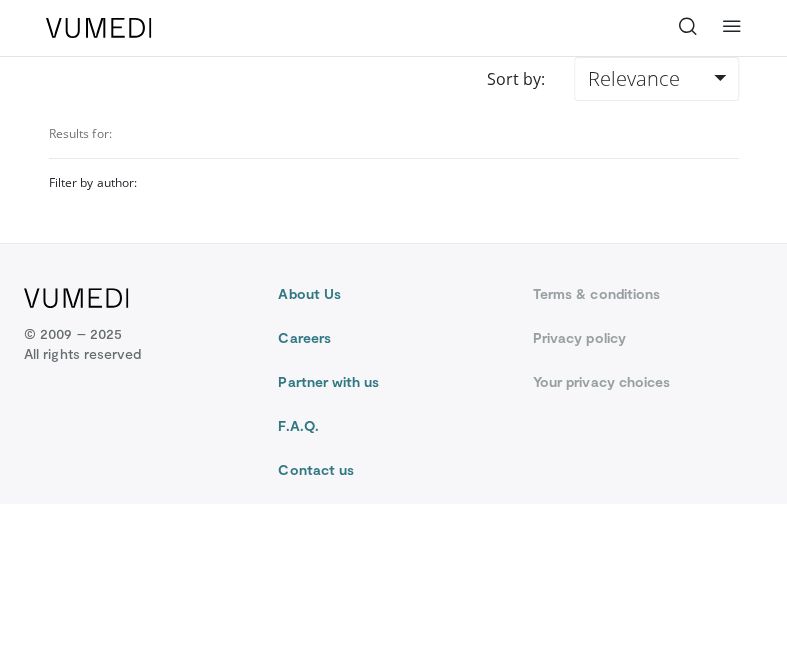 click at bounding box center (688, 26) 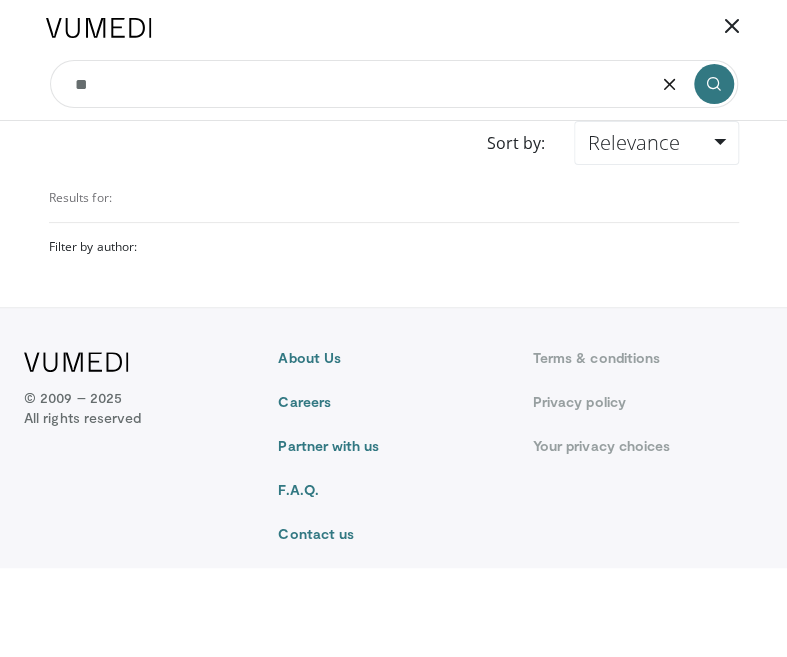 type on "*" 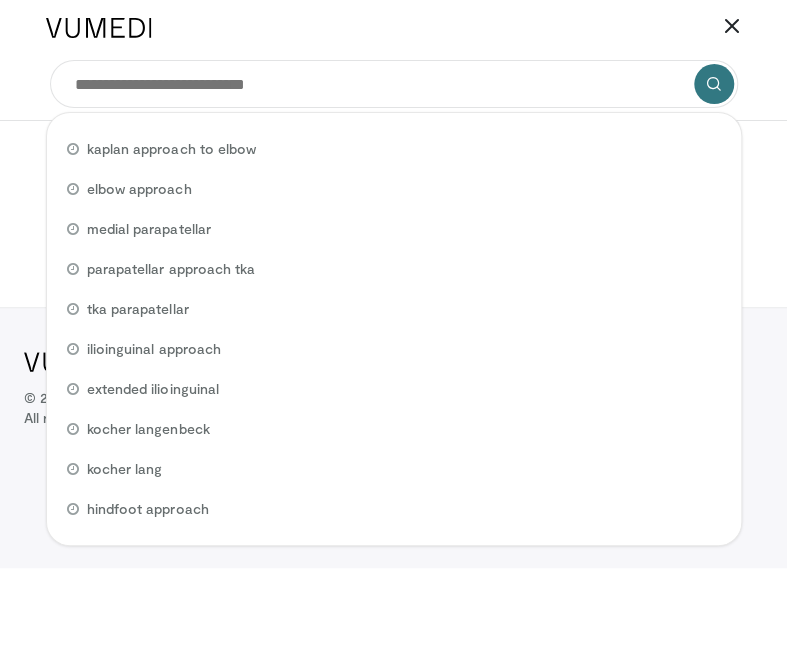 click on "Specialties
Adult & Family Medicine
Allergy, Asthma, Immunology
Anesthesiology
Cardiology
Dental
Dermatology
Endocrinology
Gastroenterology & Hepatology
General Surgery
Hematology & Oncology
Infectious Disease
Nephrology
Neurology
Neurosurgery
Obstetrics & Gynecology
Ophthalmology
Oral Maxillofacial
Orthopaedics
Otolaryngology
Pediatrics
Plastic Surgery
Podiatry
Psychiatry
Pulmonology
Radiation Oncology
Radiology
Rheumatology
Urology" at bounding box center (393, 328) 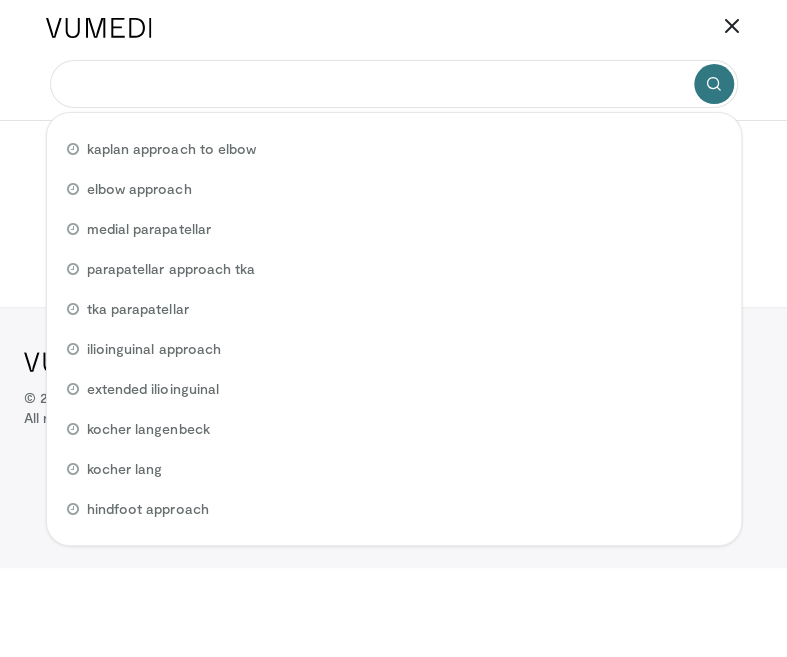 click at bounding box center (394, 84) 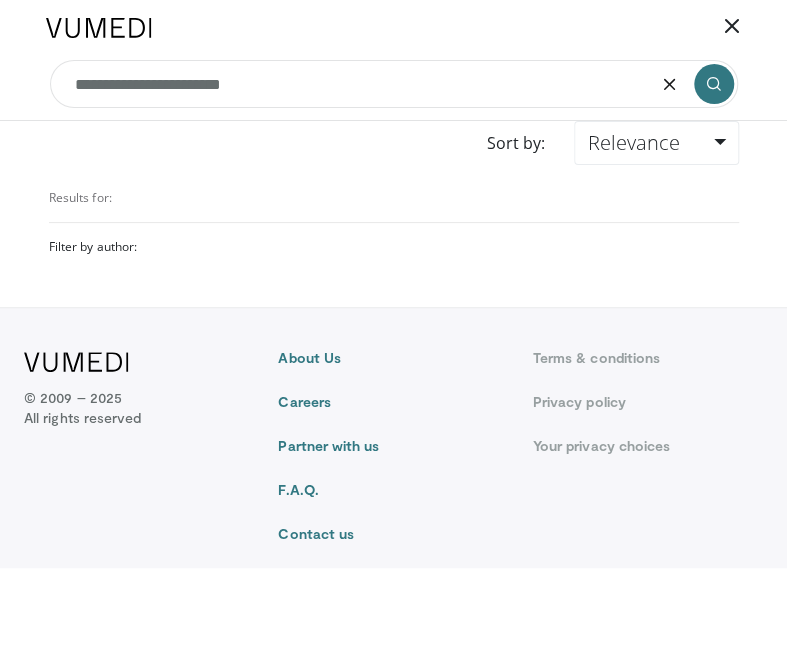 type on "**********" 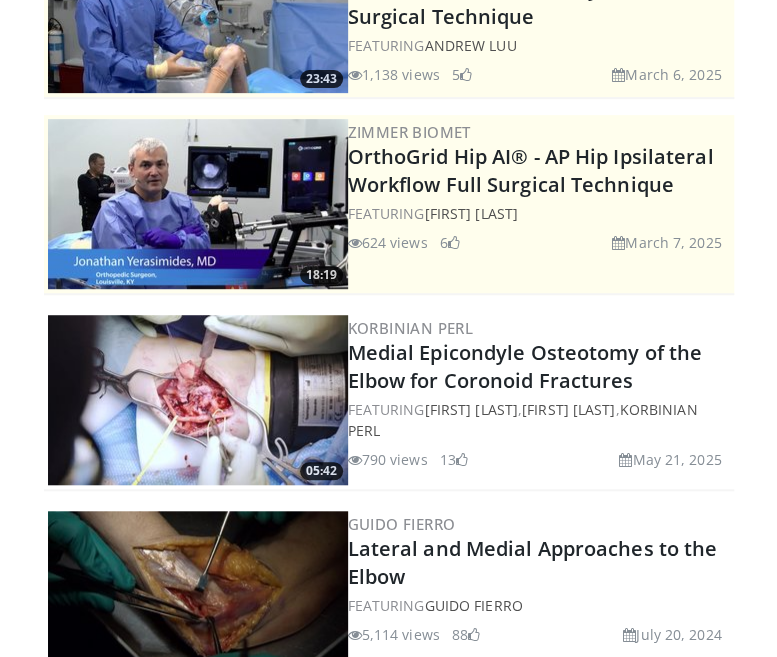 scroll, scrollTop: 600, scrollLeft: 0, axis: vertical 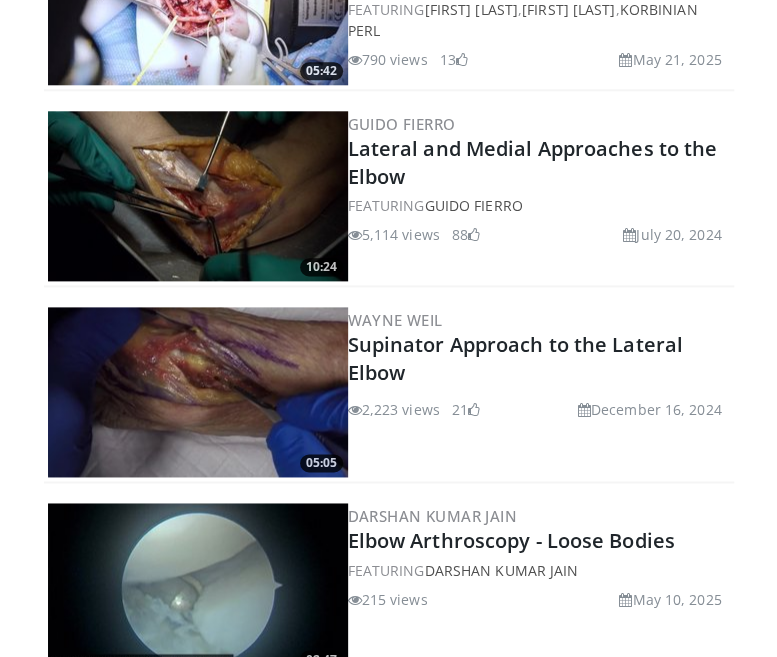 click at bounding box center [198, 196] 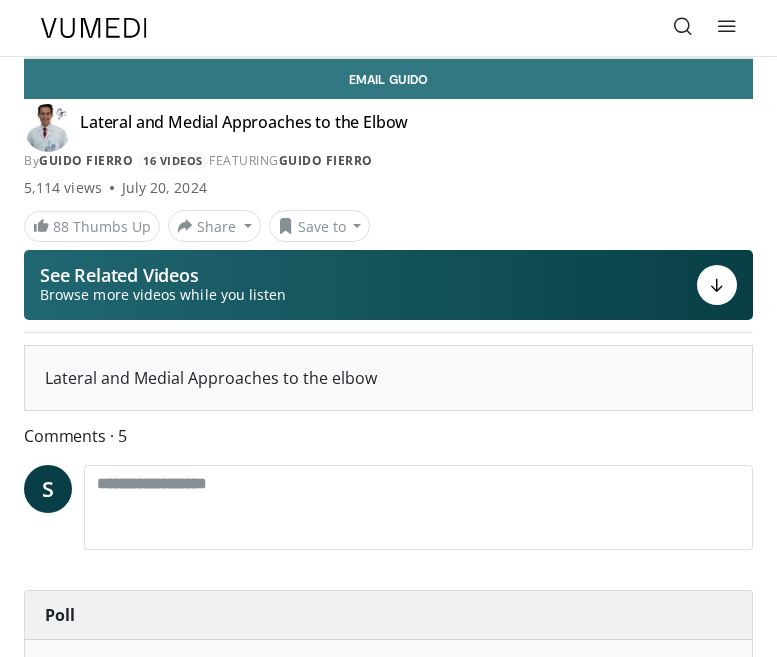 scroll, scrollTop: 0, scrollLeft: 0, axis: both 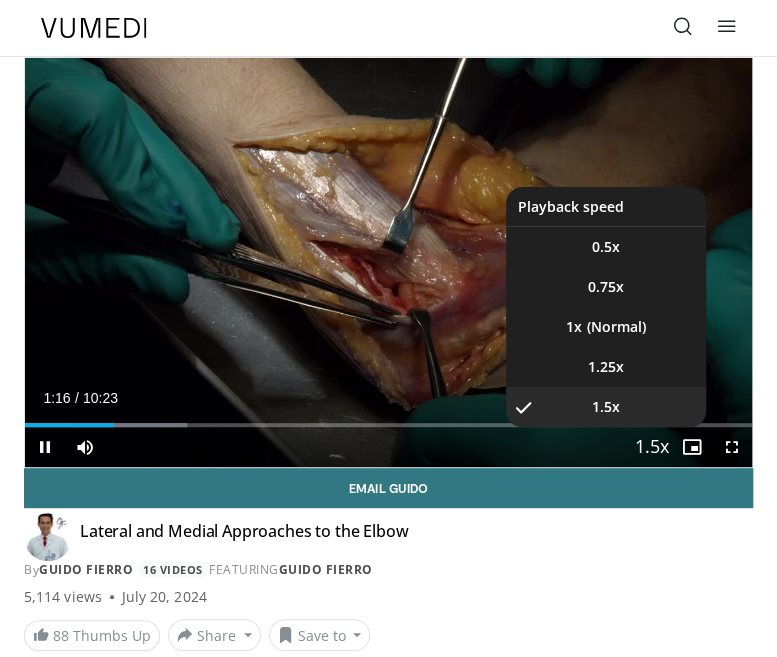click at bounding box center (652, 448) 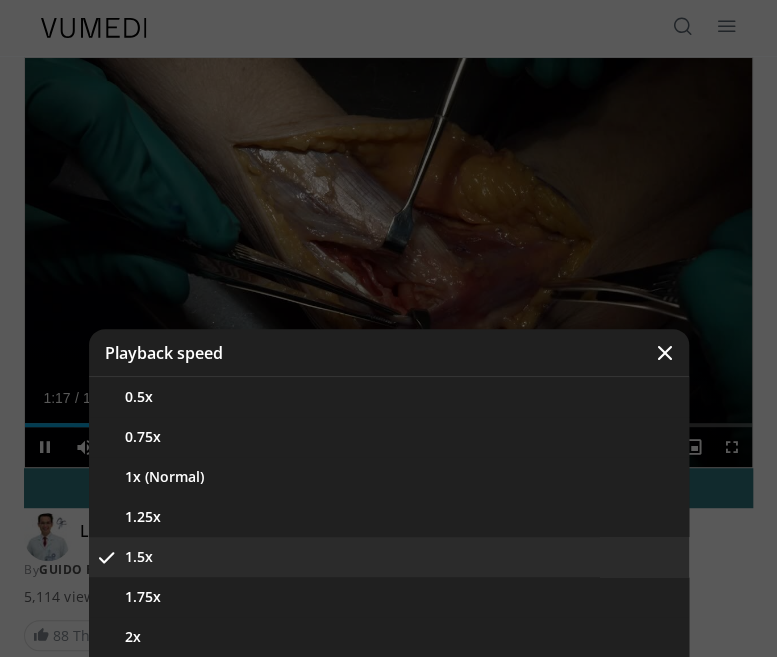 click at bounding box center [388, 328] 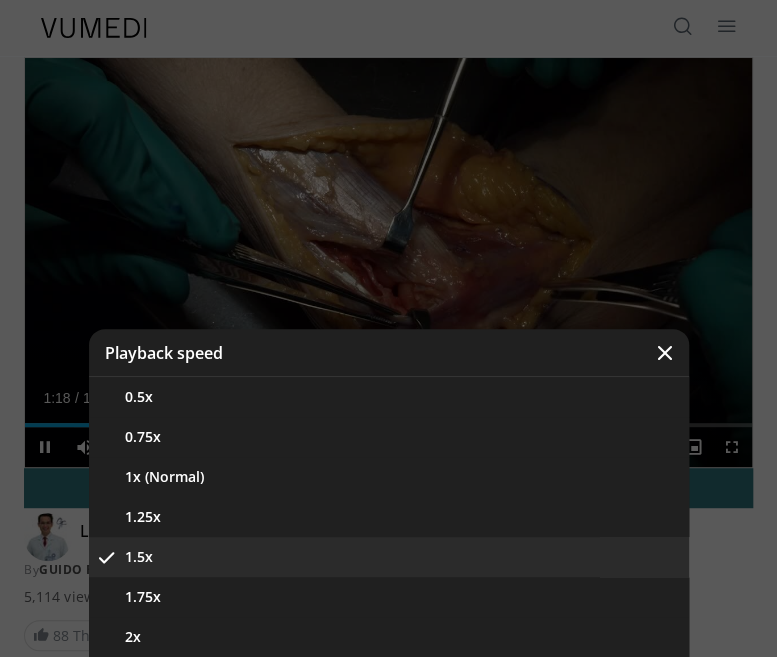 click at bounding box center (388, 328) 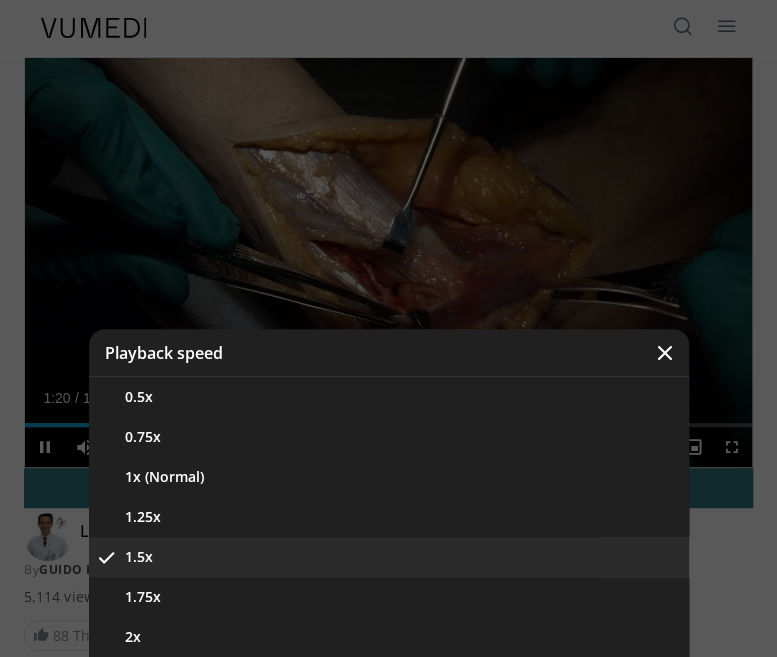 click at bounding box center [665, 353] 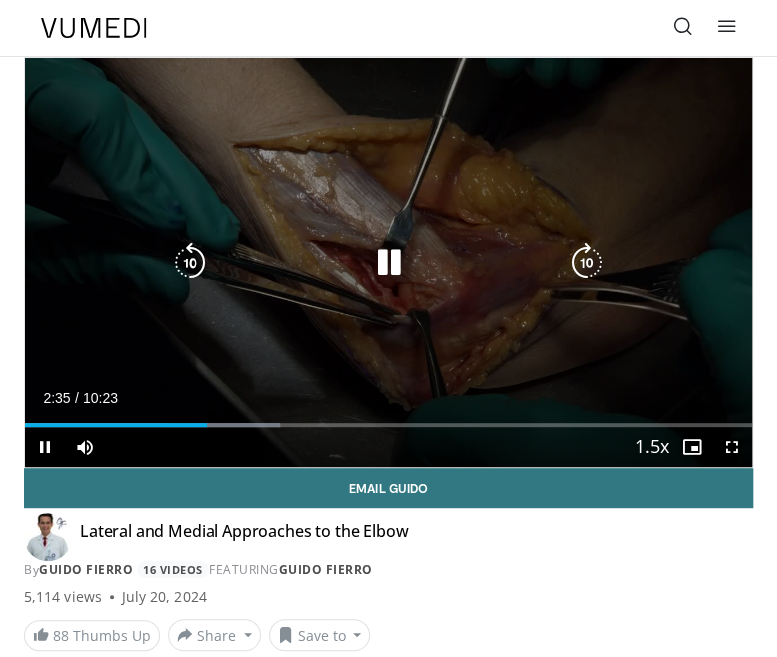 click at bounding box center (389, 263) 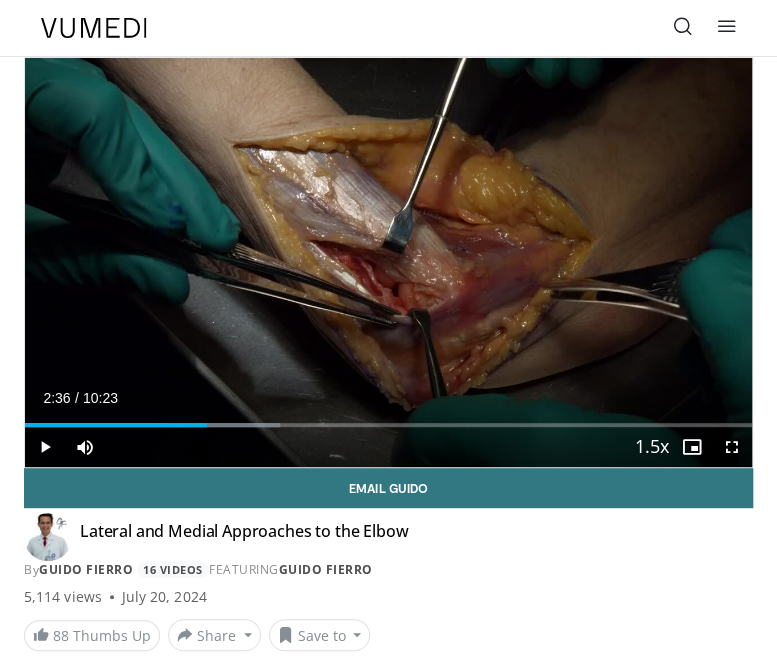 type 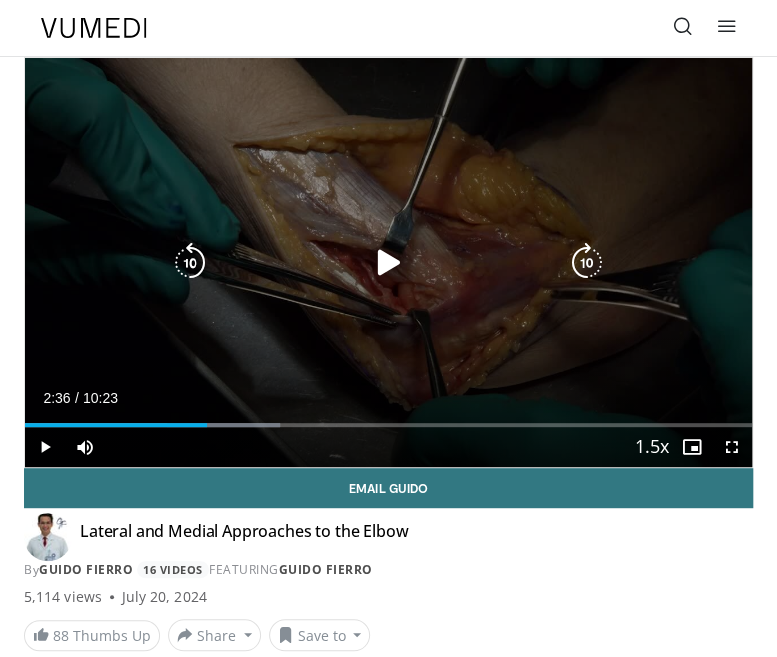 click at bounding box center [389, 263] 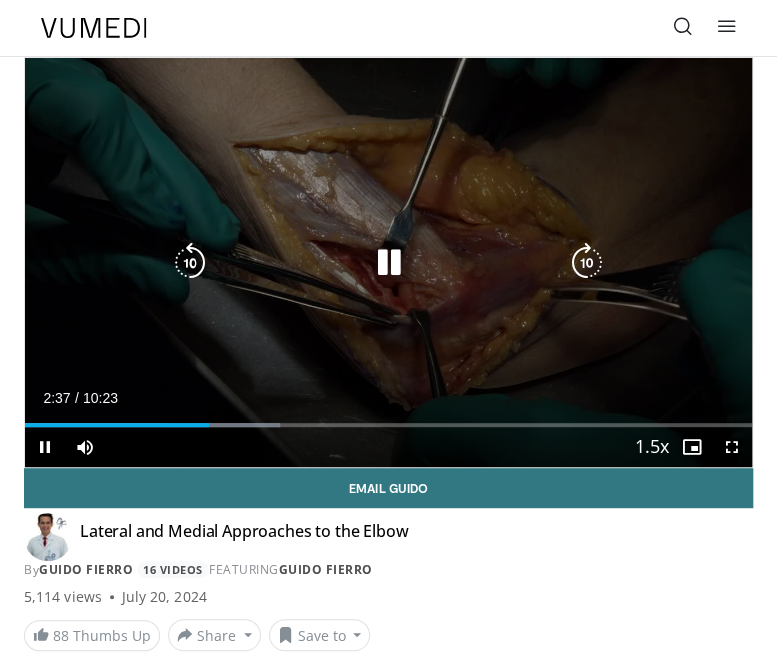 click on "10 seconds
Tap to unmute" at bounding box center (388, 262) 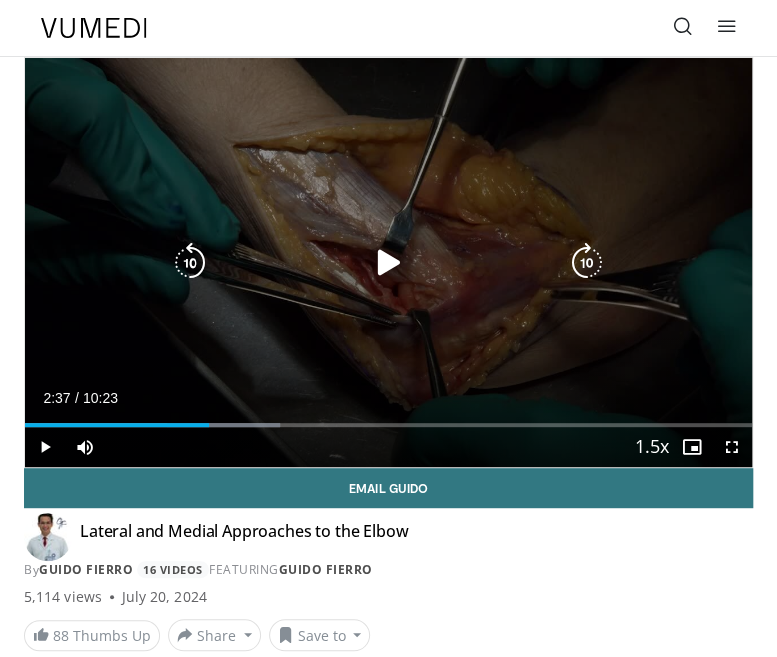 click at bounding box center [389, 263] 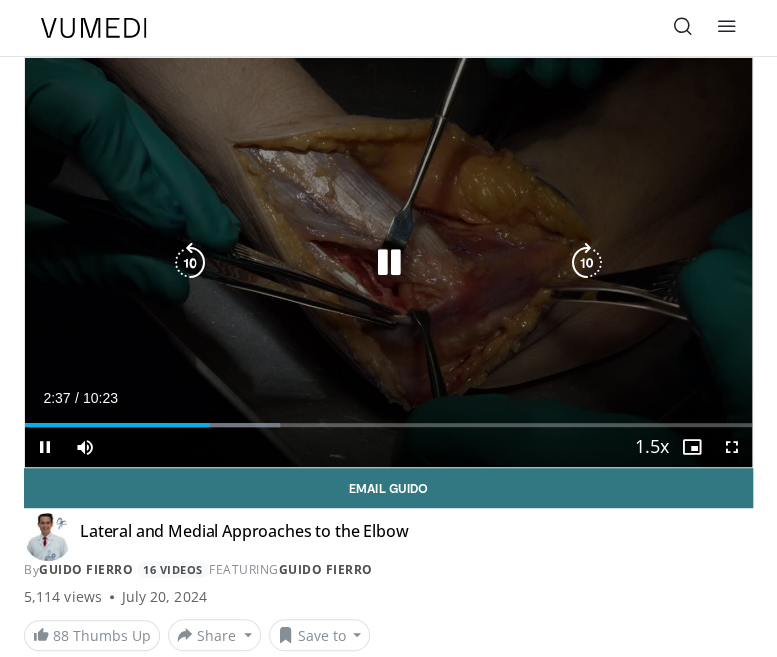 click at bounding box center [190, 263] 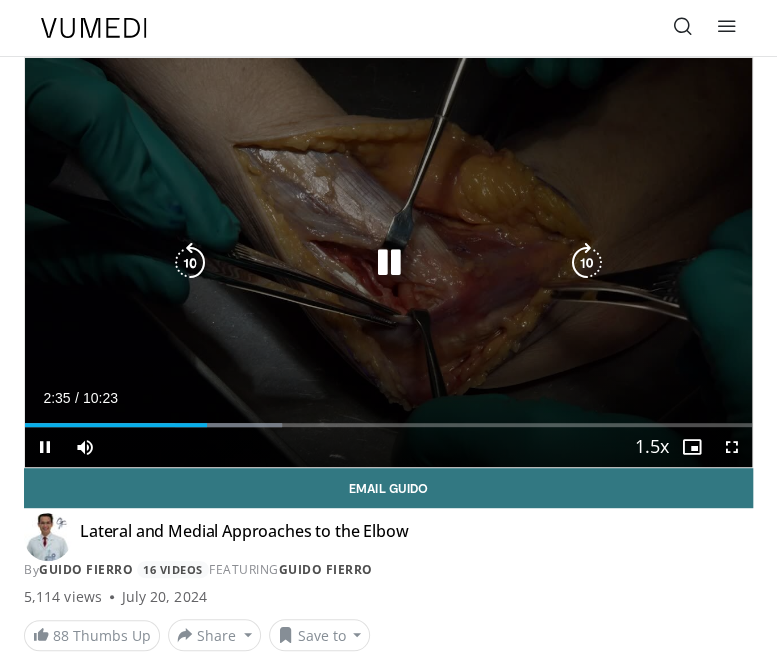 click at bounding box center (389, 263) 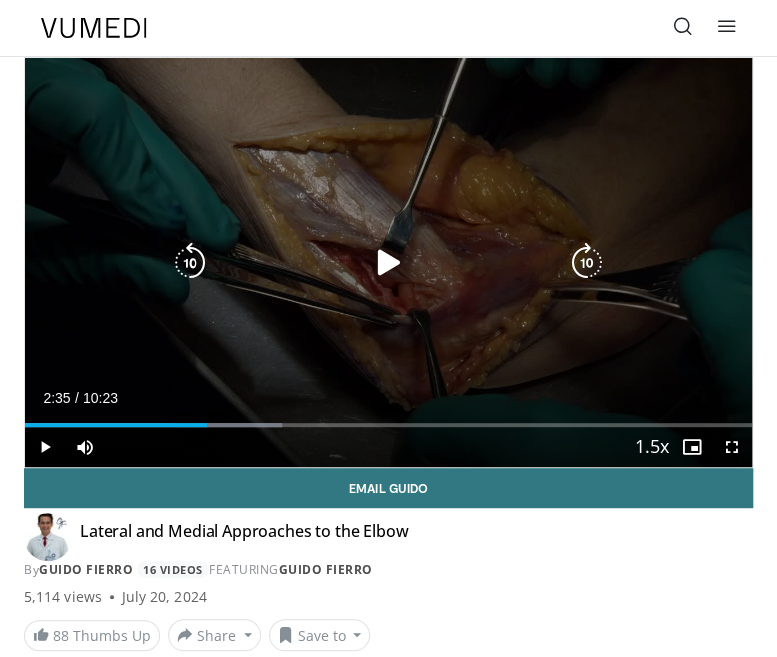 click at bounding box center (388, 263) 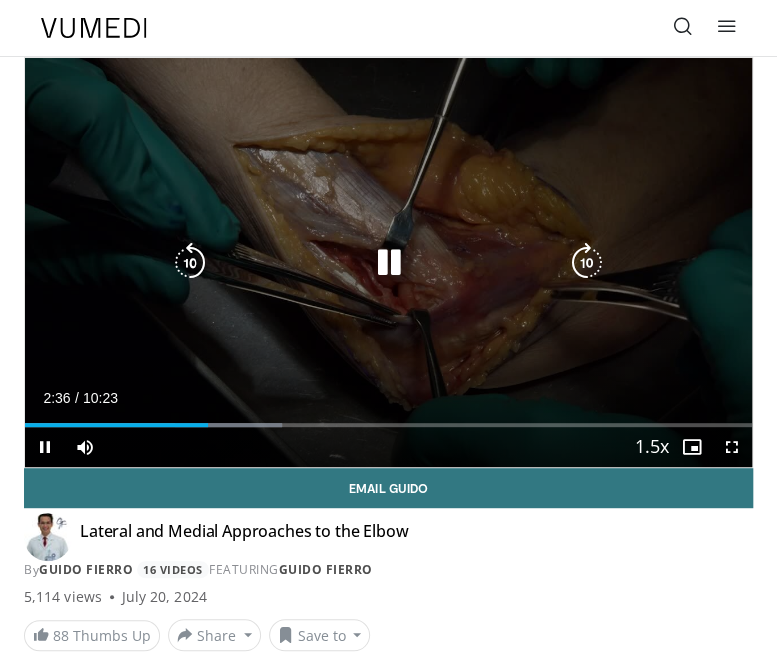 click at bounding box center (190, 263) 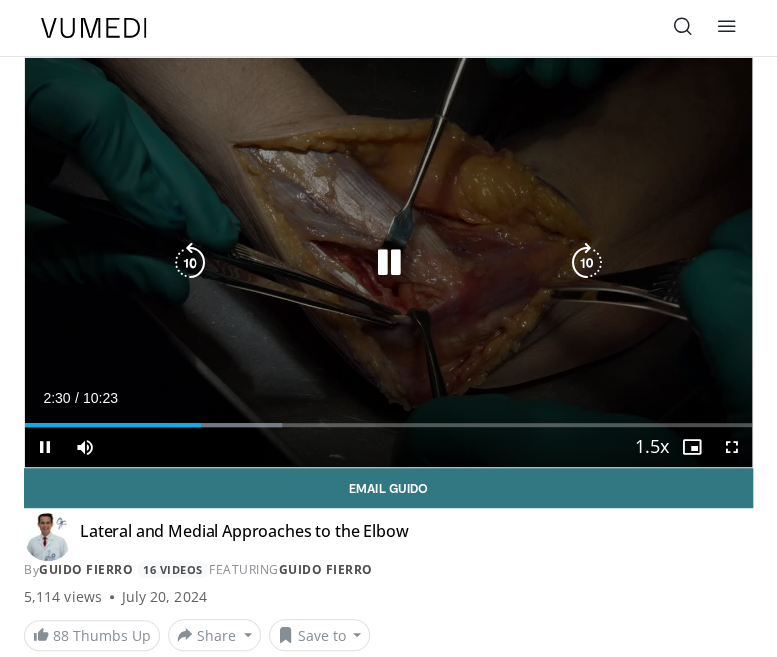 click at bounding box center (190, 263) 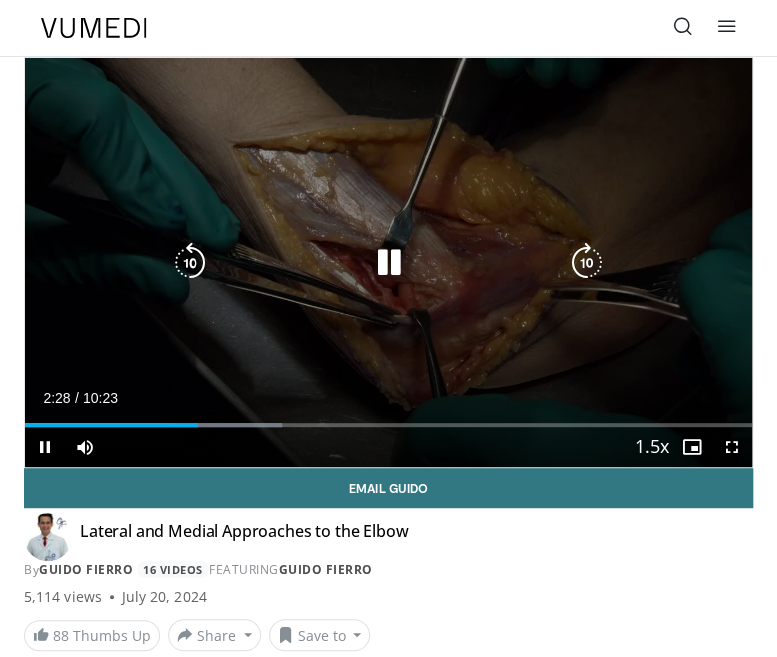 click at bounding box center [389, 263] 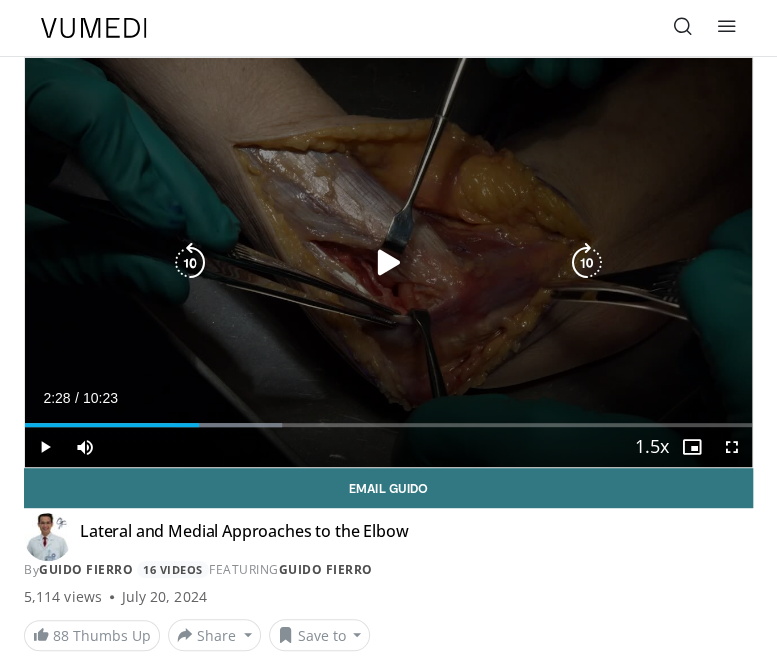 click at bounding box center [389, 263] 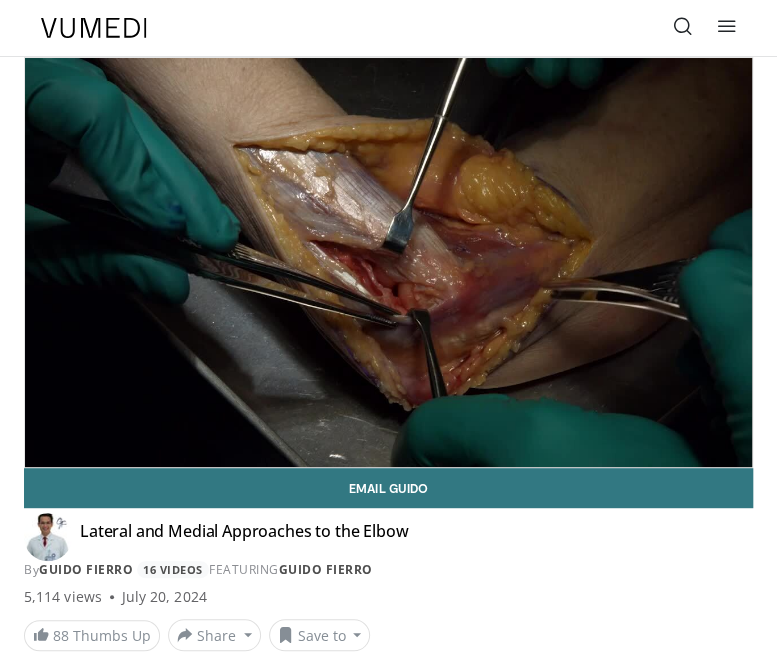 click on "10 seconds
Tap to unmute" at bounding box center (388, 262) 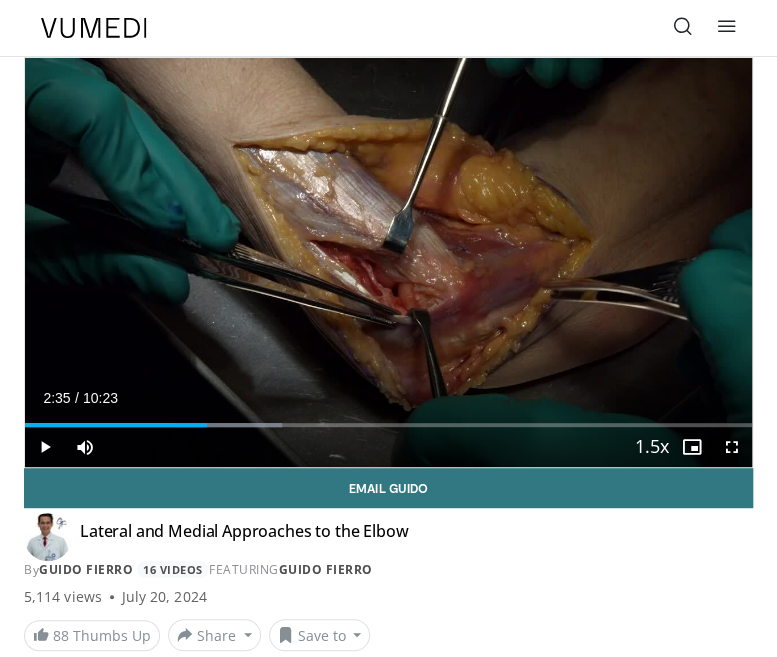 drag, startPoint x: 584, startPoint y: 609, endPoint x: 577, endPoint y: 590, distance: 20.248457 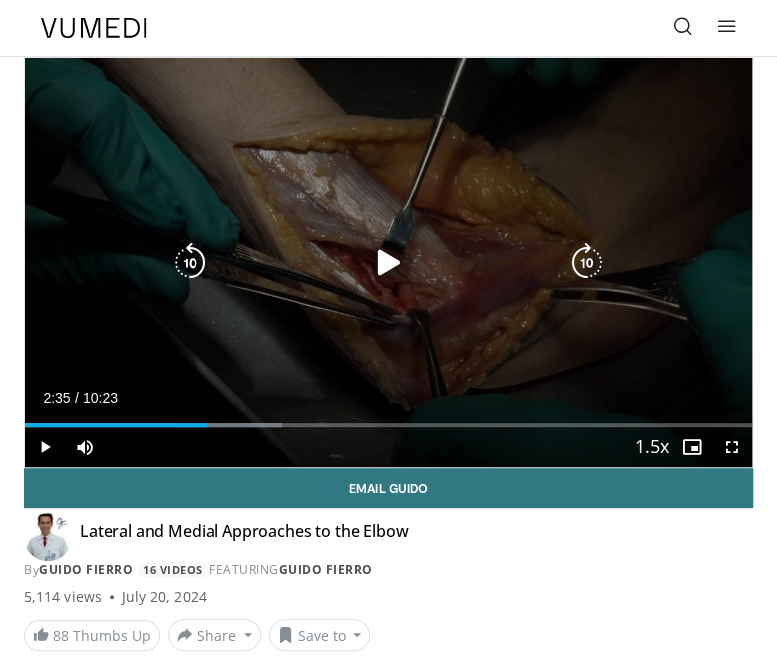 click at bounding box center [389, 263] 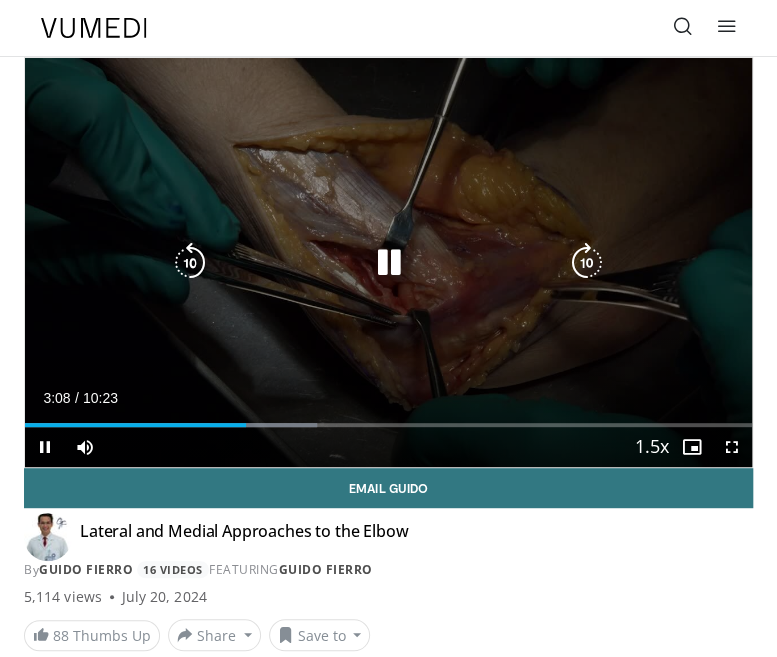 click at bounding box center (389, 263) 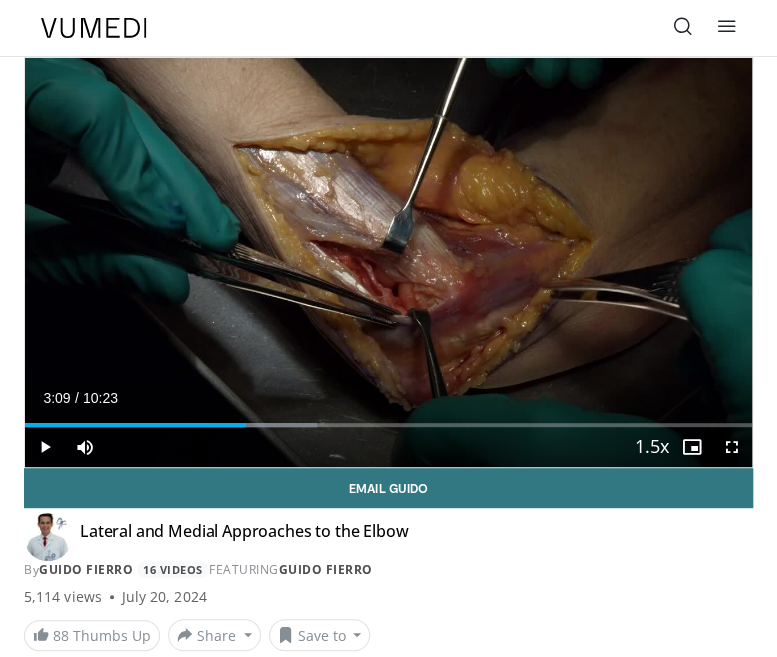 drag, startPoint x: 558, startPoint y: 534, endPoint x: 529, endPoint y: 510, distance: 37.64306 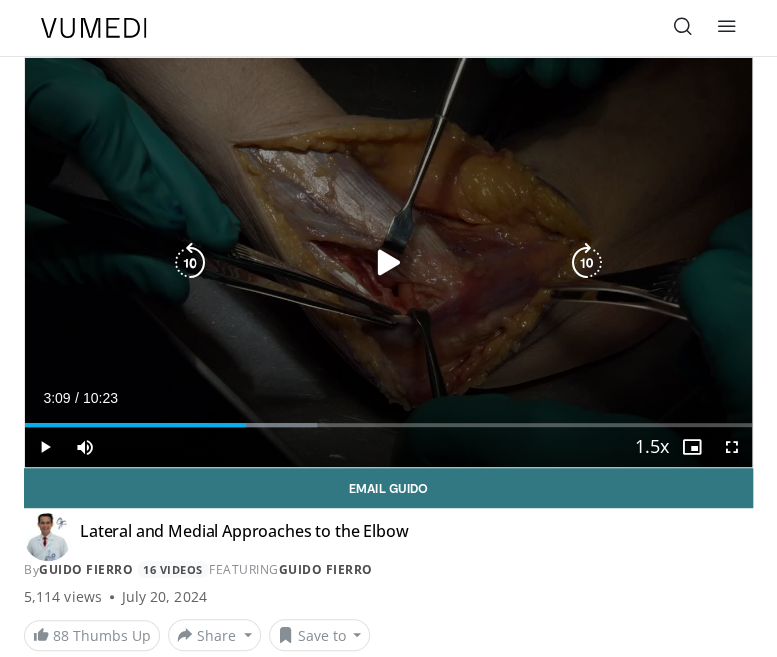 click at bounding box center [389, 263] 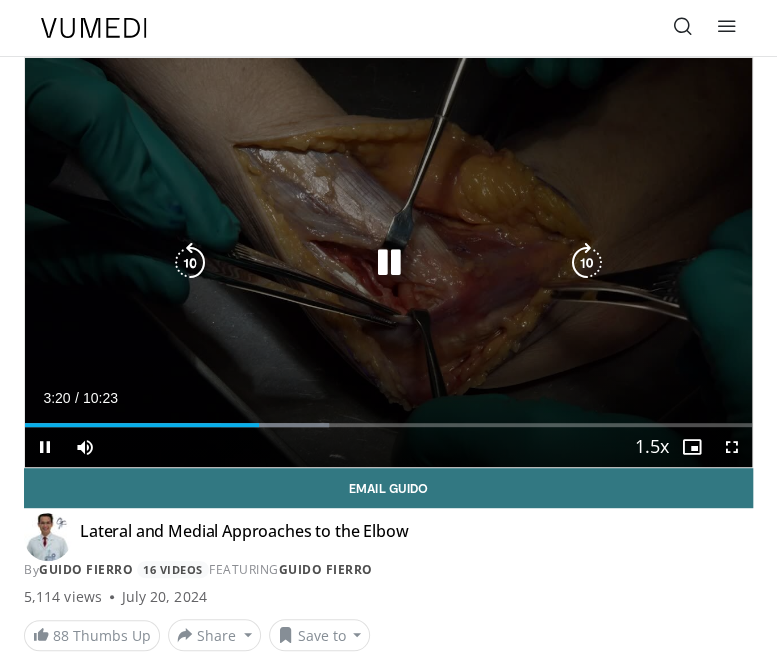 click at bounding box center (389, 263) 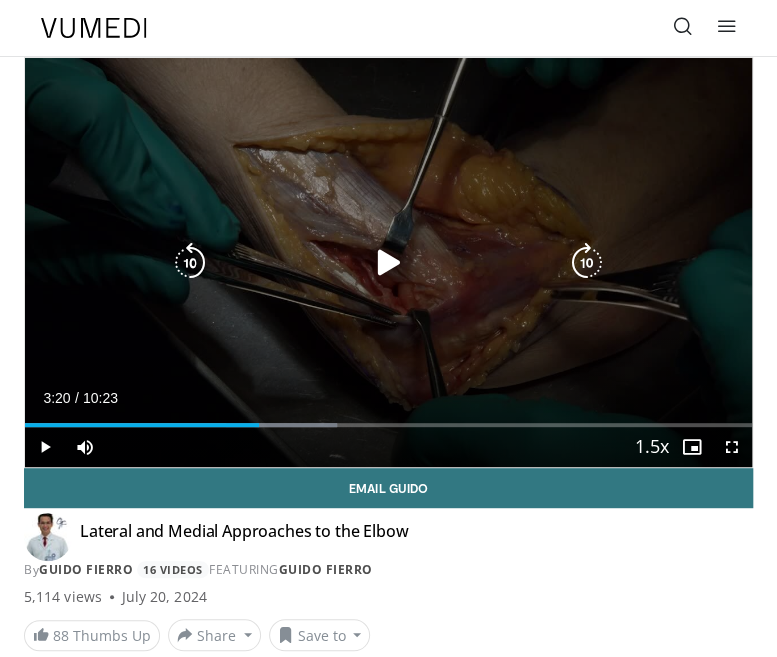 click at bounding box center [389, 263] 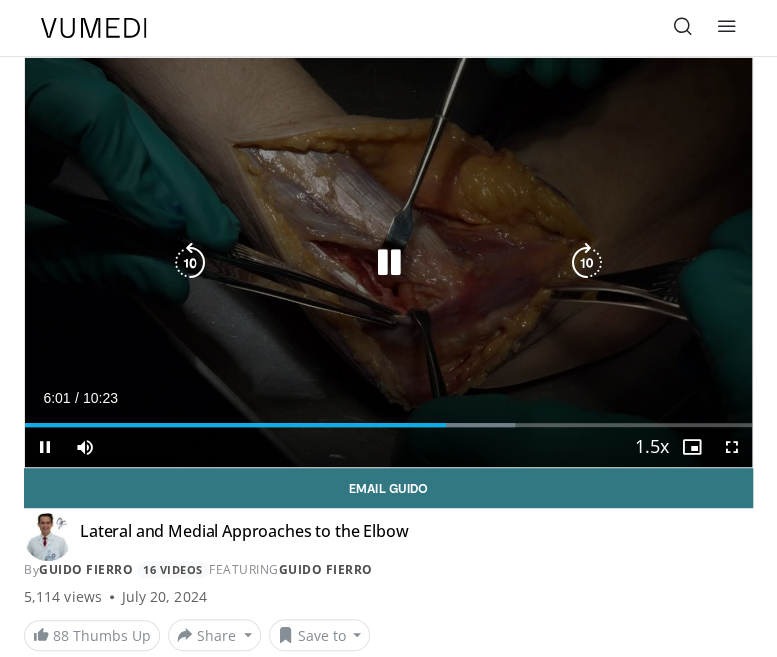 click at bounding box center (389, 263) 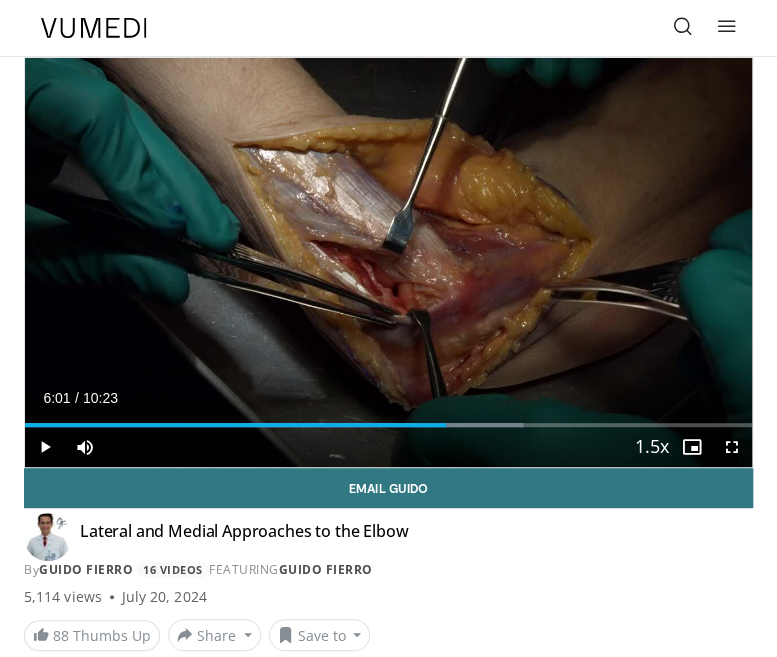 click on "5,114 views
July 20, 2024" at bounding box center (388, 597) 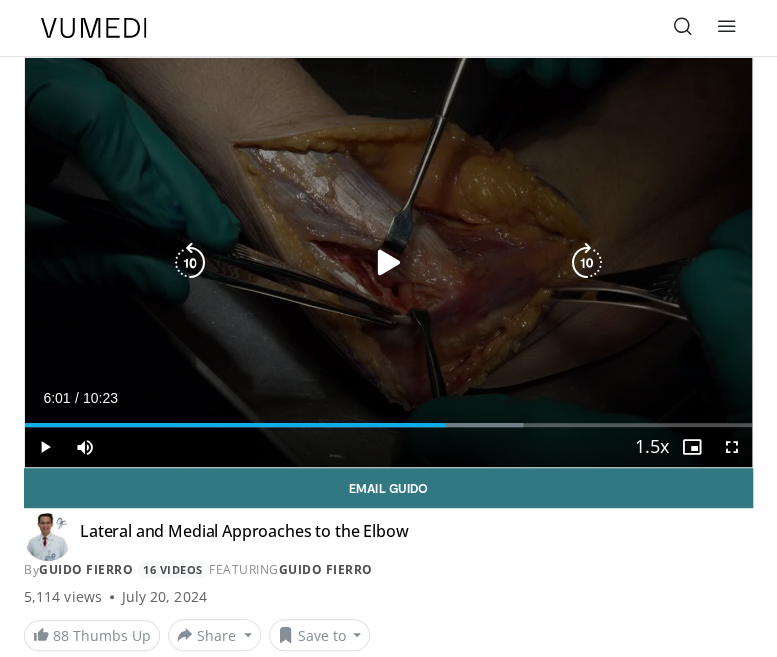 click at bounding box center (389, 263) 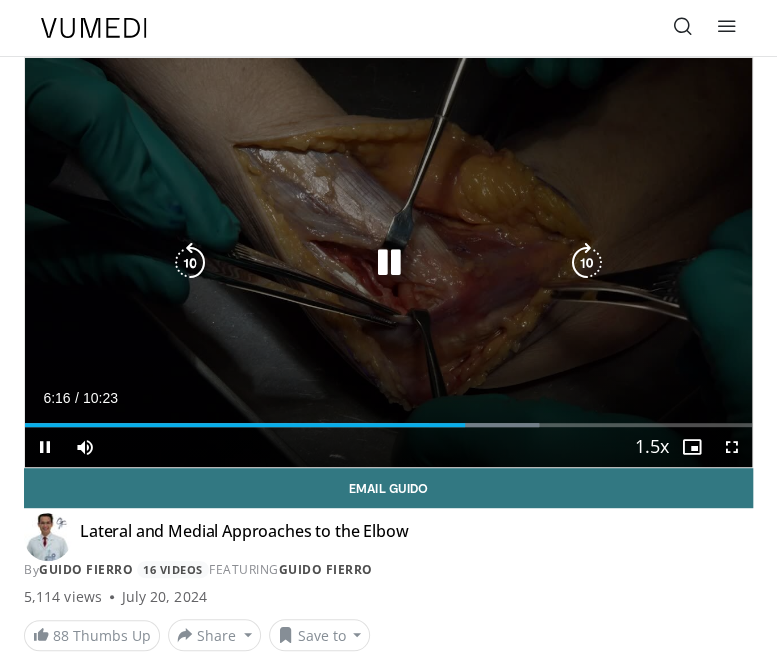 click at bounding box center (389, 263) 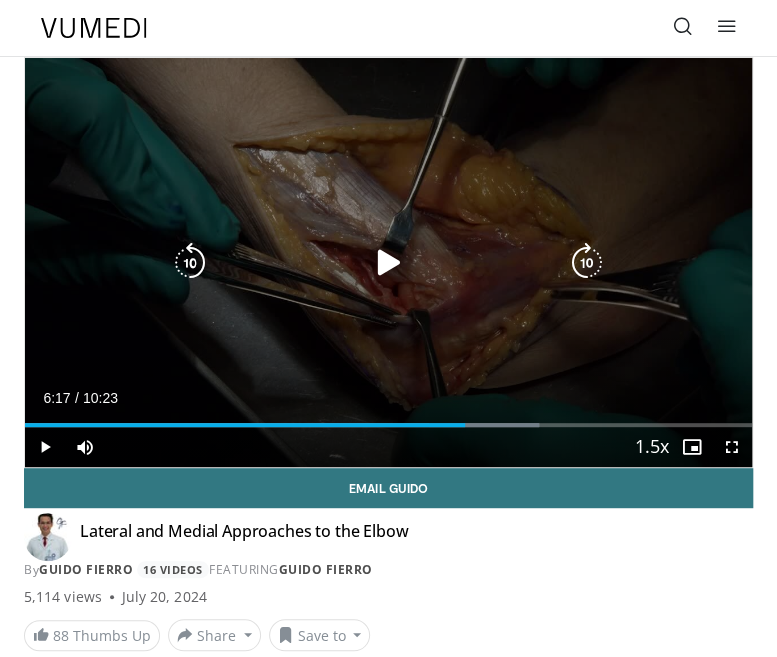 click at bounding box center [389, 263] 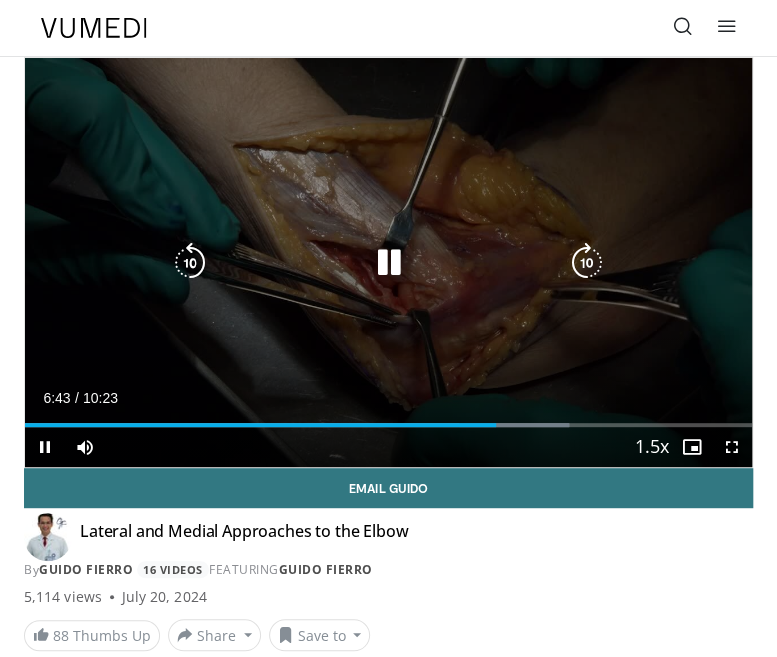 click at bounding box center (190, 263) 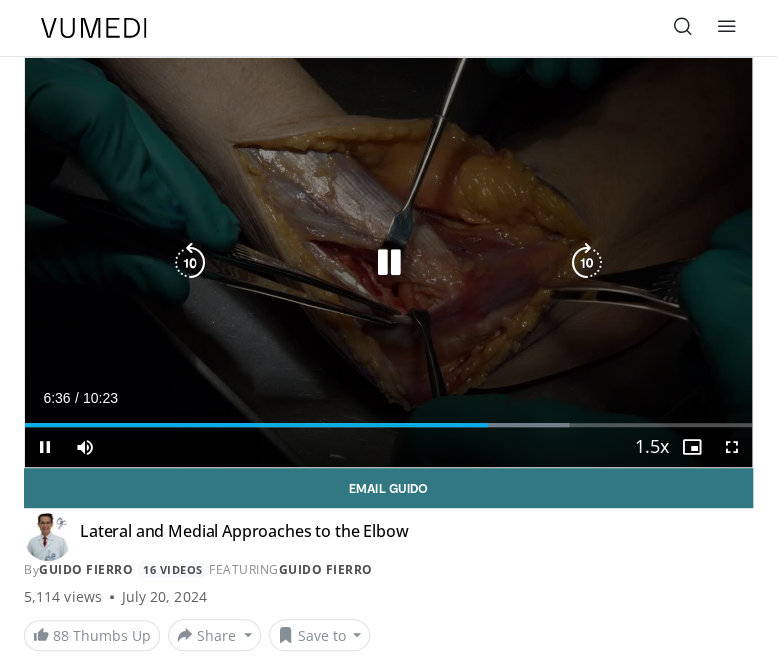 click at bounding box center (190, 263) 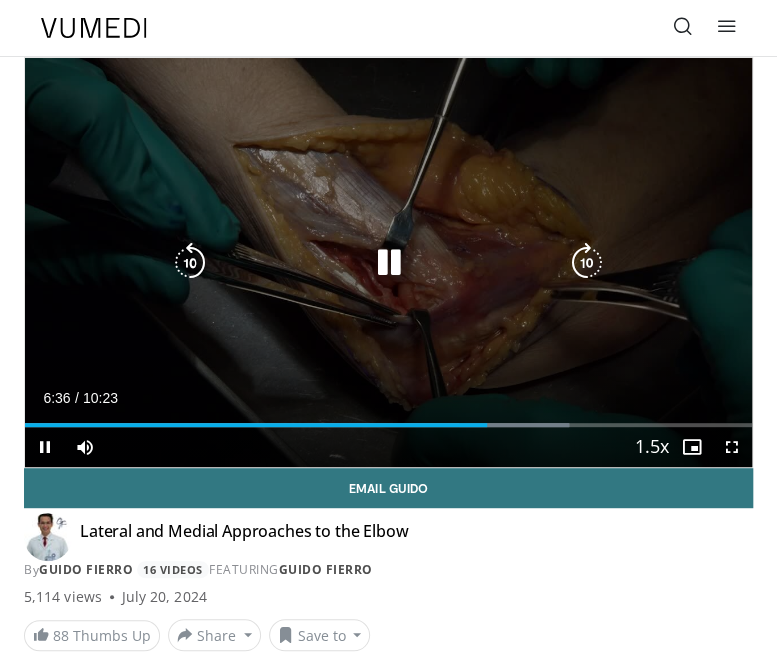 click at bounding box center (388, 263) 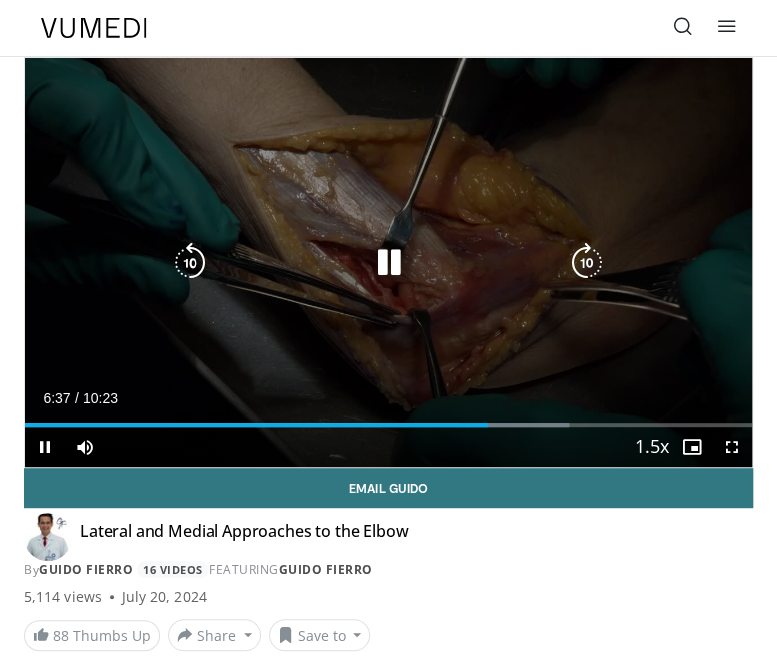 click at bounding box center (389, 263) 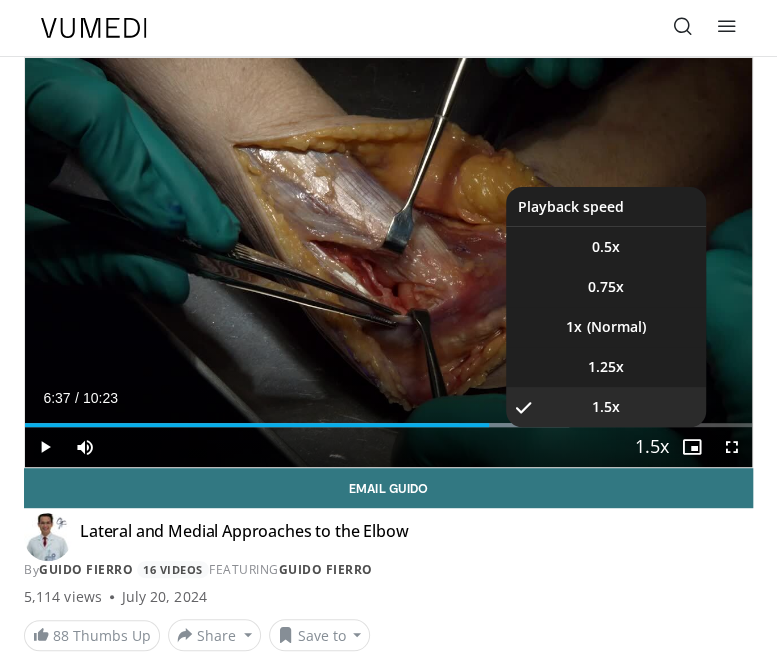 click at bounding box center [652, 448] 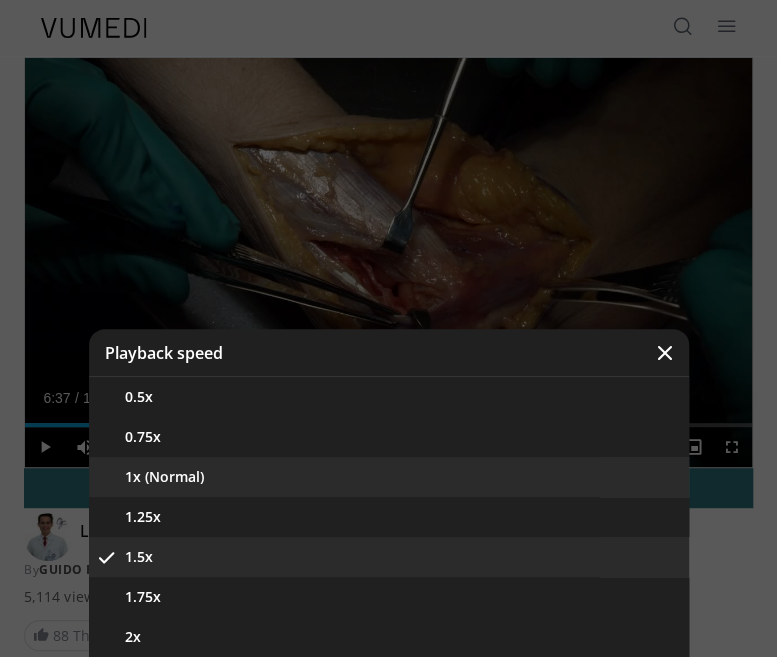 click on "1x (Normal)" at bounding box center (389, 477) 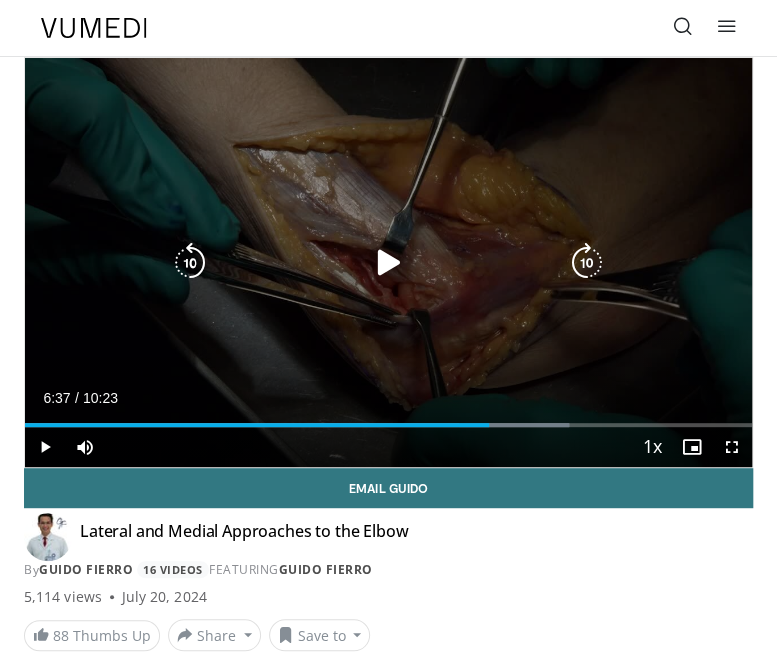 click at bounding box center (190, 263) 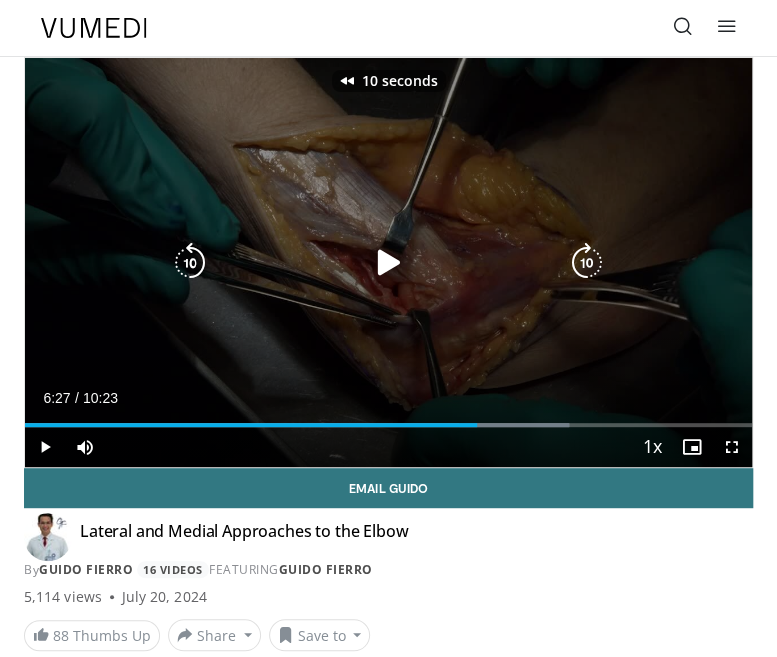 click at bounding box center (389, 263) 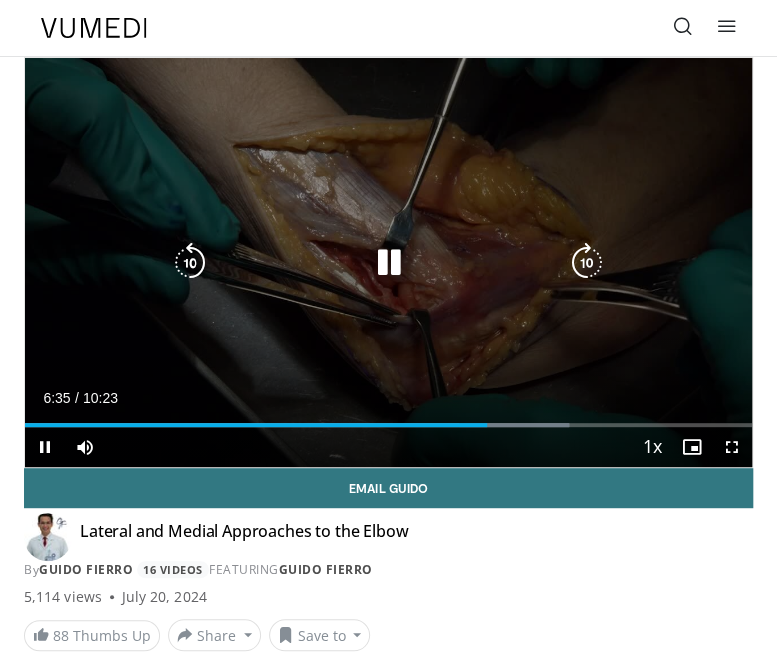 click at bounding box center [389, 263] 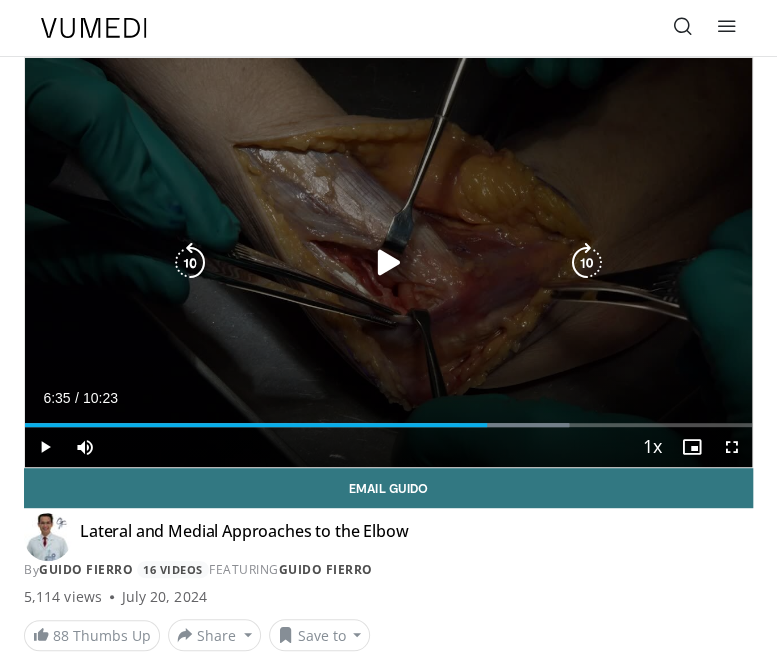 click at bounding box center [388, 263] 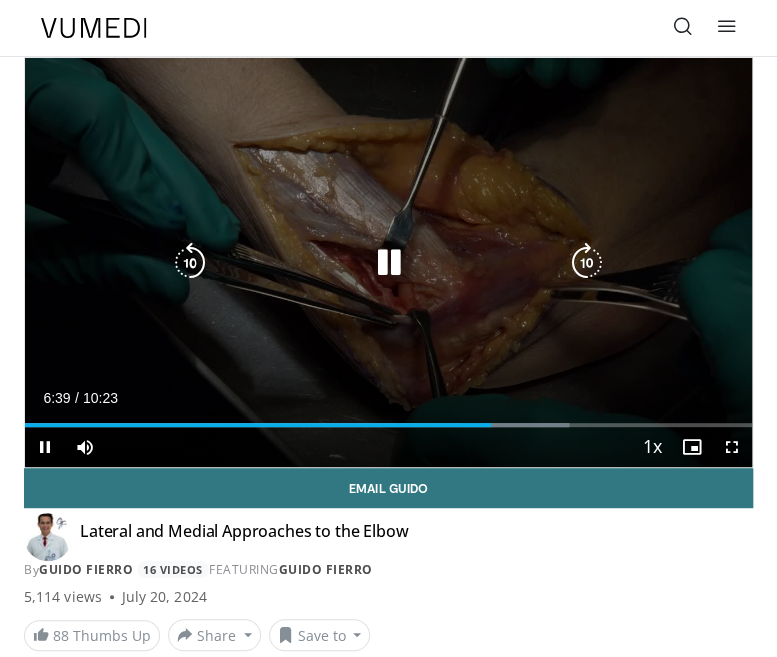 click at bounding box center [389, 263] 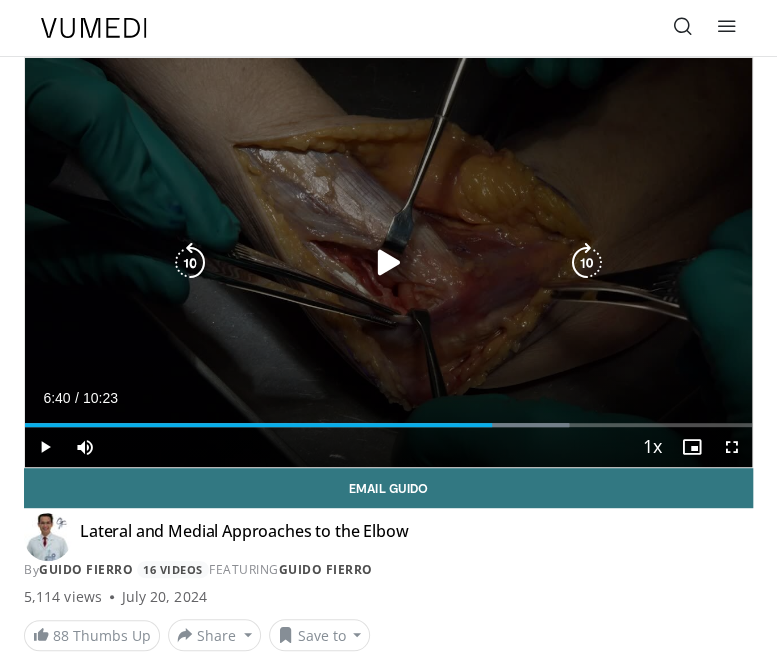 click at bounding box center [389, 263] 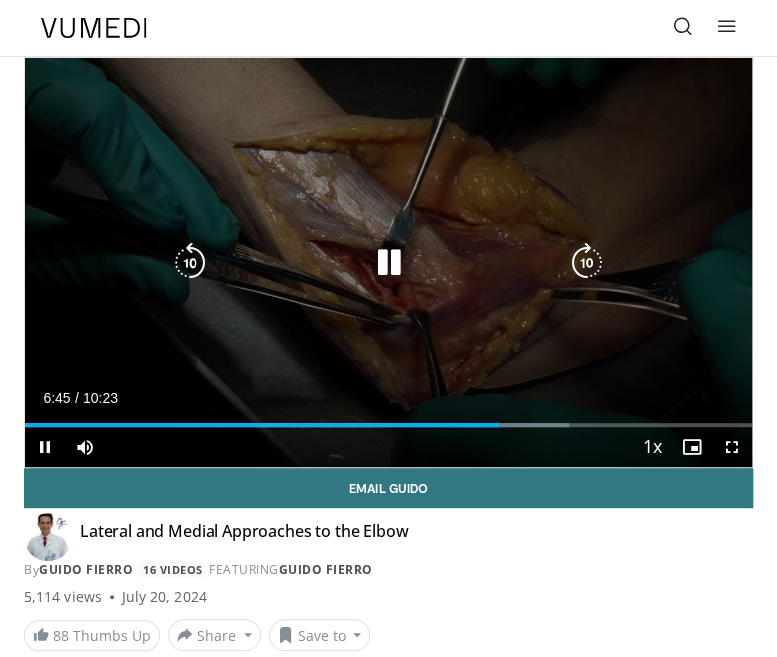 drag, startPoint x: 391, startPoint y: 257, endPoint x: 254, endPoint y: 308, distance: 146.18481 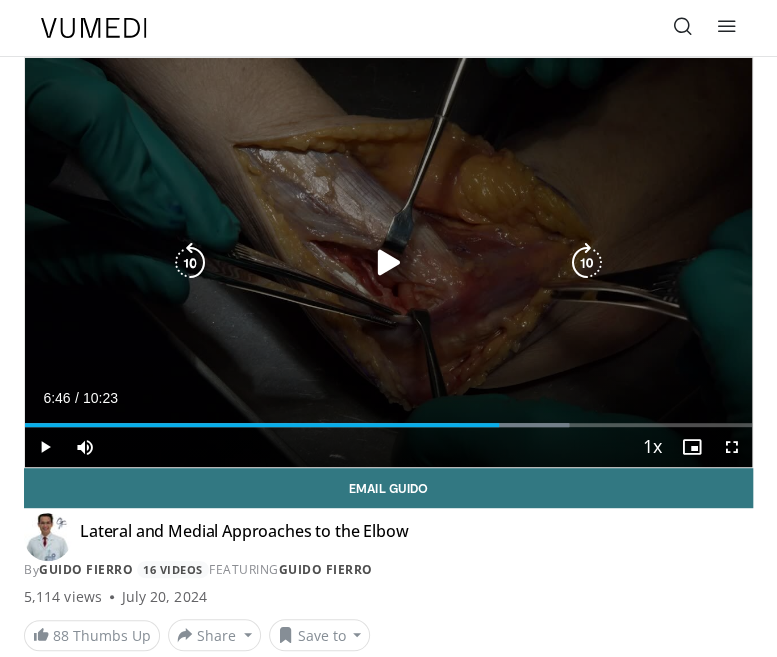 click at bounding box center [389, 263] 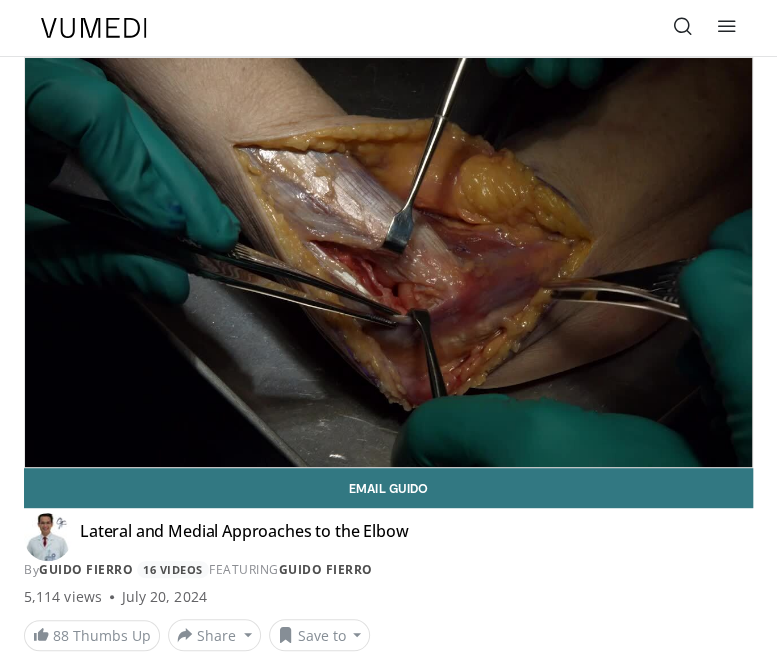 click on "10 seconds
Tap to unmute" at bounding box center (388, 262) 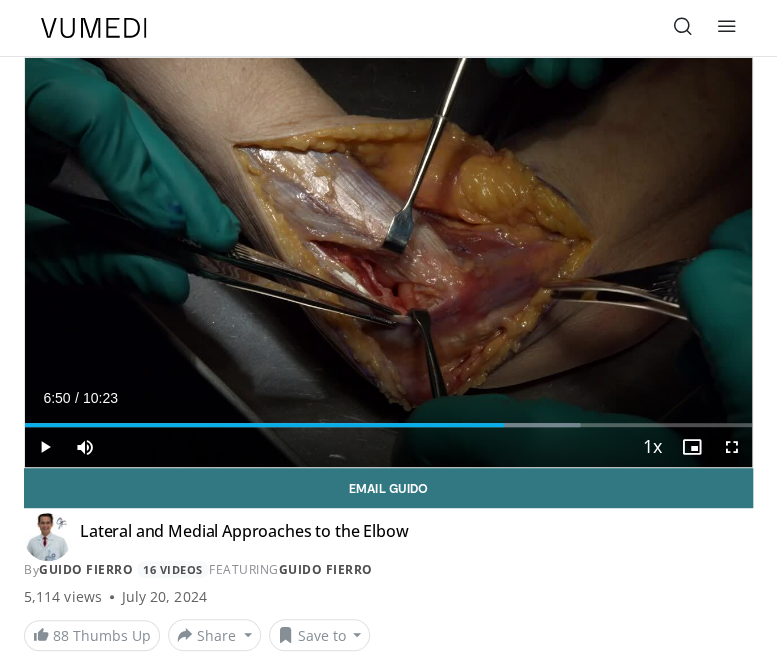 click on "10 seconds
Tap to unmute" at bounding box center [388, 262] 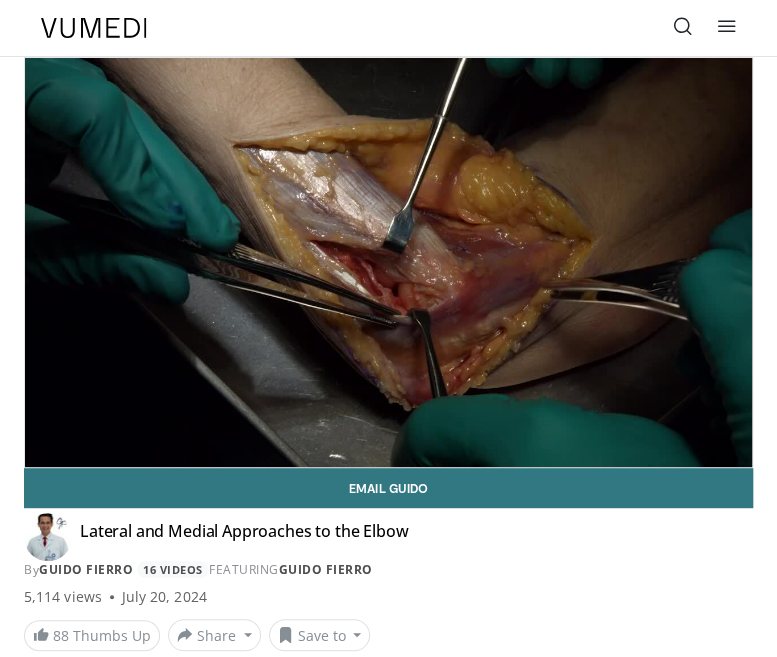 click on "By
Guido Fierro
16 Videos
FEATURING
Guido Fierro" at bounding box center (388, 570) 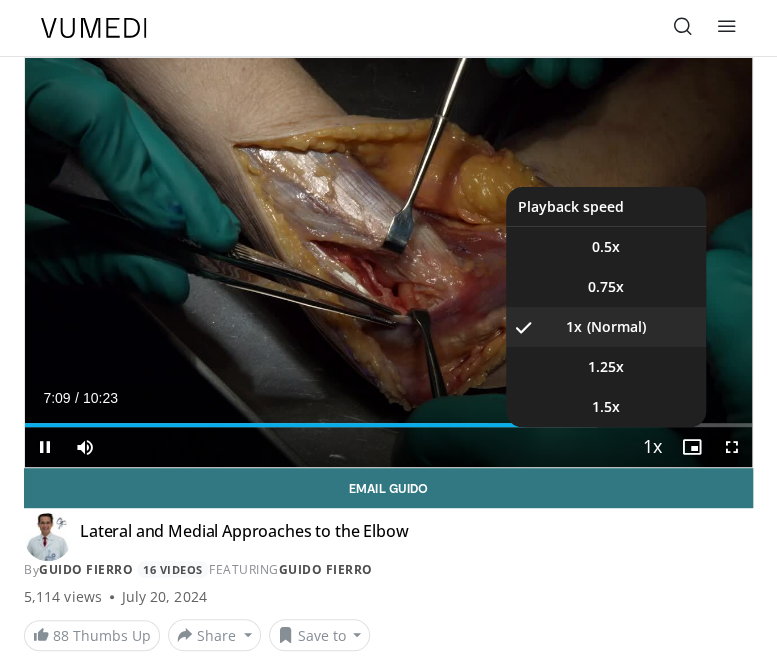 click at bounding box center [652, 448] 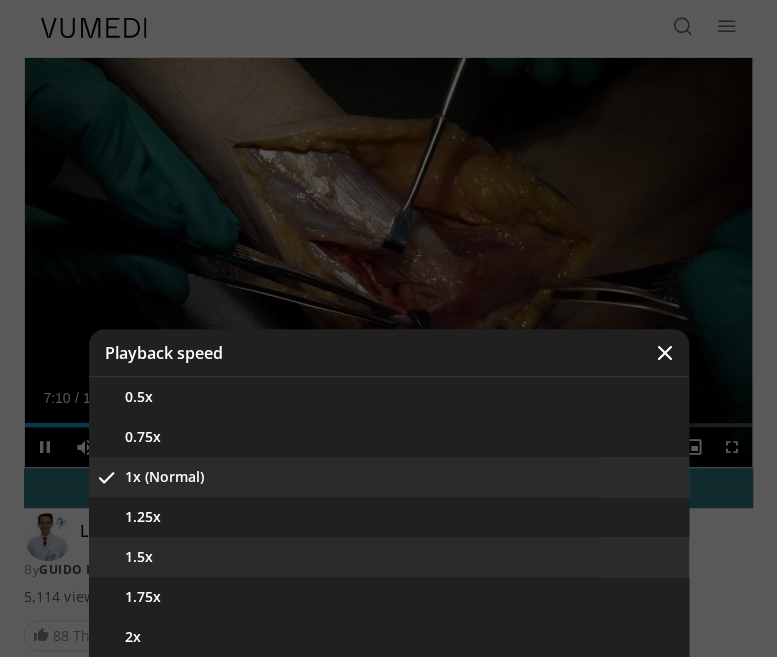 click on "1.5x" at bounding box center [389, 557] 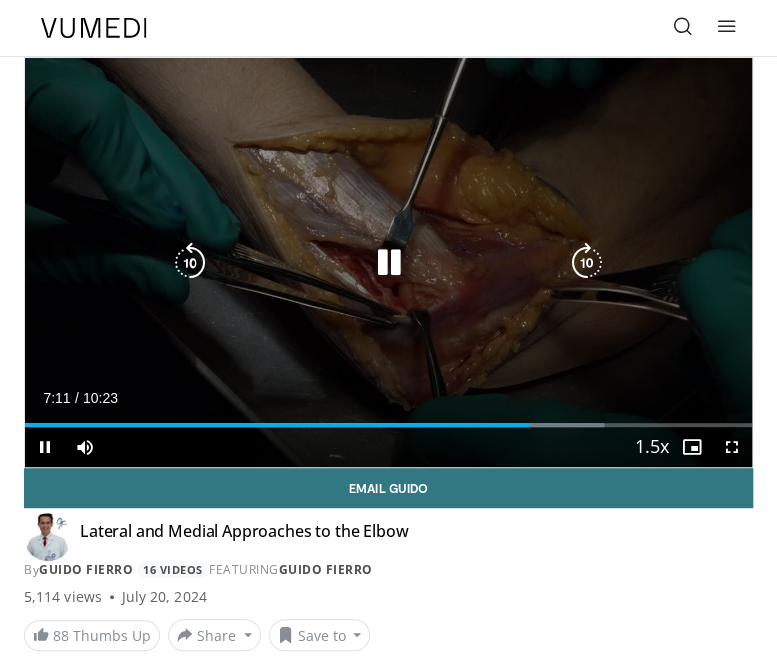 click at bounding box center (389, 263) 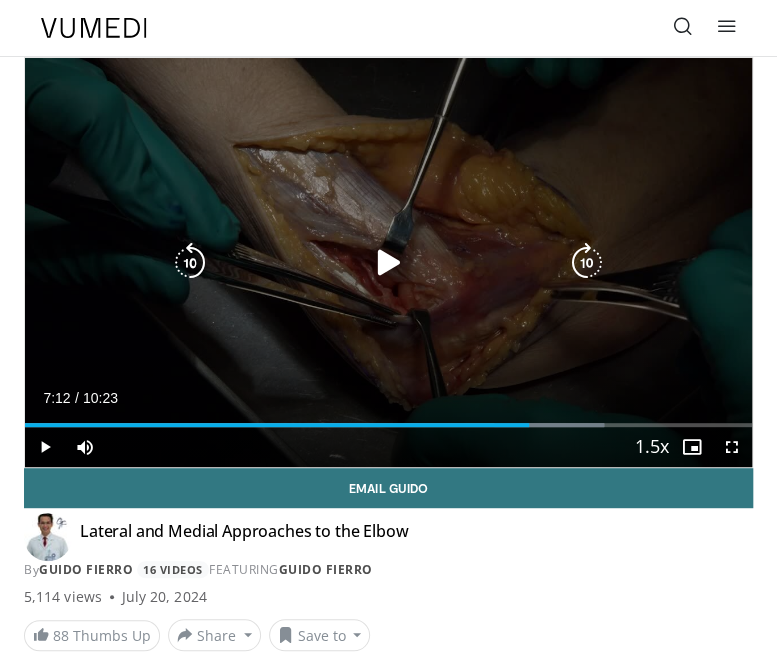 click at bounding box center [389, 263] 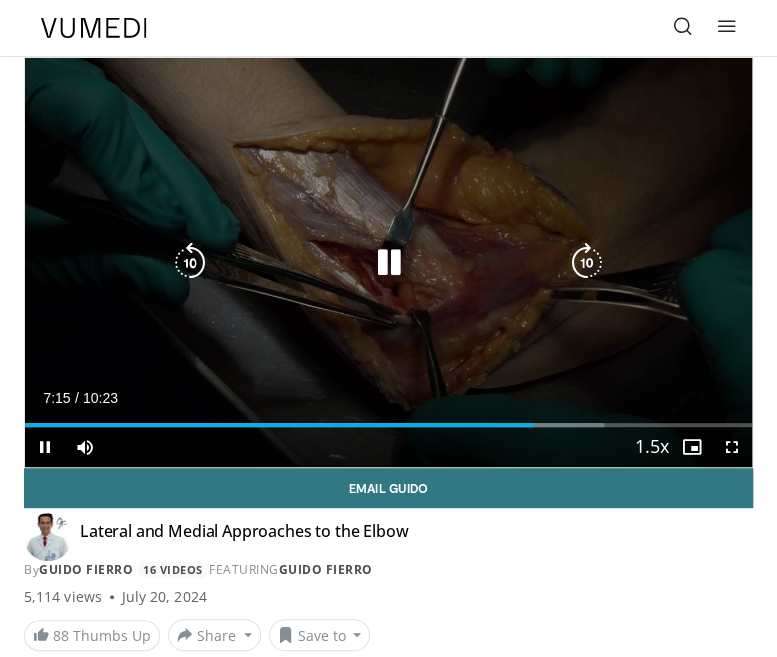 click at bounding box center [389, 263] 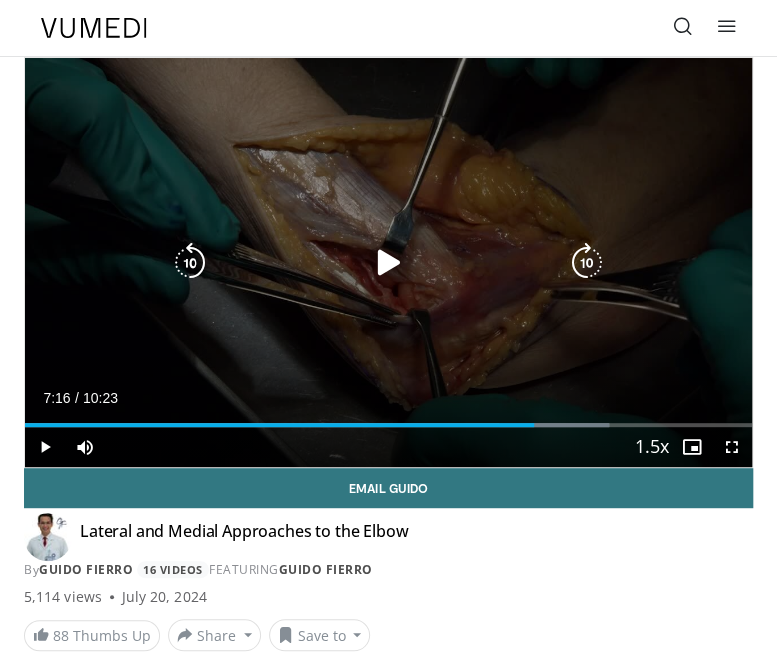 click at bounding box center [389, 263] 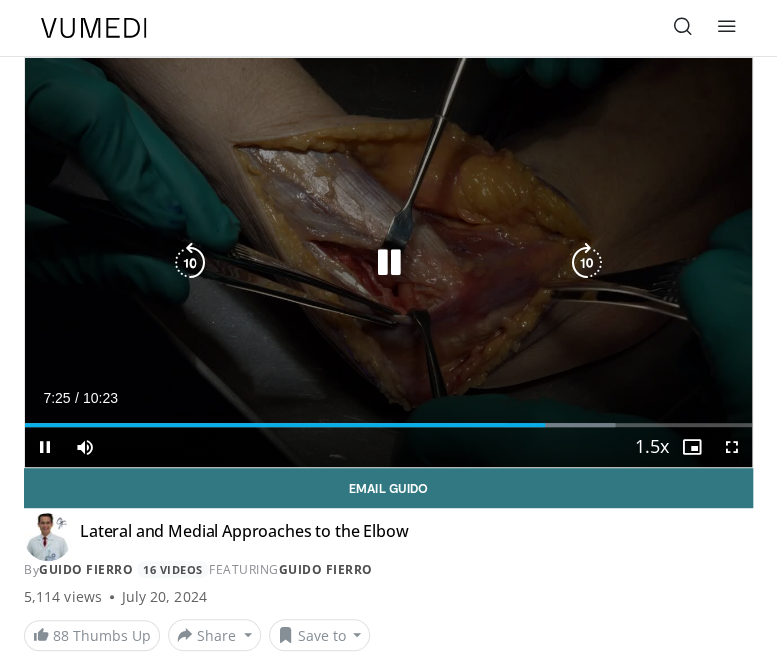 click at bounding box center [389, 263] 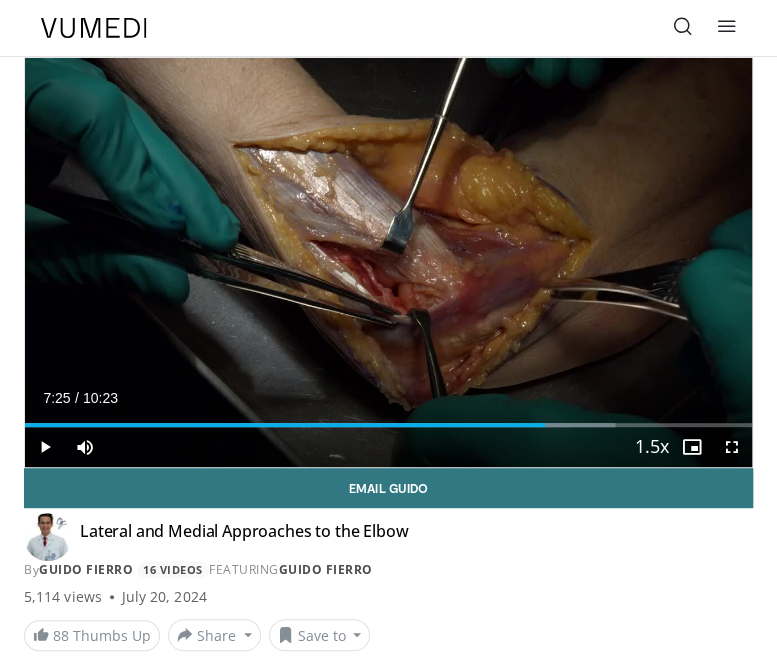 click on "Specialties
Adult & Family Medicine
Allergy, Asthma, Immunology
Anesthesiology
Cardiology
Dental
Dermatology
Endocrinology
Gastroenterology & Hepatology
General Surgery
Hematology & Oncology
Infectious Disease
Nephrology
Neurology
Neurosurgery
Obstetrics & Gynecology
Ophthalmology
Oral Maxillofacial
Orthopaedics
Otolaryngology
Pediatrics
Plastic Surgery
Podiatry
Psychiatry
Pulmonology
Radiation Oncology
Radiology
Rheumatology
Urology
Videos" at bounding box center [388, 328] 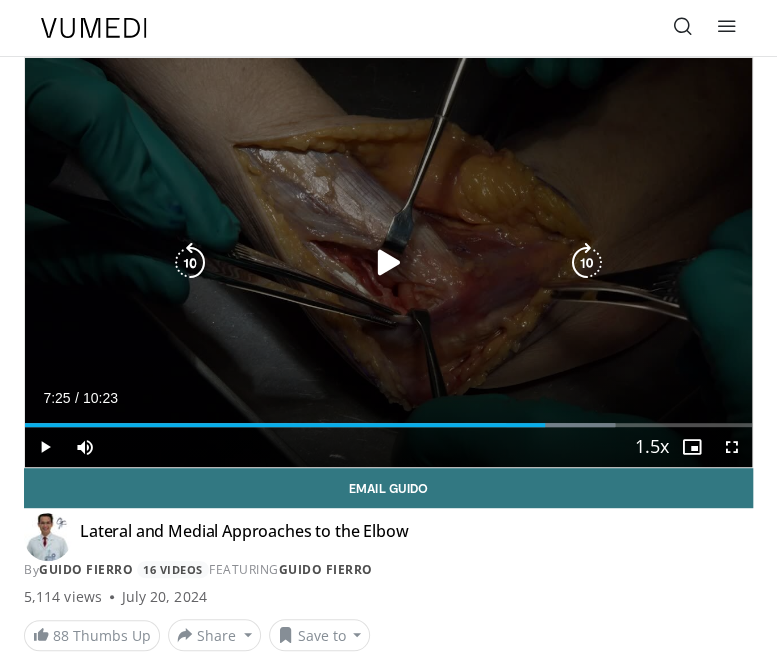 click at bounding box center [190, 263] 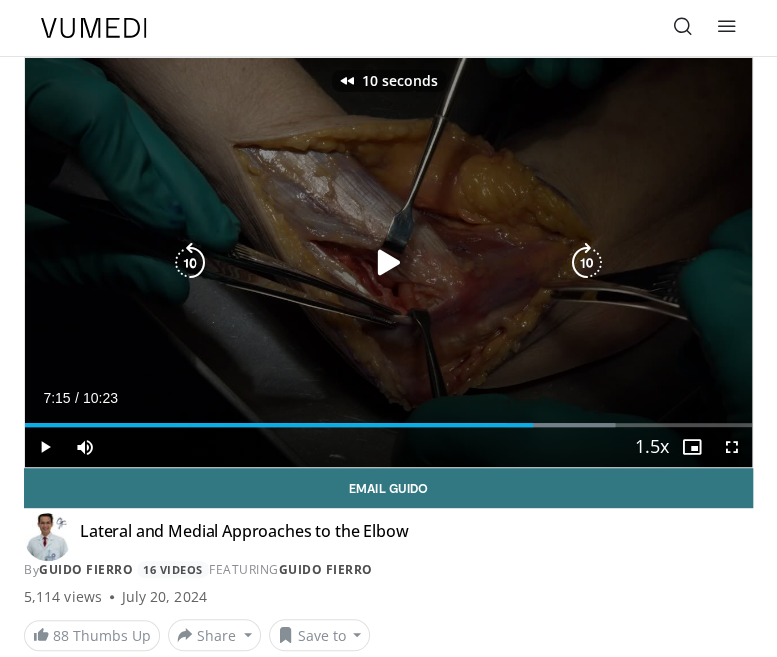 click at bounding box center [389, 263] 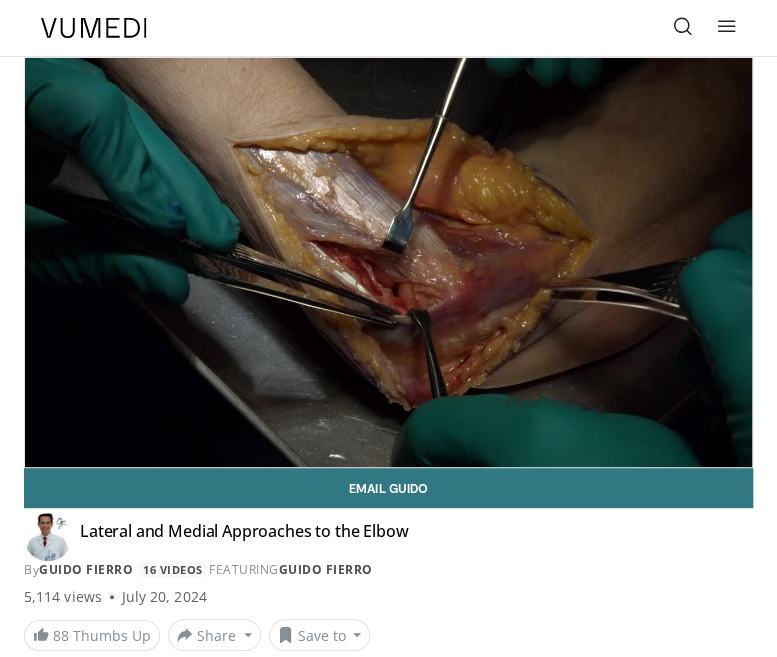 drag, startPoint x: 628, startPoint y: 598, endPoint x: 556, endPoint y: 634, distance: 80.49844 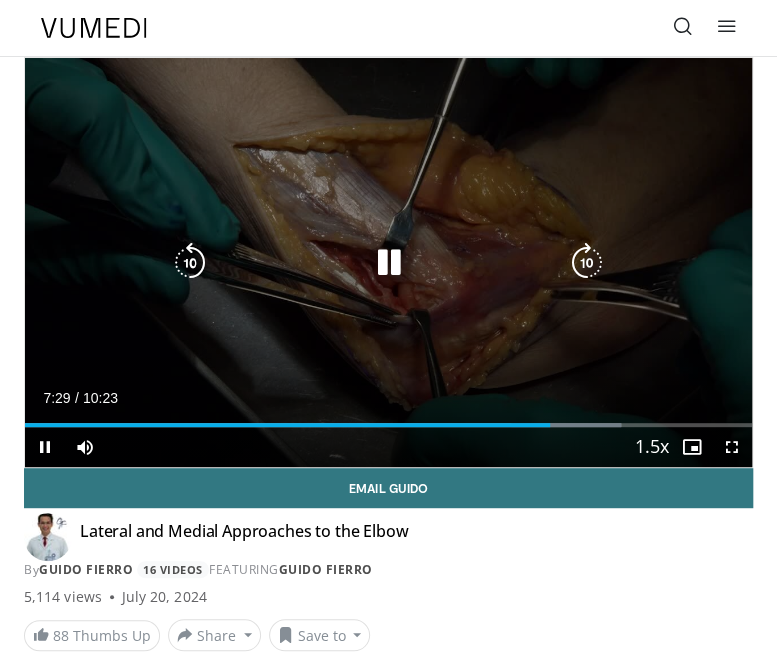 click at bounding box center (389, 263) 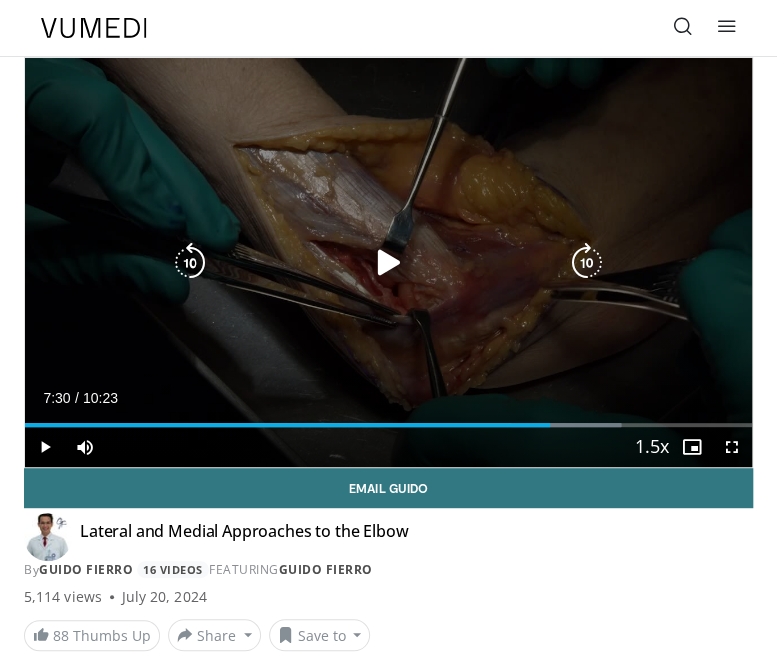 click at bounding box center (190, 263) 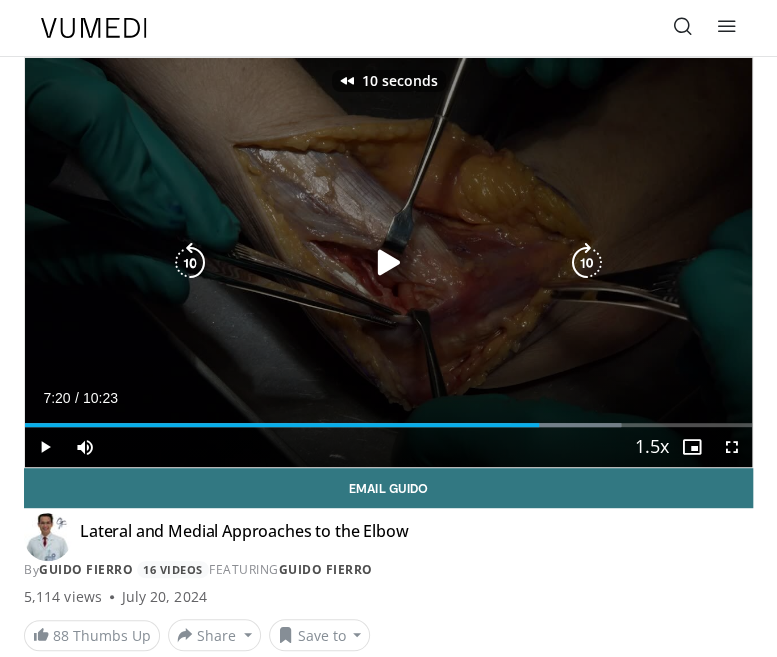 click at bounding box center (389, 263) 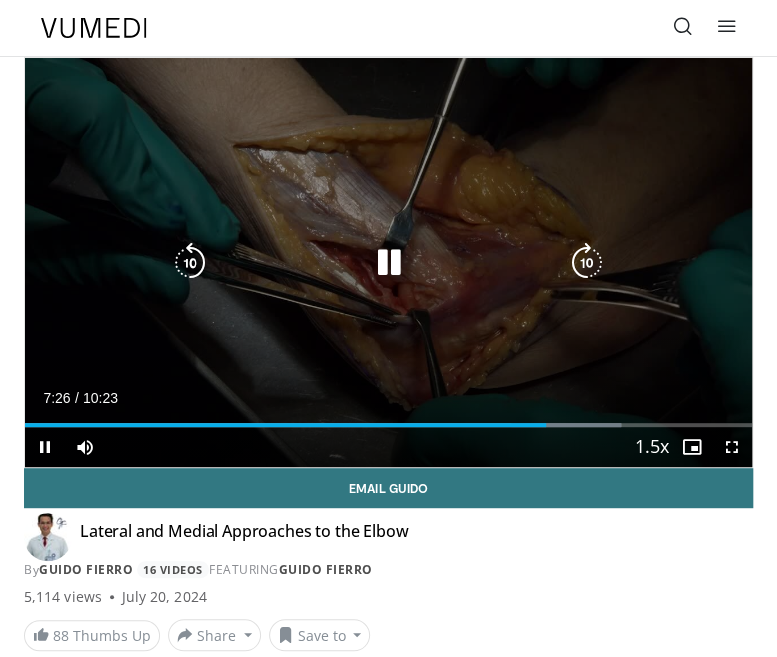 click at bounding box center (389, 263) 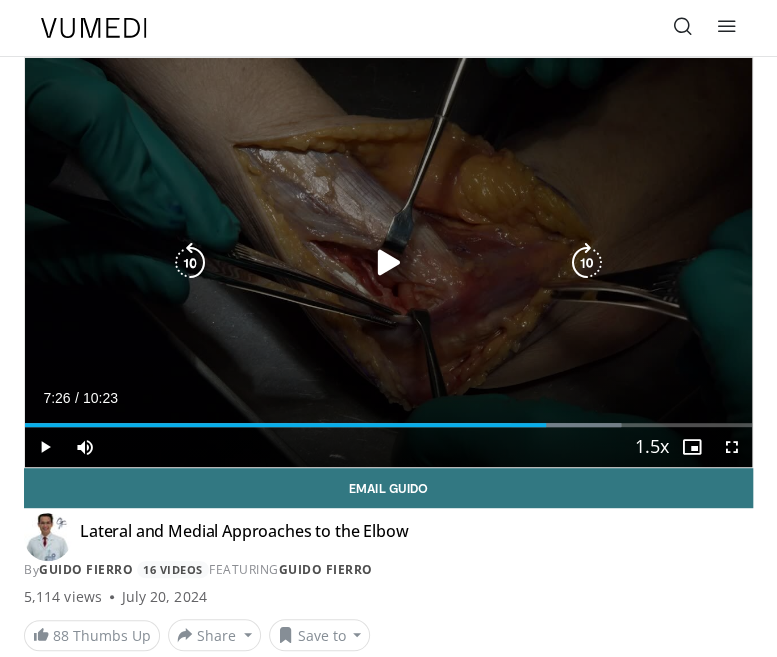click at bounding box center (389, 263) 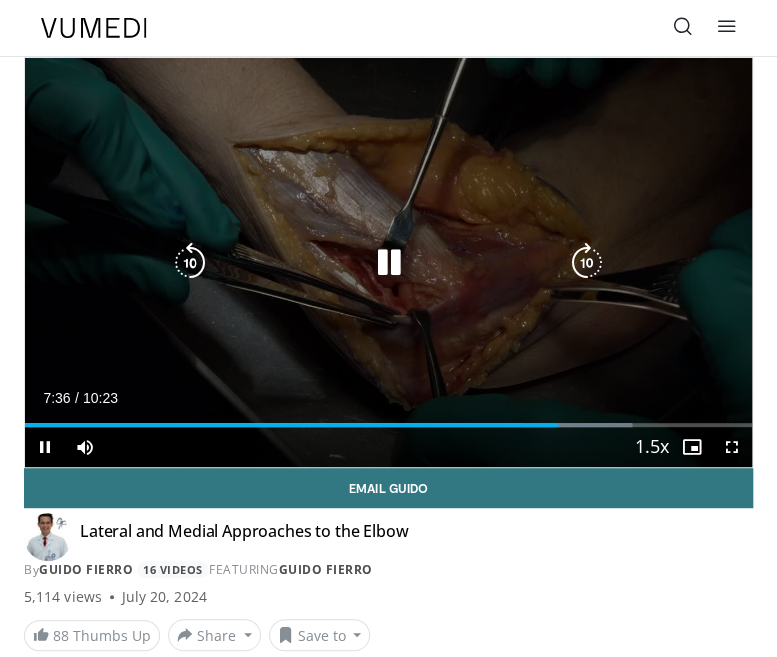 click at bounding box center [389, 263] 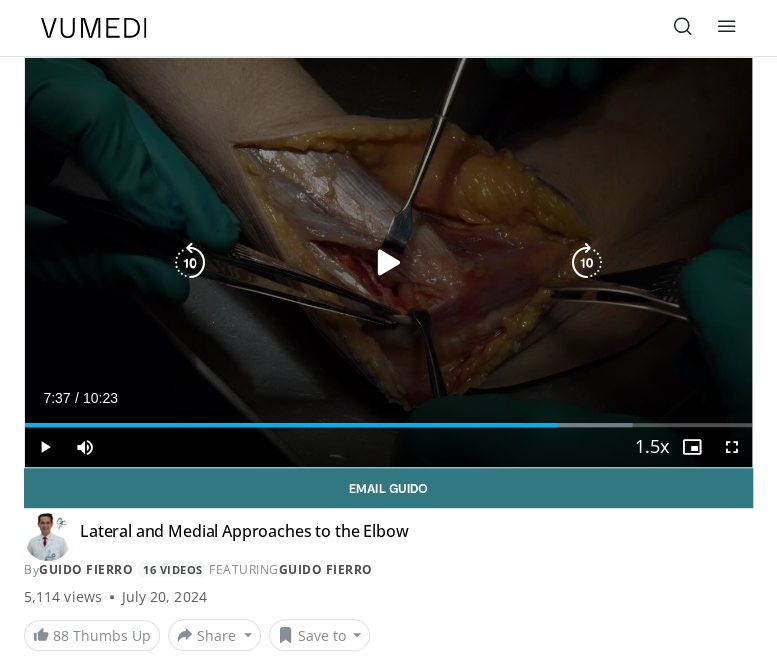 click at bounding box center [389, 263] 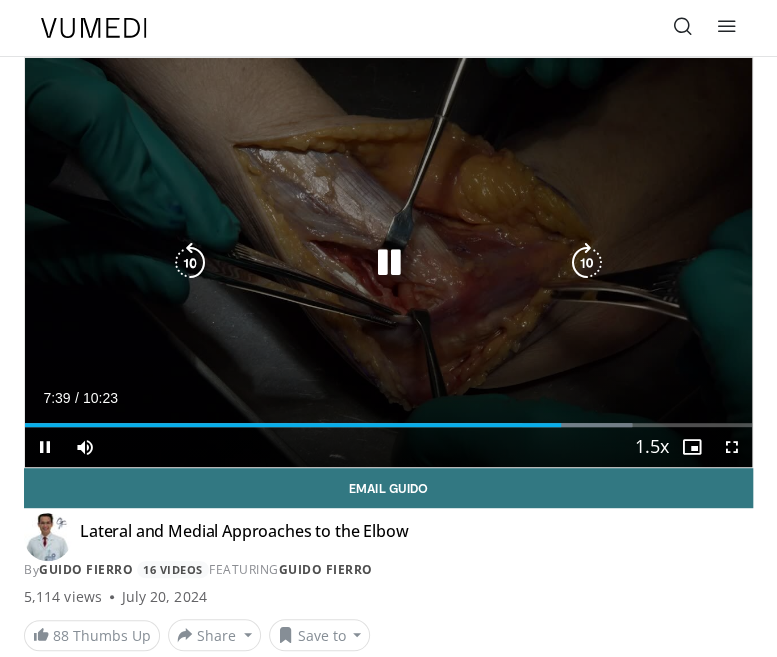 click at bounding box center (389, 263) 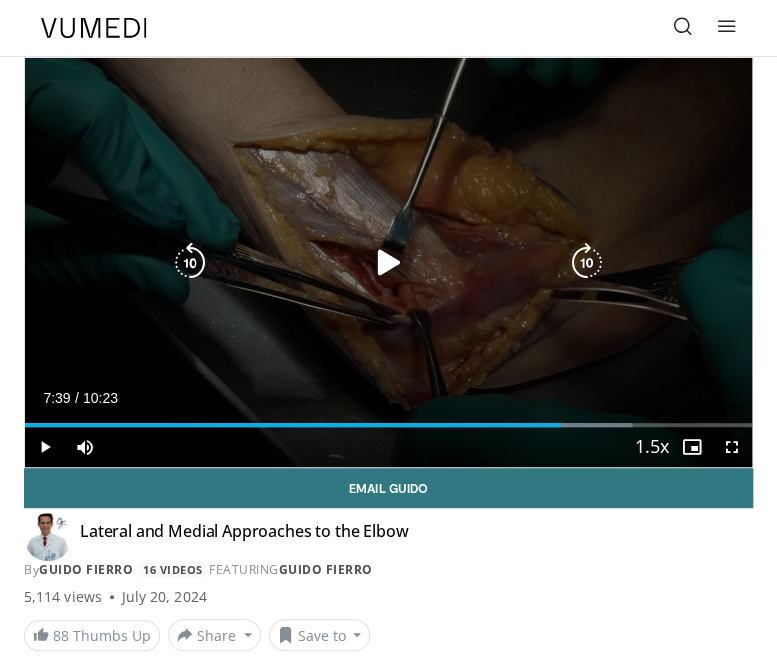 click at bounding box center (389, 263) 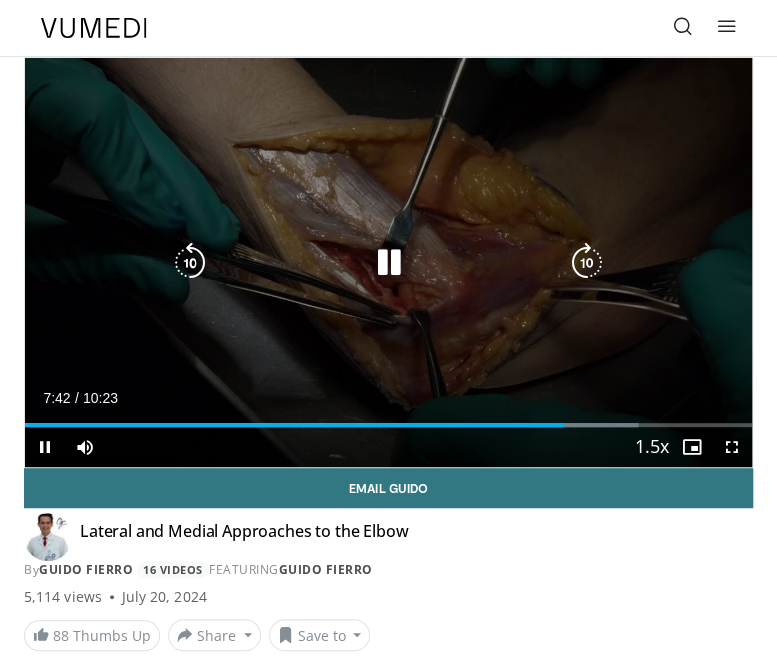 click at bounding box center [389, 263] 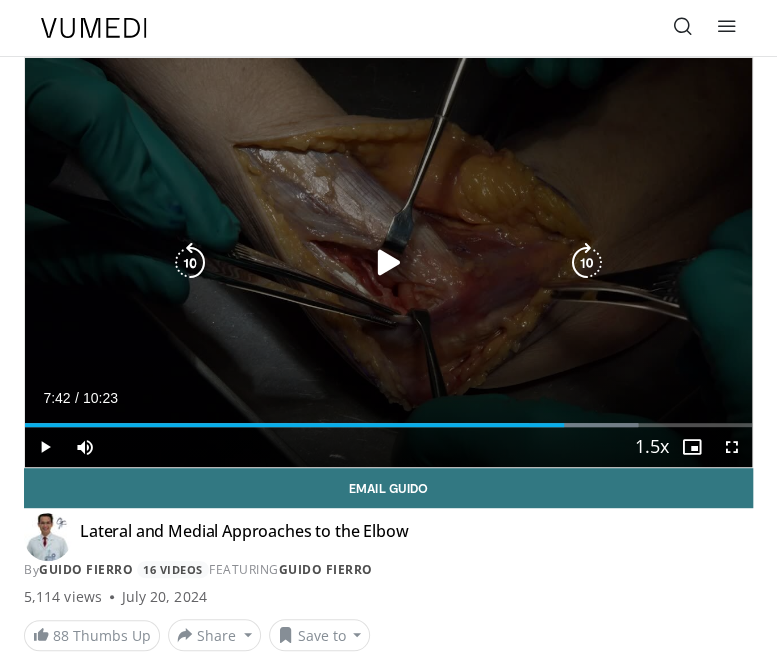 click at bounding box center (389, 263) 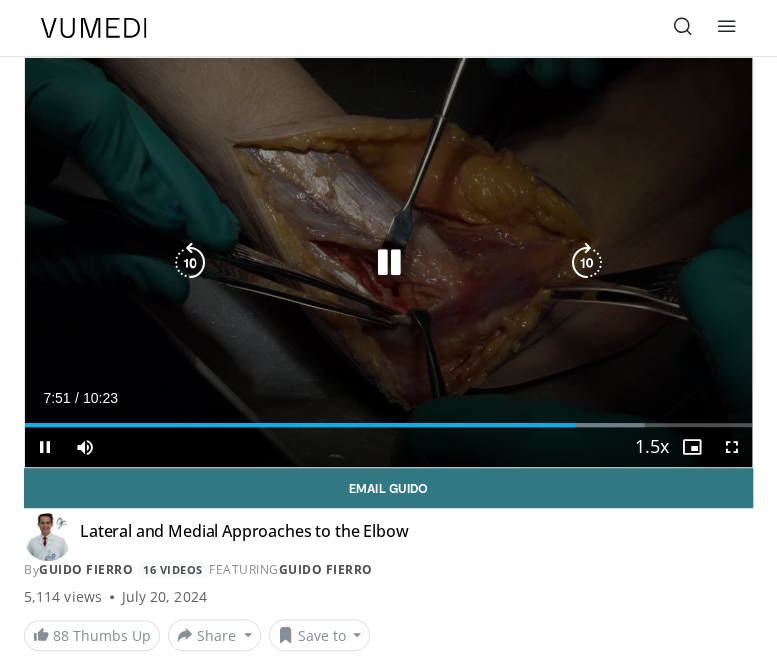 click at bounding box center [389, 263] 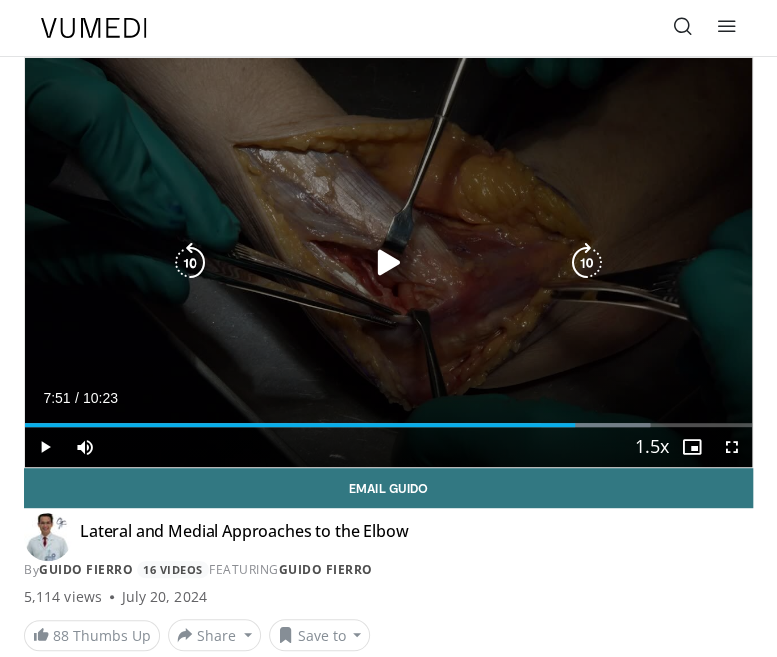 click at bounding box center [190, 263] 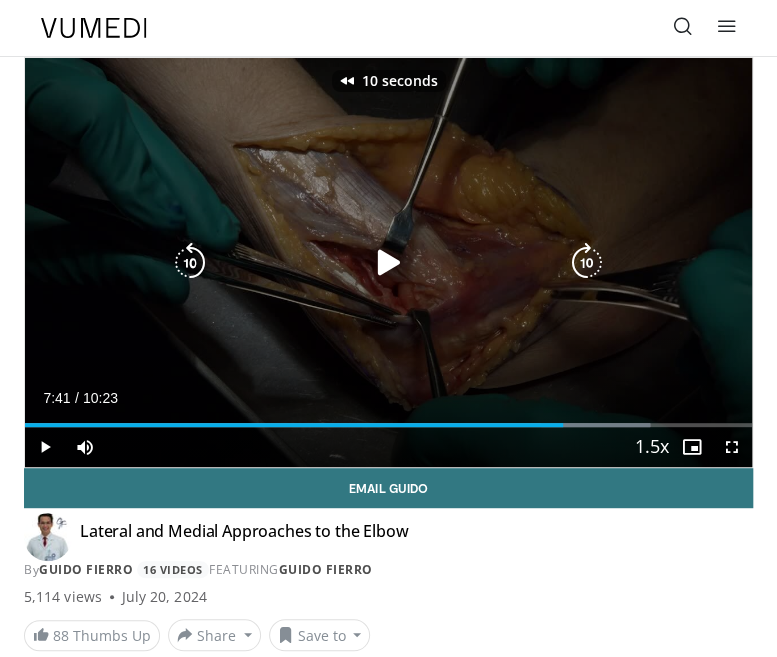 click at bounding box center [389, 263] 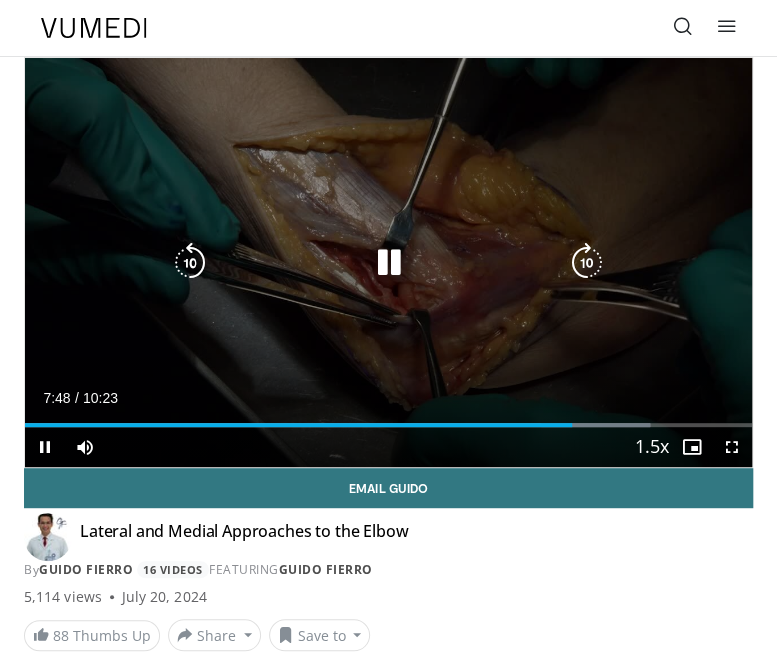 click at bounding box center [190, 263] 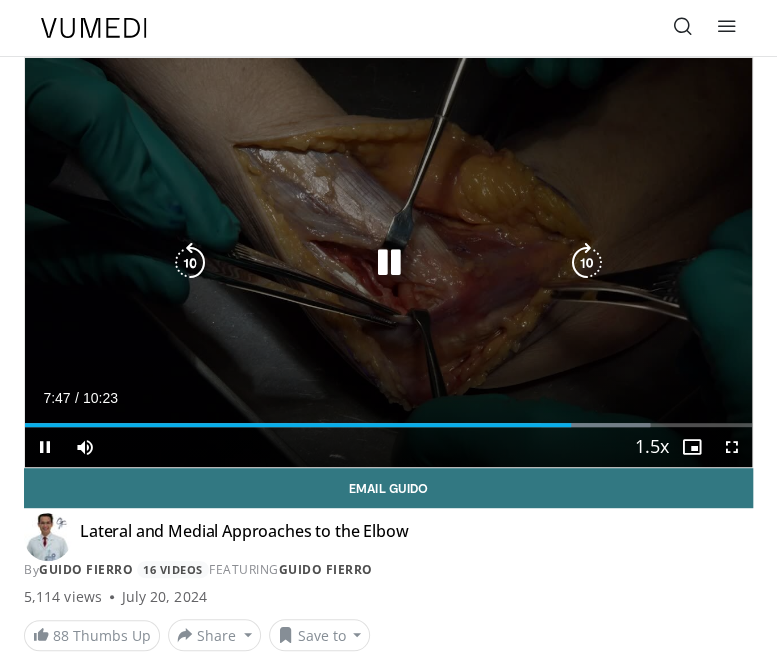 click at bounding box center [389, 263] 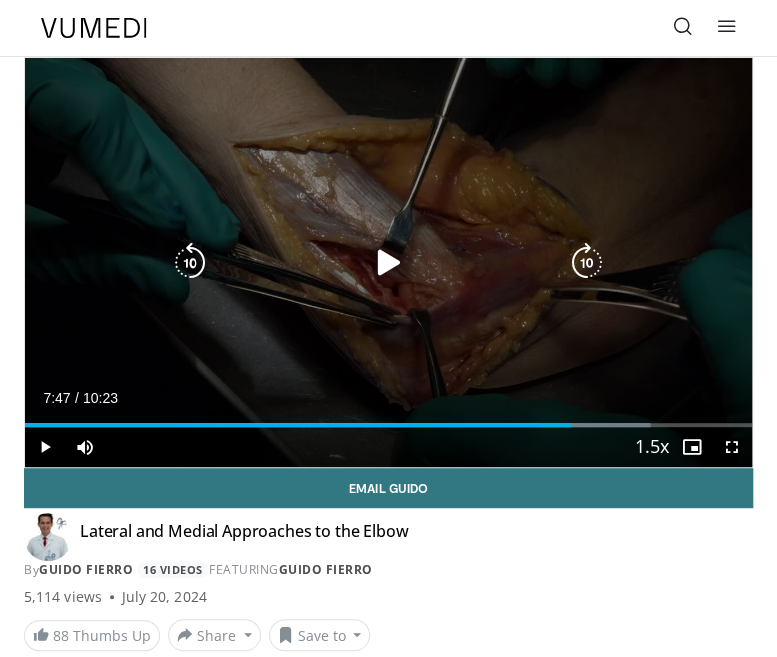 click at bounding box center [389, 263] 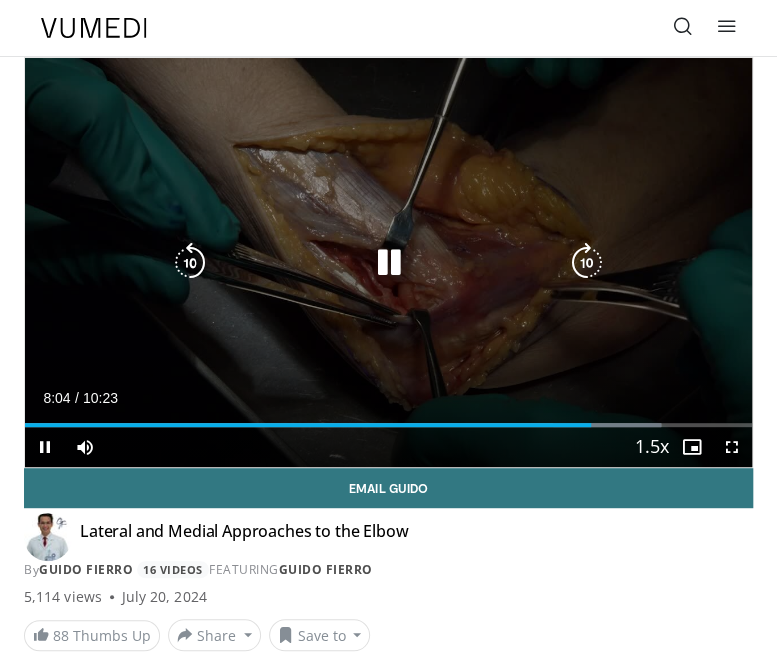 click at bounding box center [389, 263] 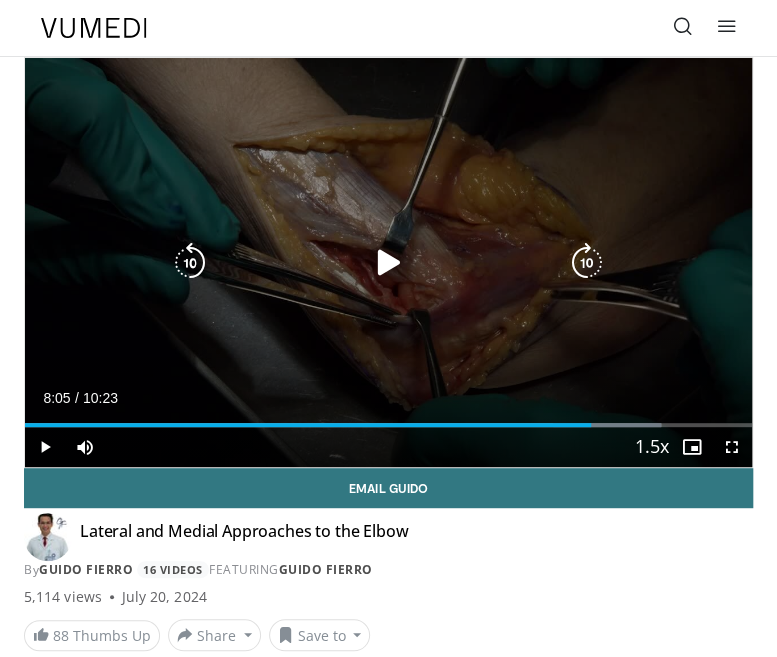 click at bounding box center [389, 263] 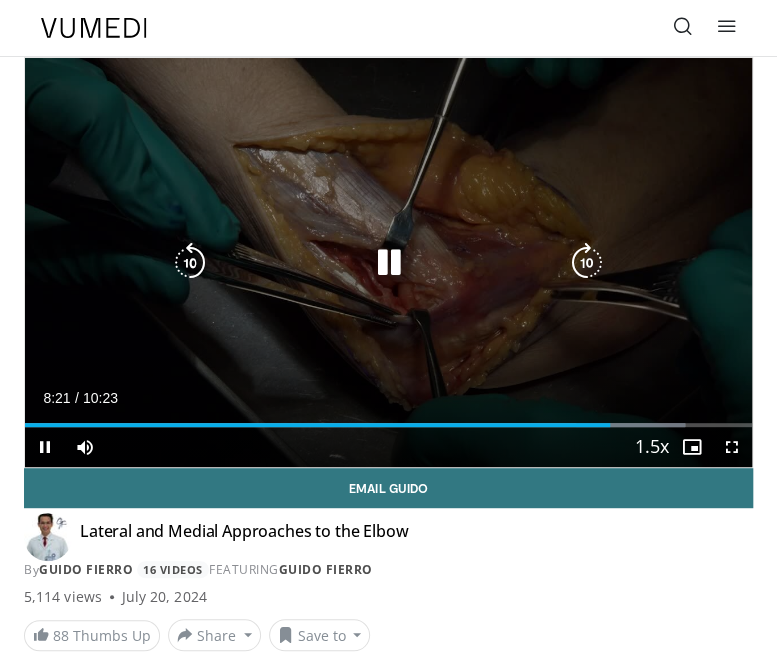 click at bounding box center (389, 263) 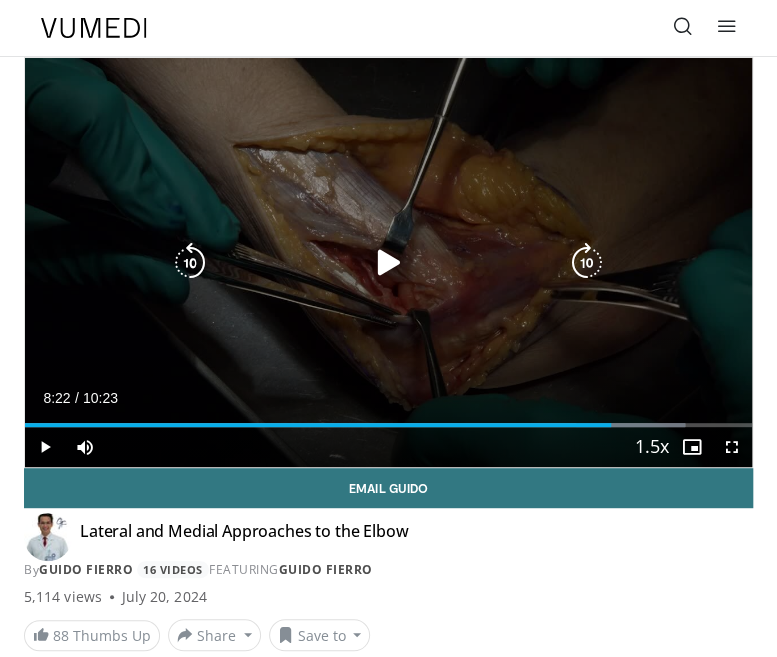click at bounding box center [389, 263] 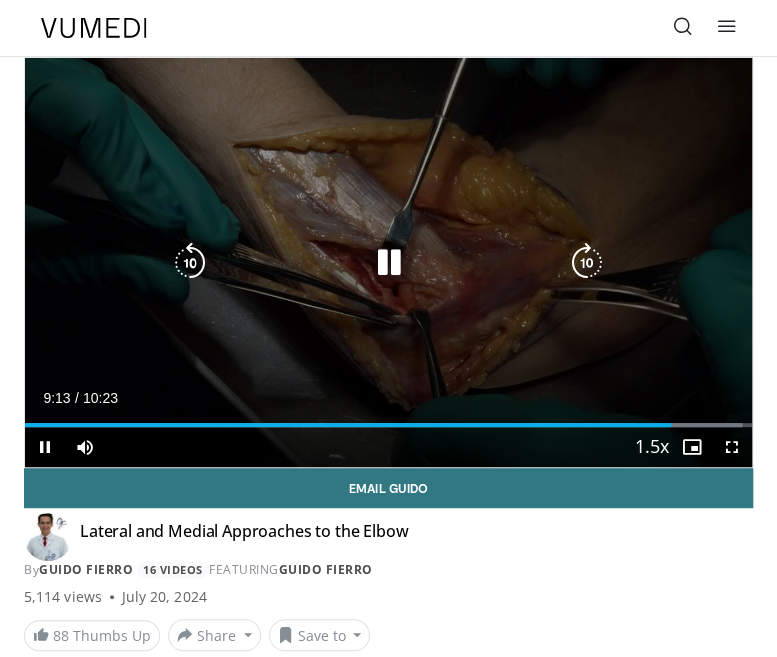 click at bounding box center [389, 263] 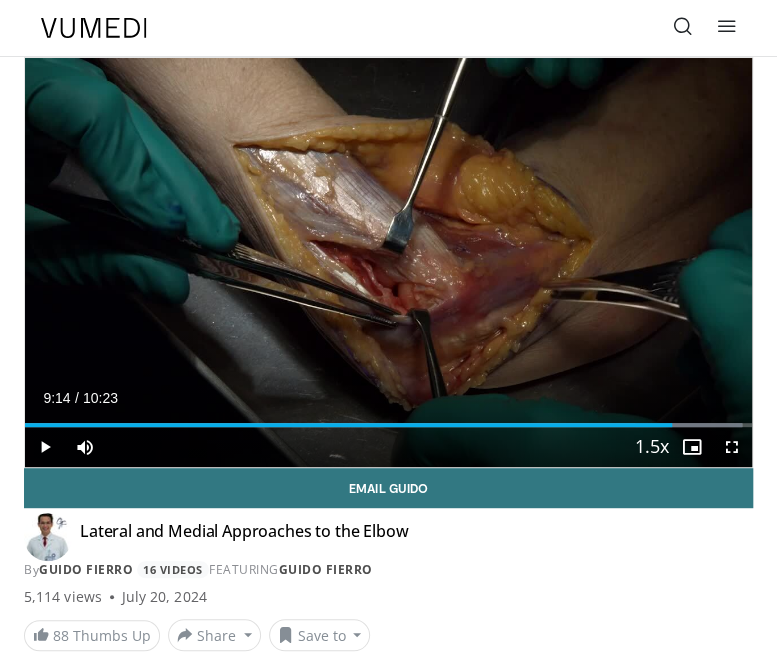 click on "By
Guido Fierro
16 Videos
FEATURING
Guido Fierro" at bounding box center [388, 570] 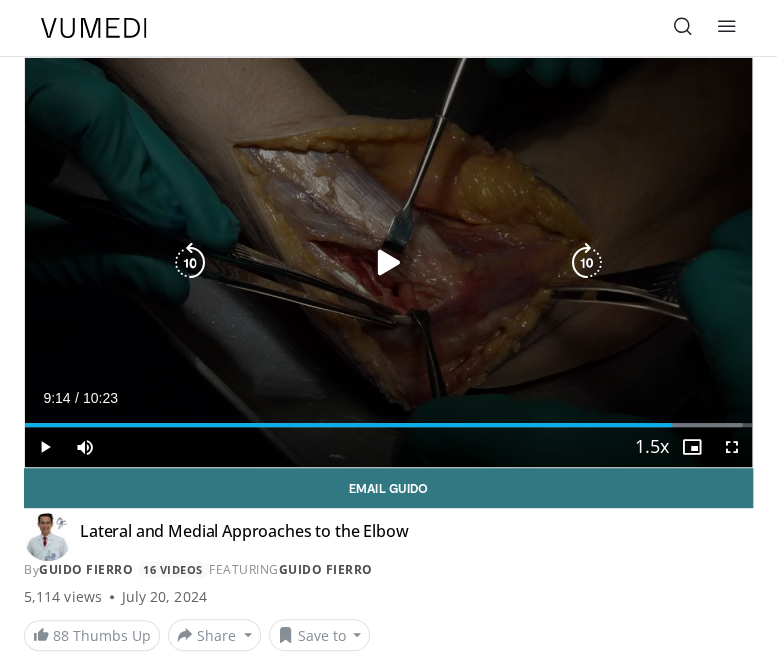 click at bounding box center [190, 263] 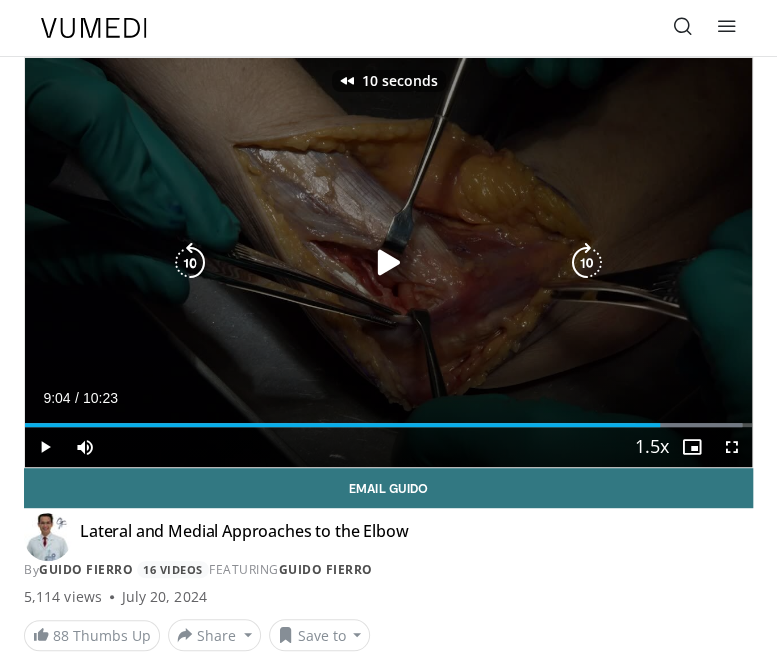 click at bounding box center [389, 263] 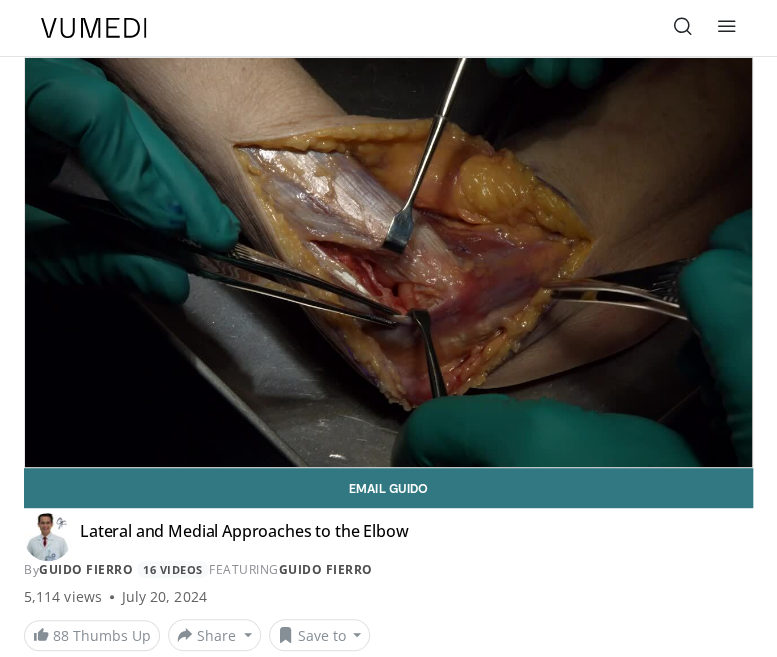 click on "10 seconds
Tap to unmute" at bounding box center (388, 262) 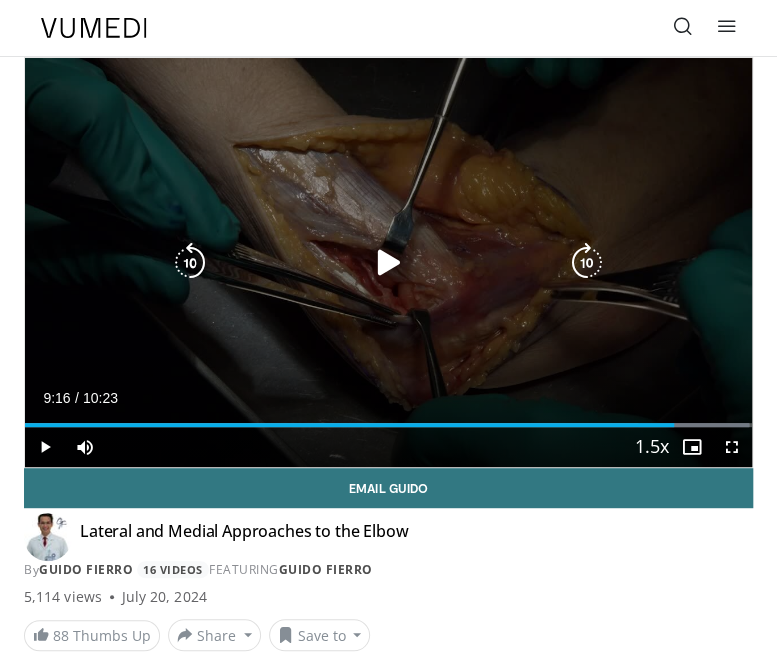 click at bounding box center [389, 263] 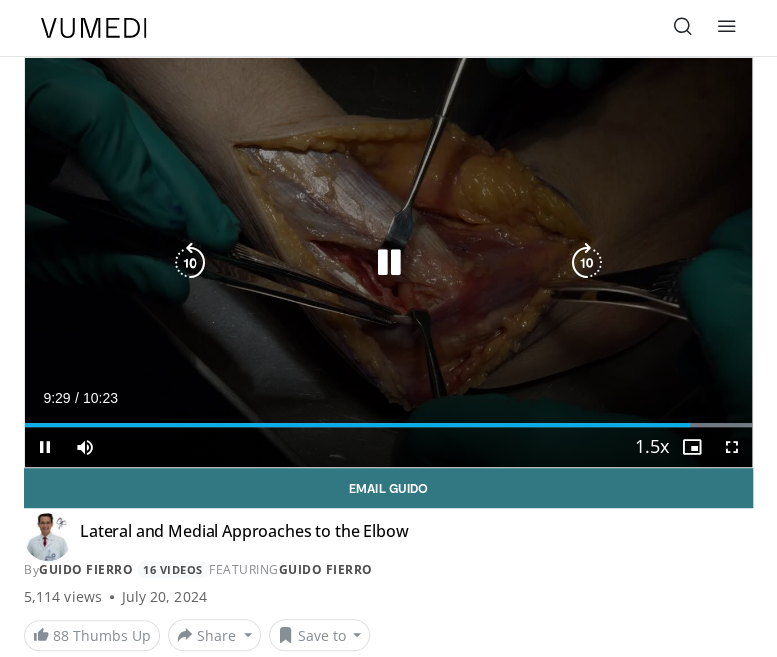 click at bounding box center (389, 263) 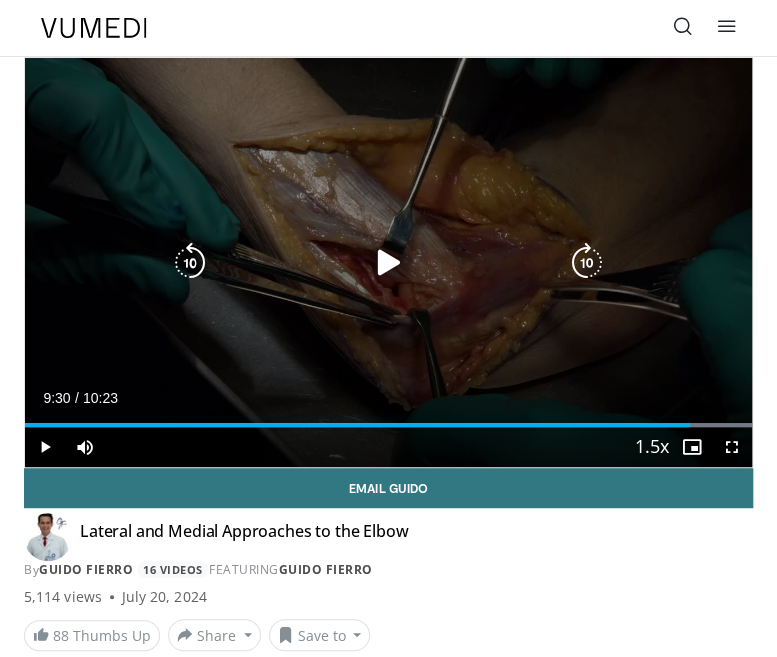 drag, startPoint x: 391, startPoint y: 301, endPoint x: 392, endPoint y: 311, distance: 10.049875 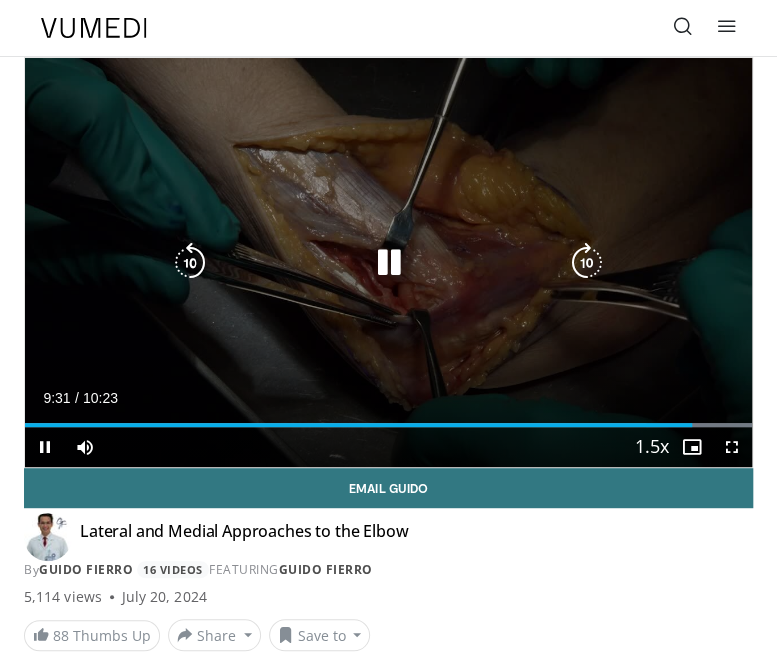 click at bounding box center (389, 263) 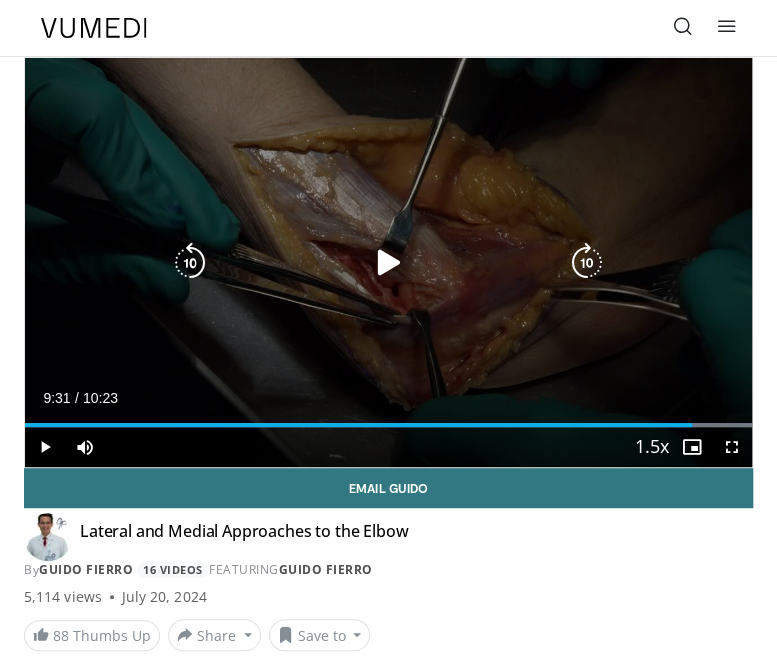 click on "10 seconds
Tap to unmute" at bounding box center [388, 262] 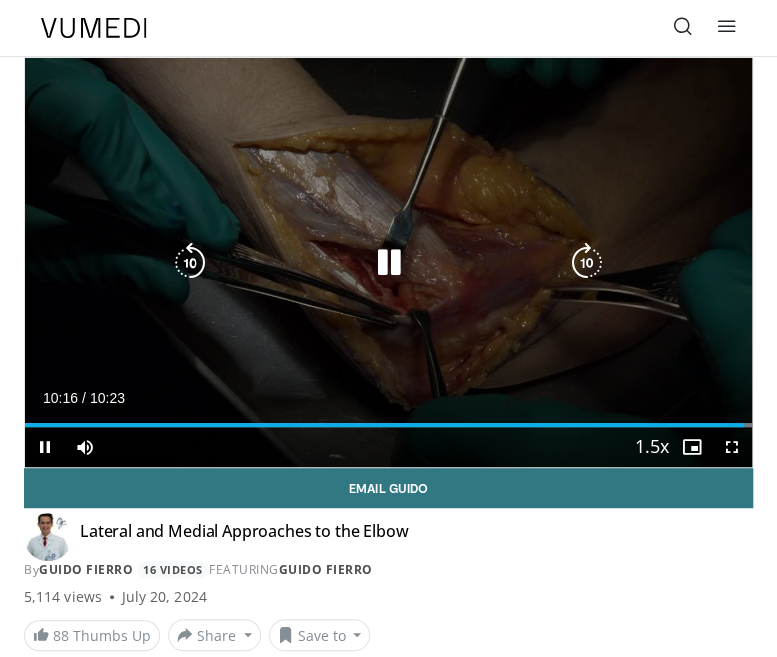click at bounding box center (389, 263) 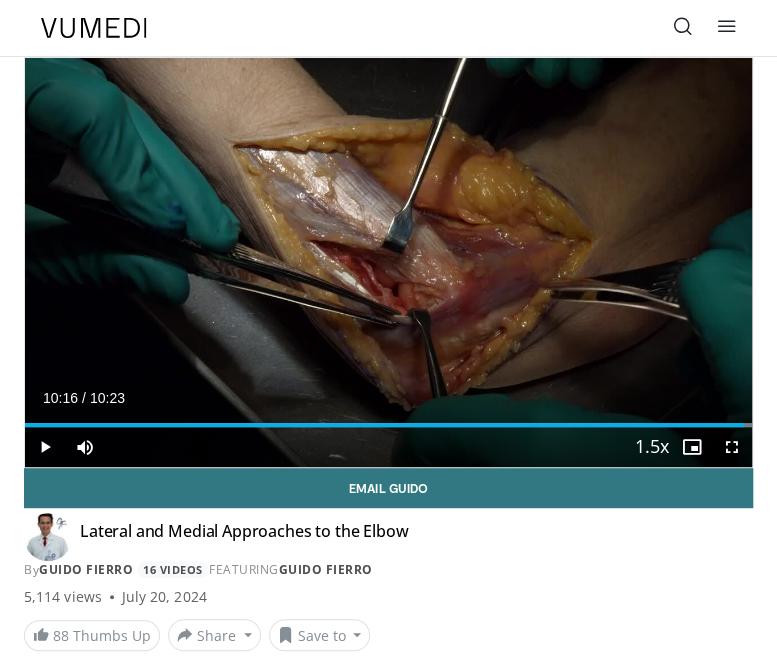 click on "Lateral and Medial Approaches to the Elbow
By
Guido Fierro
16 Videos
FEATURING
Guido Fierro" at bounding box center [388, 550] 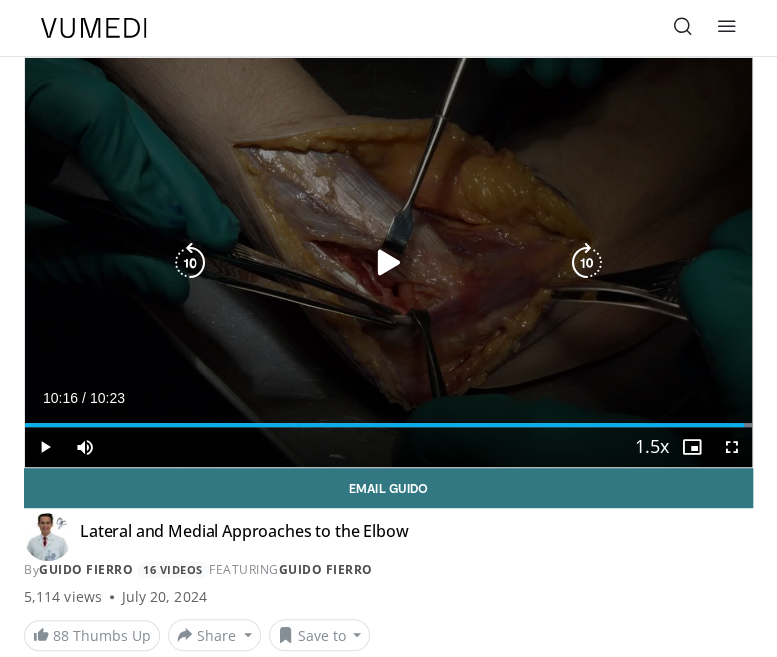 click at bounding box center (389, 263) 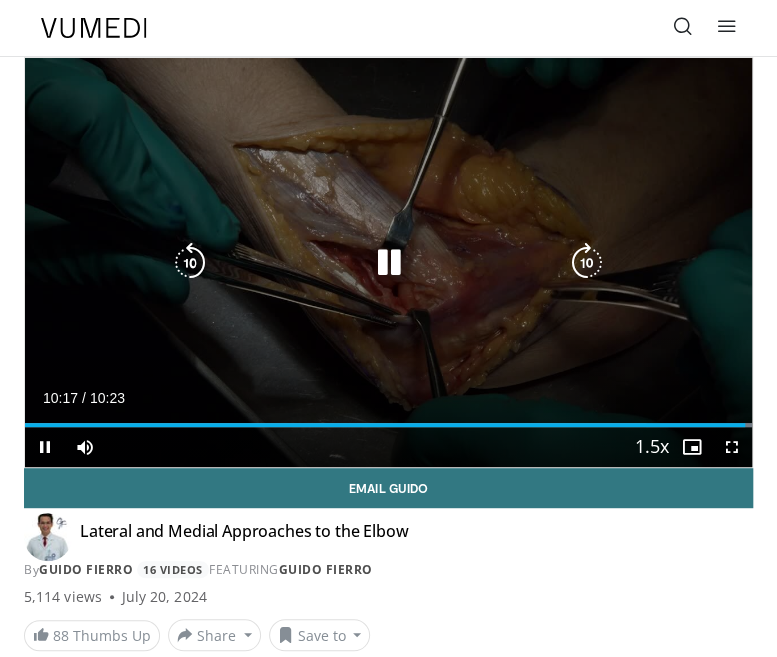 click at bounding box center [190, 263] 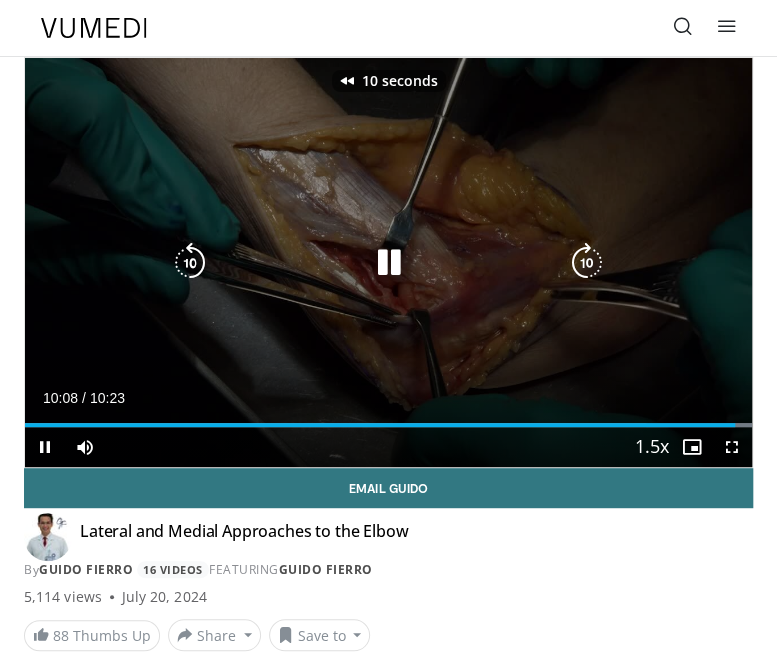 click at bounding box center [190, 263] 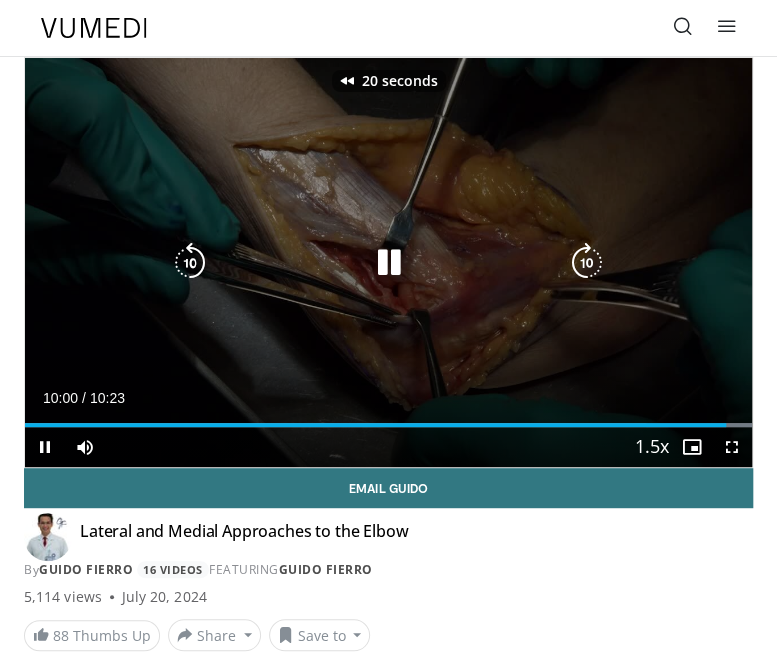 click at bounding box center [190, 263] 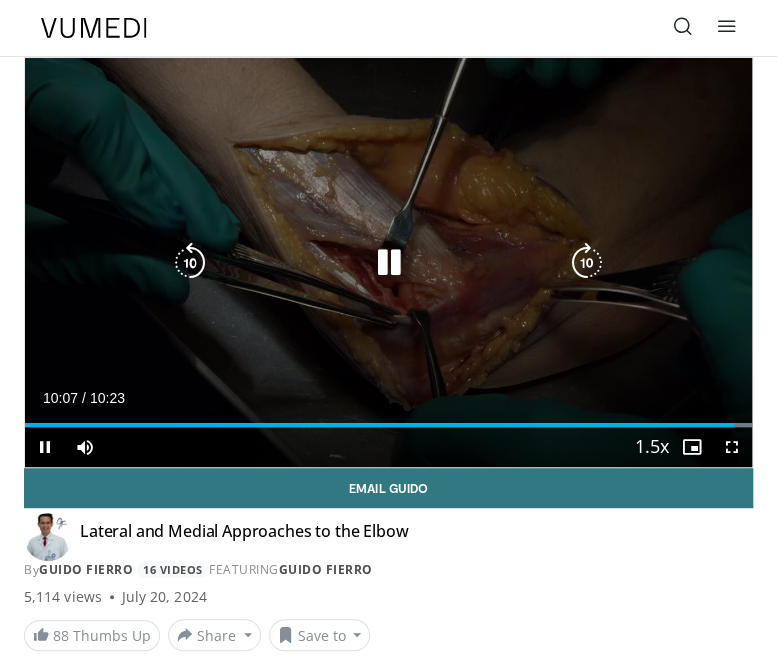 click at bounding box center (389, 263) 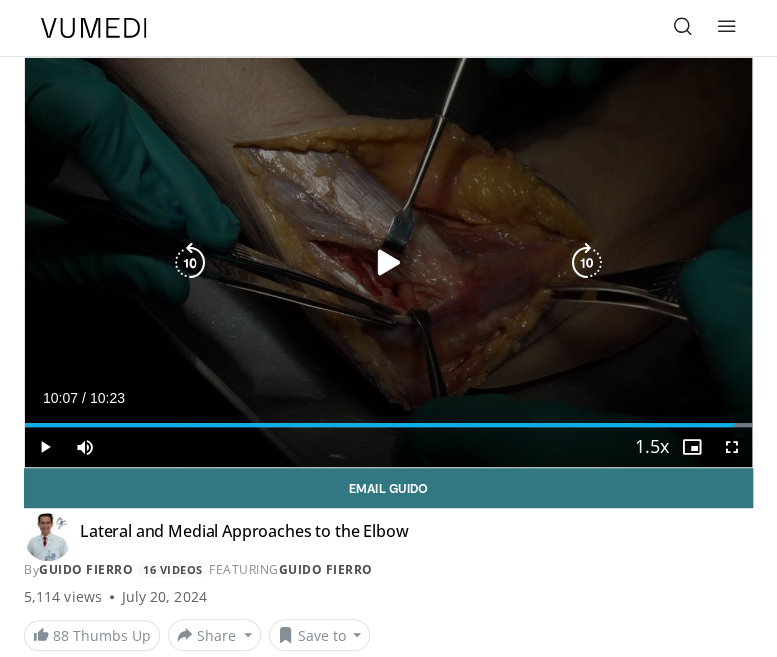 click at bounding box center [389, 263] 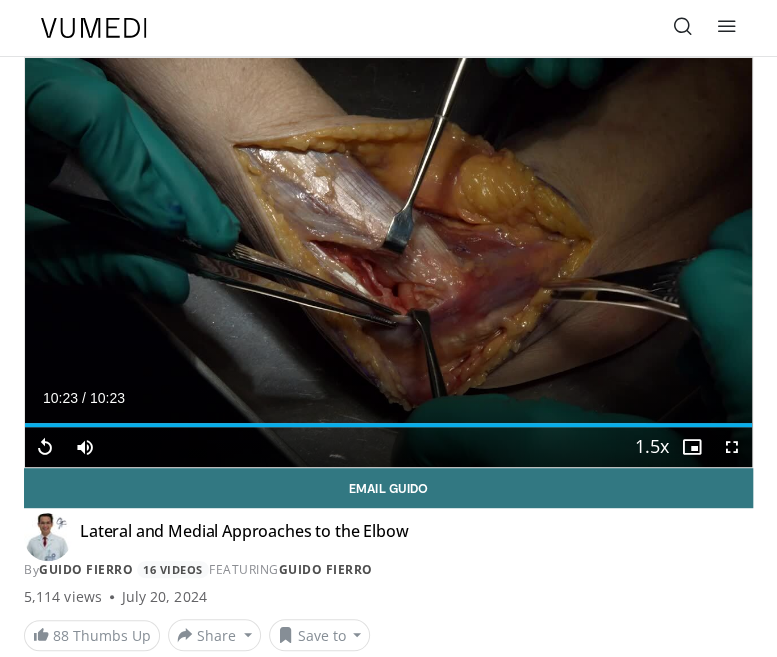 click on "**********" at bounding box center [388, 399] 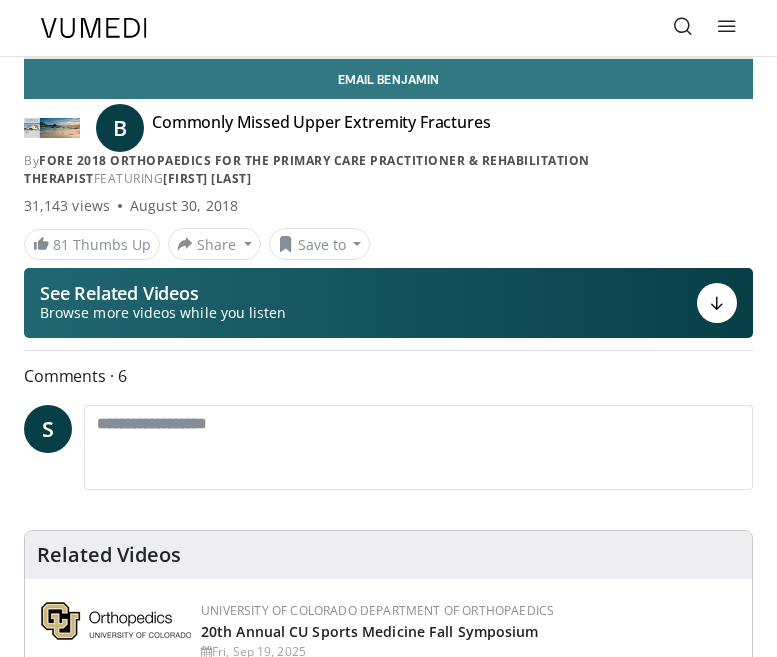 scroll, scrollTop: 0, scrollLeft: 0, axis: both 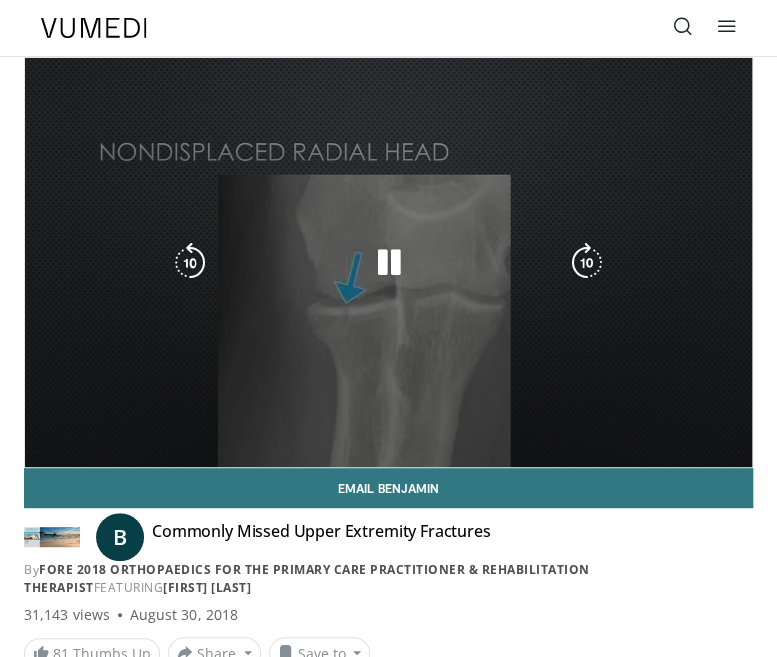 drag, startPoint x: 359, startPoint y: 342, endPoint x: 366, endPoint y: 334, distance: 10.630146 